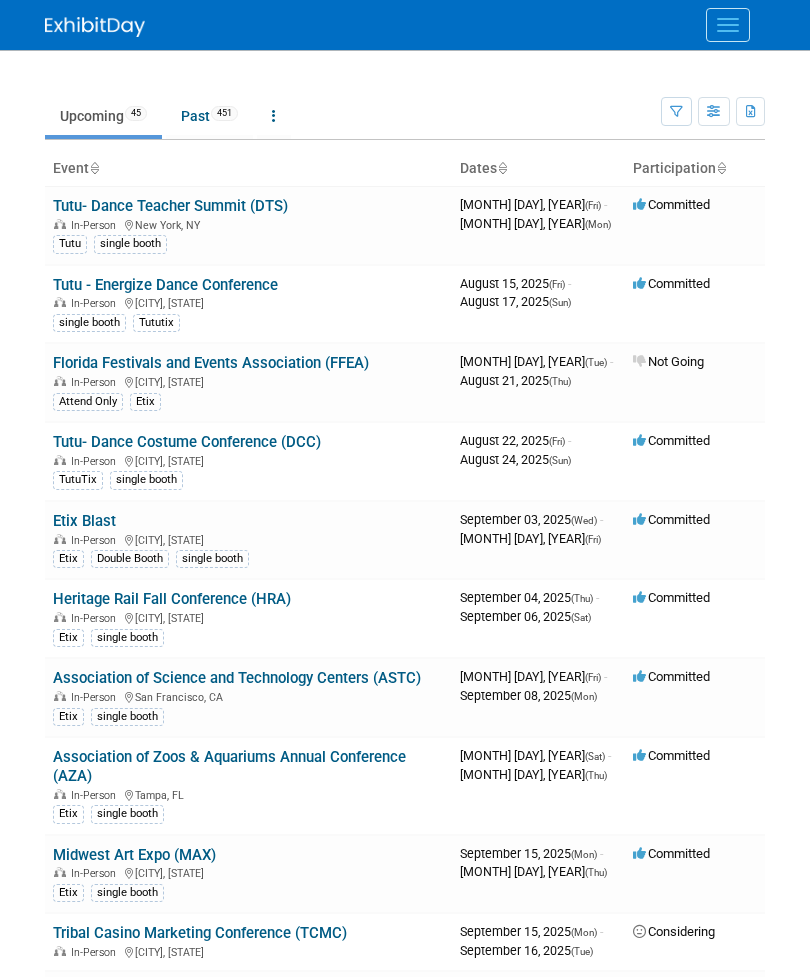 scroll, scrollTop: 0, scrollLeft: 0, axis: both 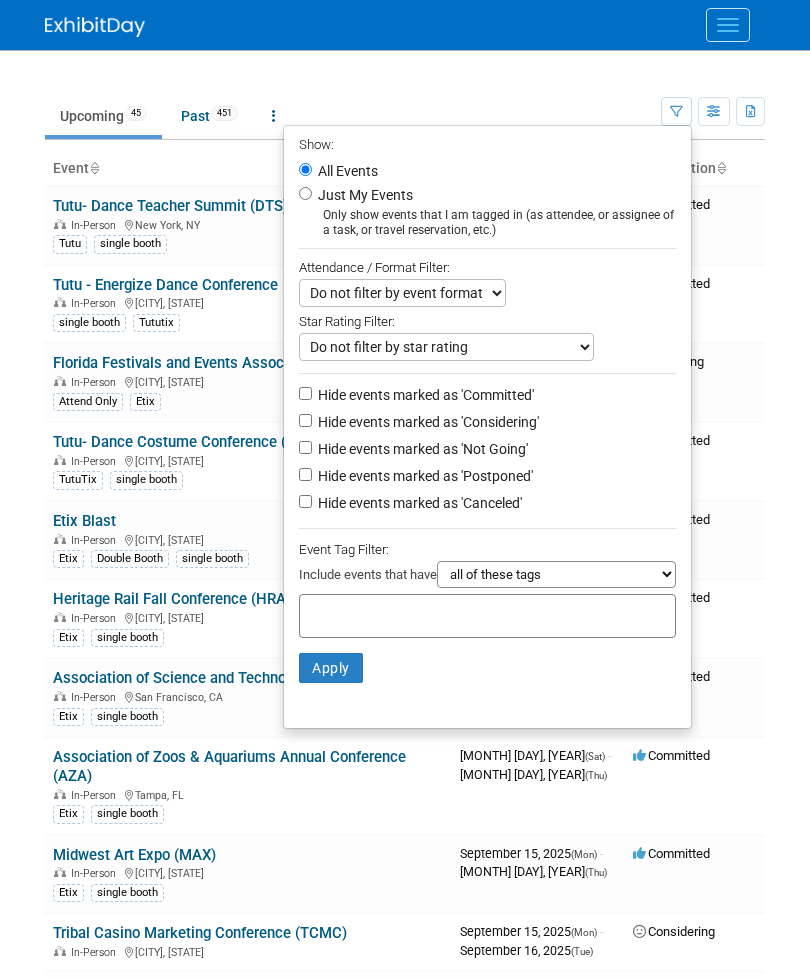 click on "Just My Events" at bounding box center (363, 195) 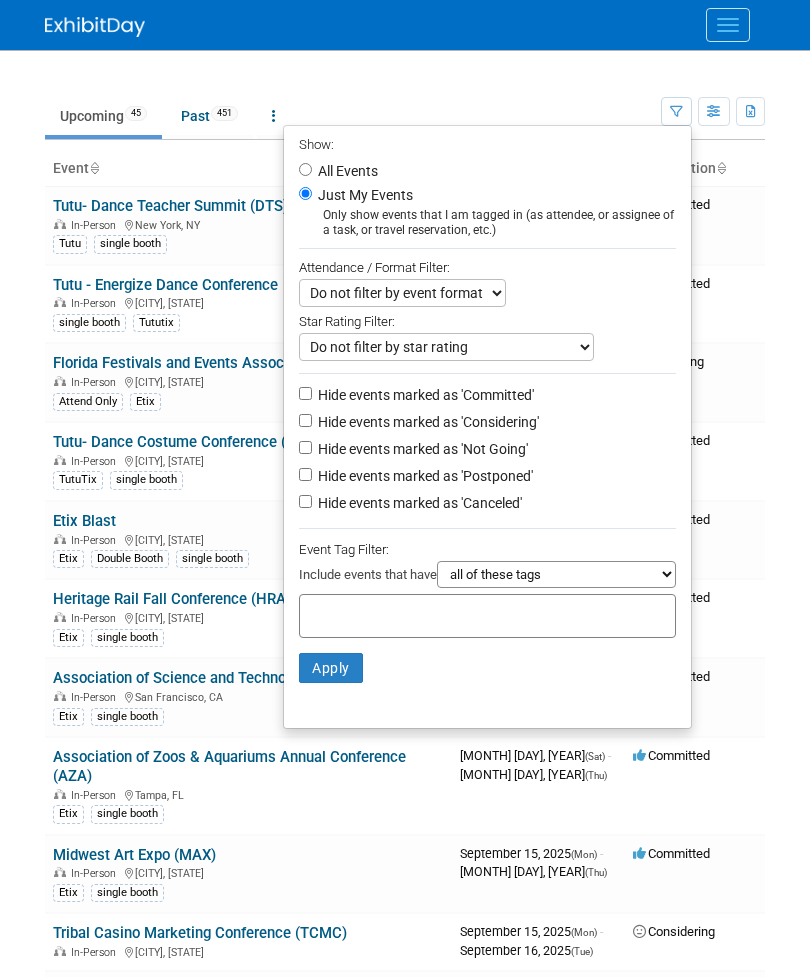 click on "Apply" at bounding box center (331, 668) 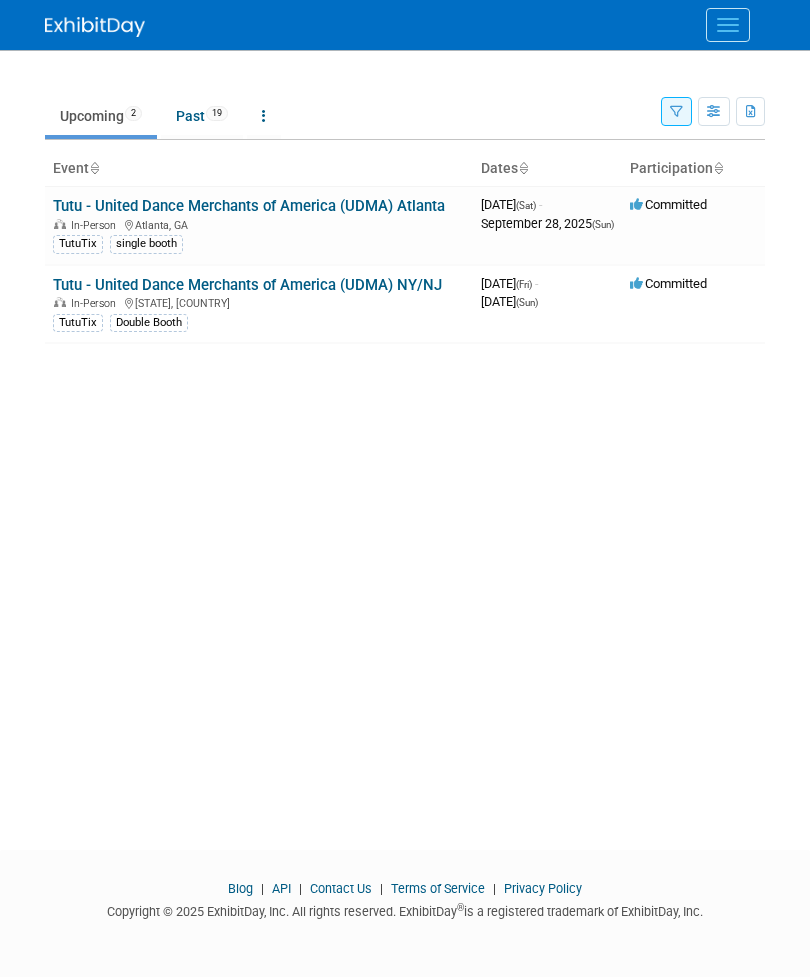 scroll, scrollTop: 0, scrollLeft: 0, axis: both 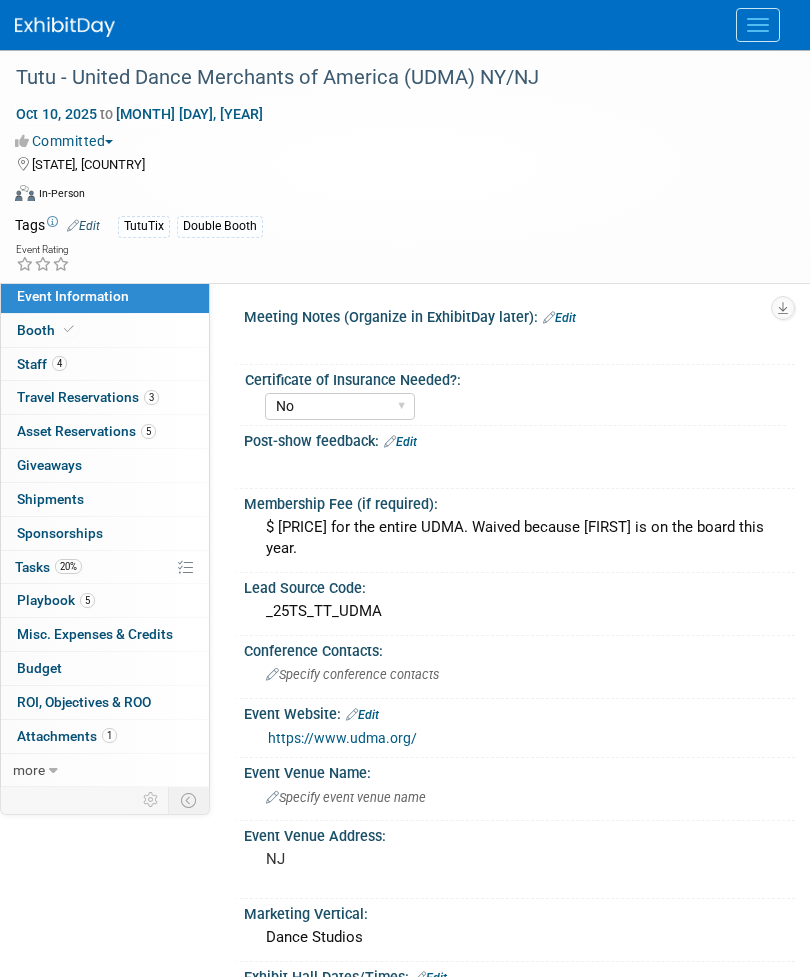 select on "No" 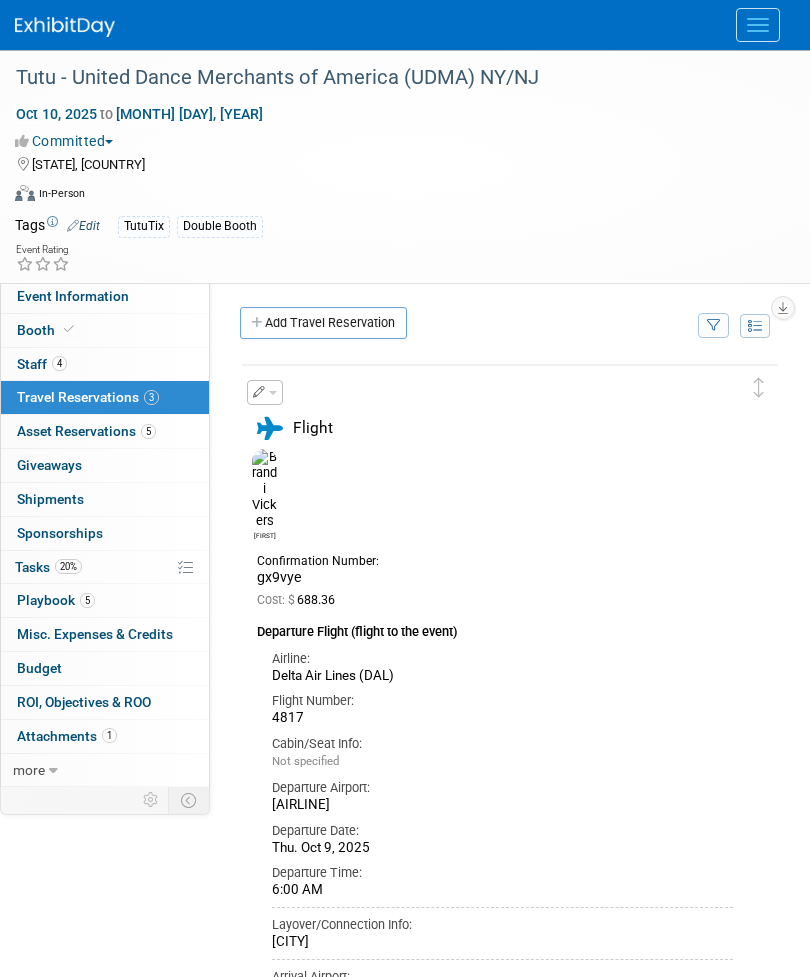 click on "Add Travel Reservation" at bounding box center [323, 323] 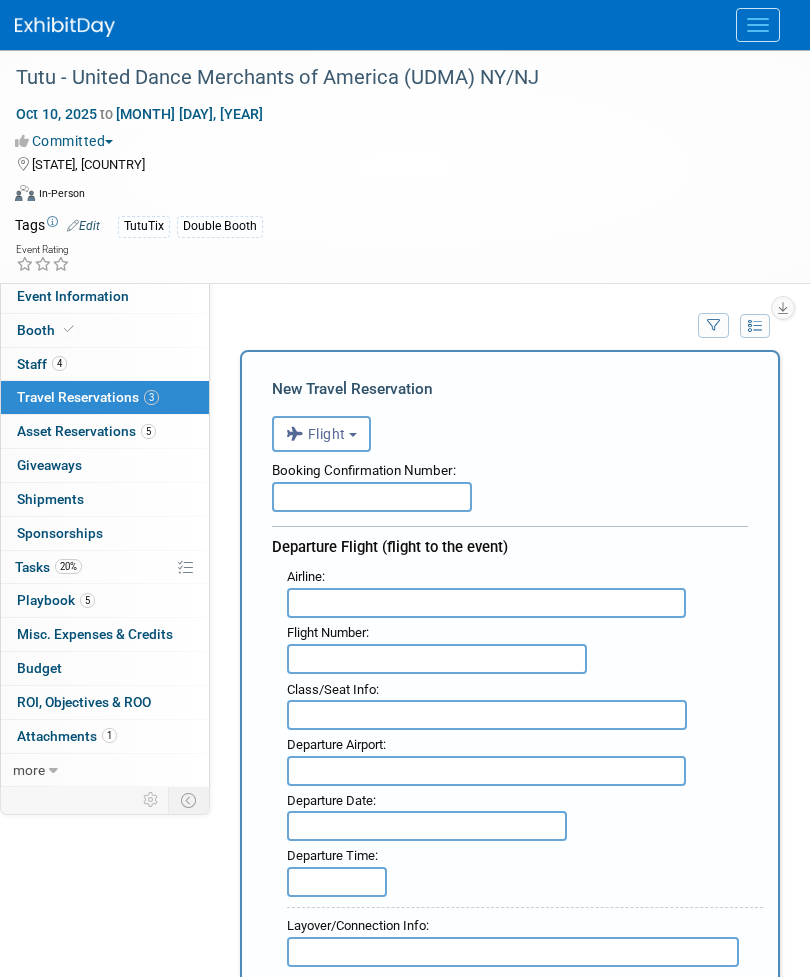 scroll, scrollTop: 0, scrollLeft: 0, axis: both 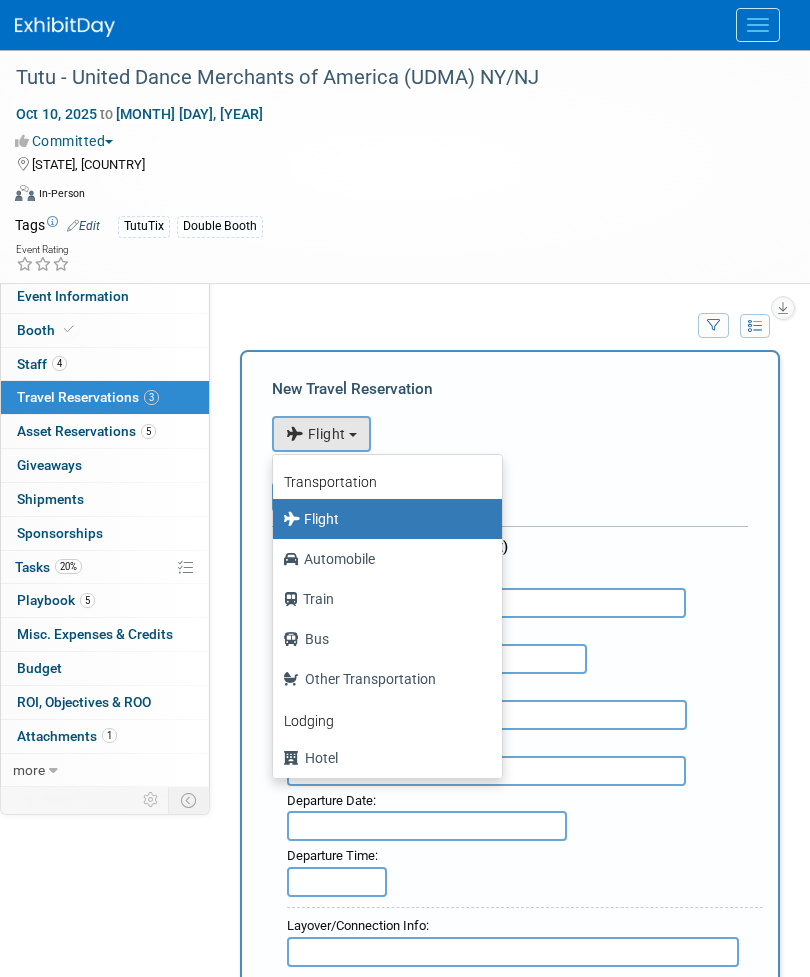 click at bounding box center [405, 488] 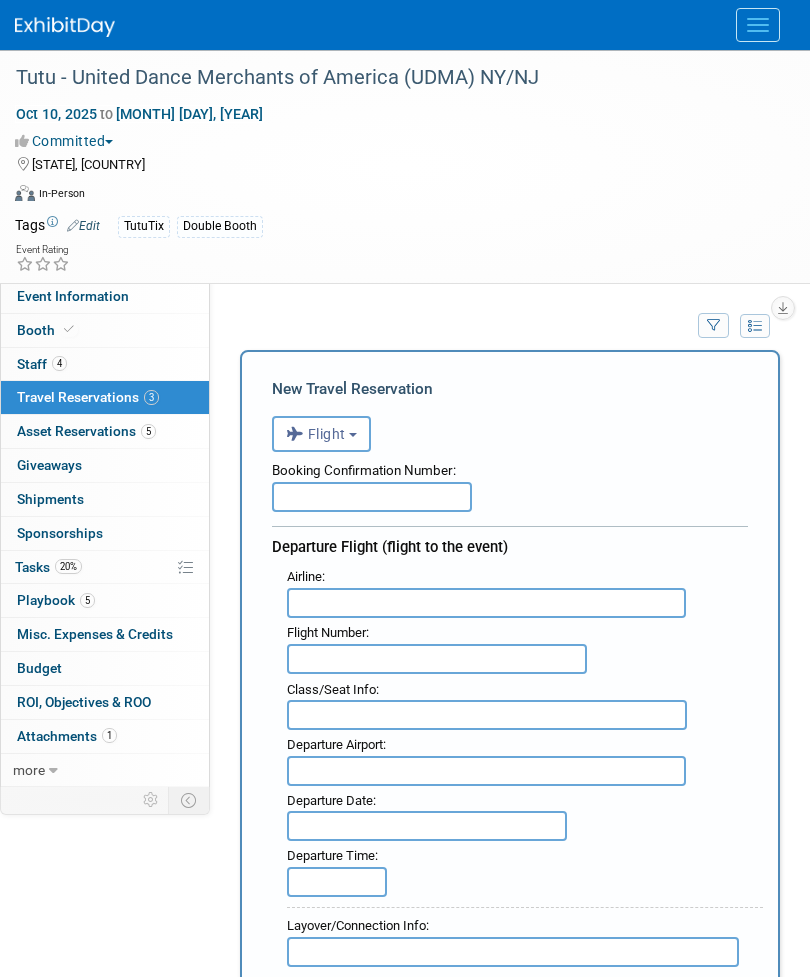 click at bounding box center (372, 497) 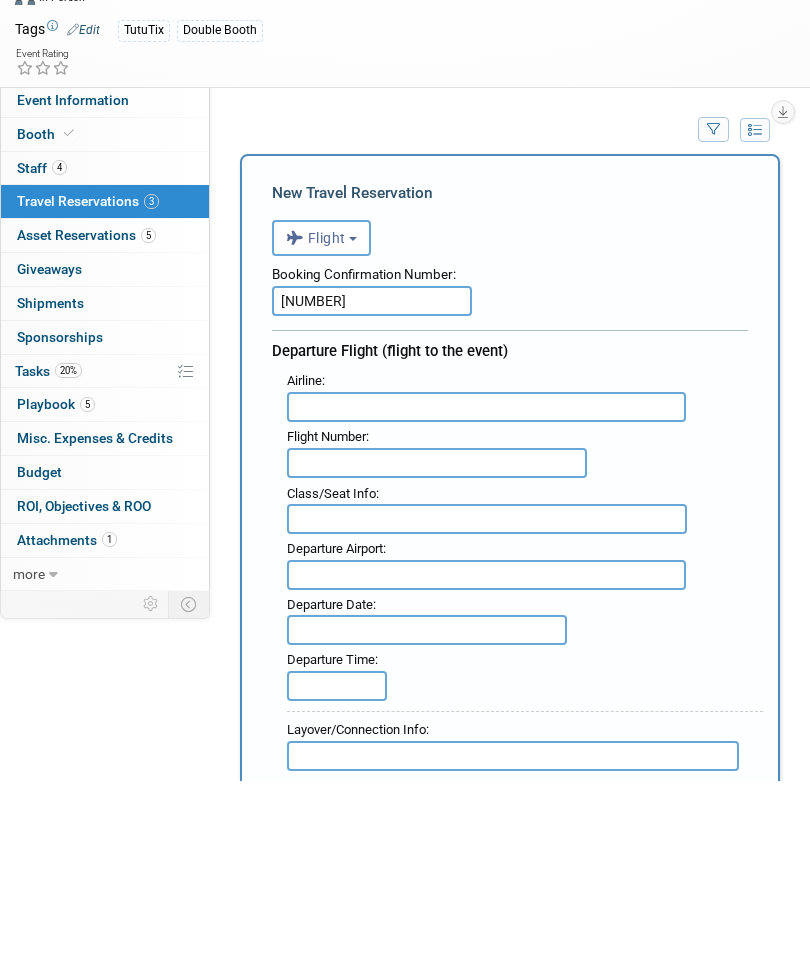 type on "54923A" 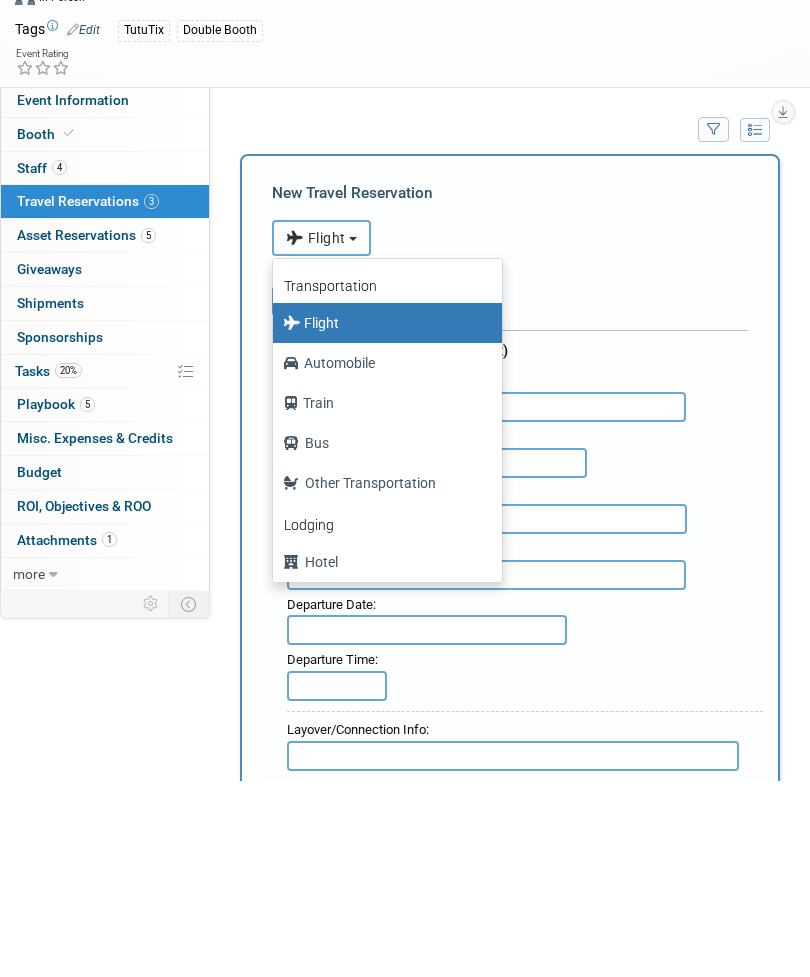 scroll, scrollTop: 196, scrollLeft: 0, axis: vertical 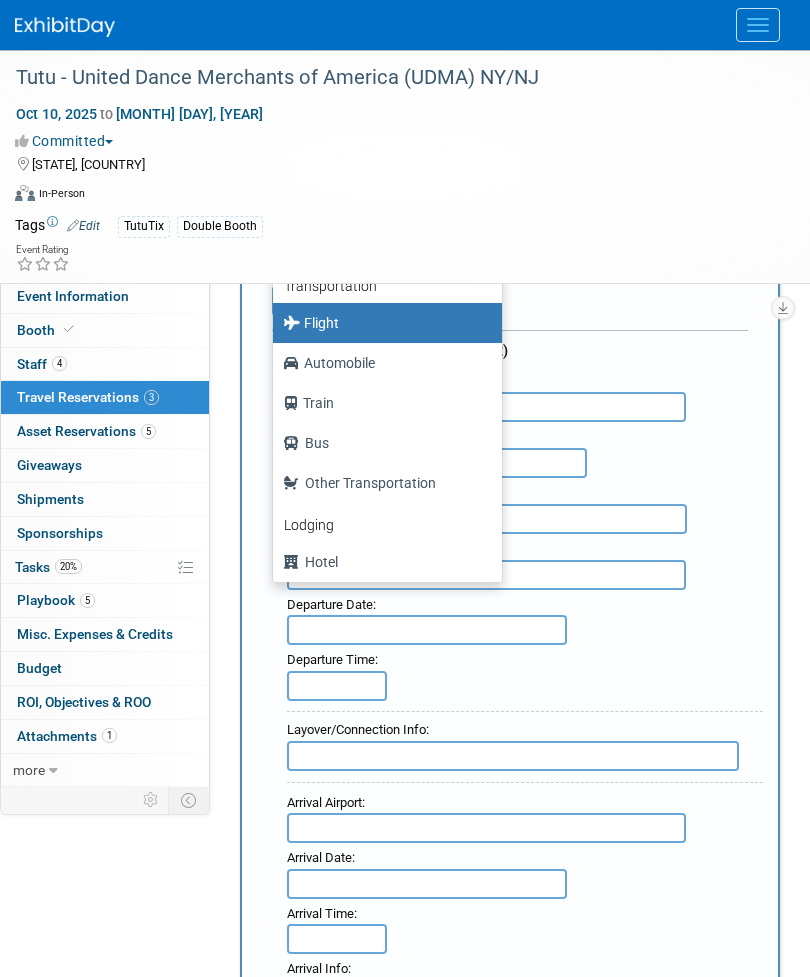 click at bounding box center [405, 488] 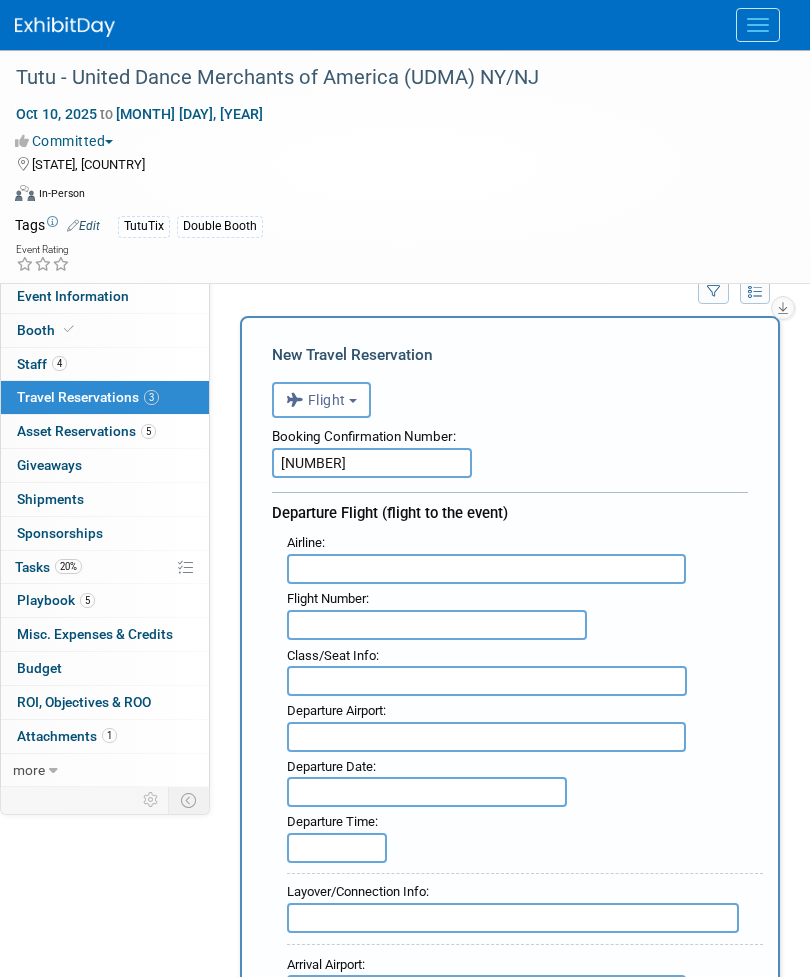 scroll, scrollTop: 35, scrollLeft: 0, axis: vertical 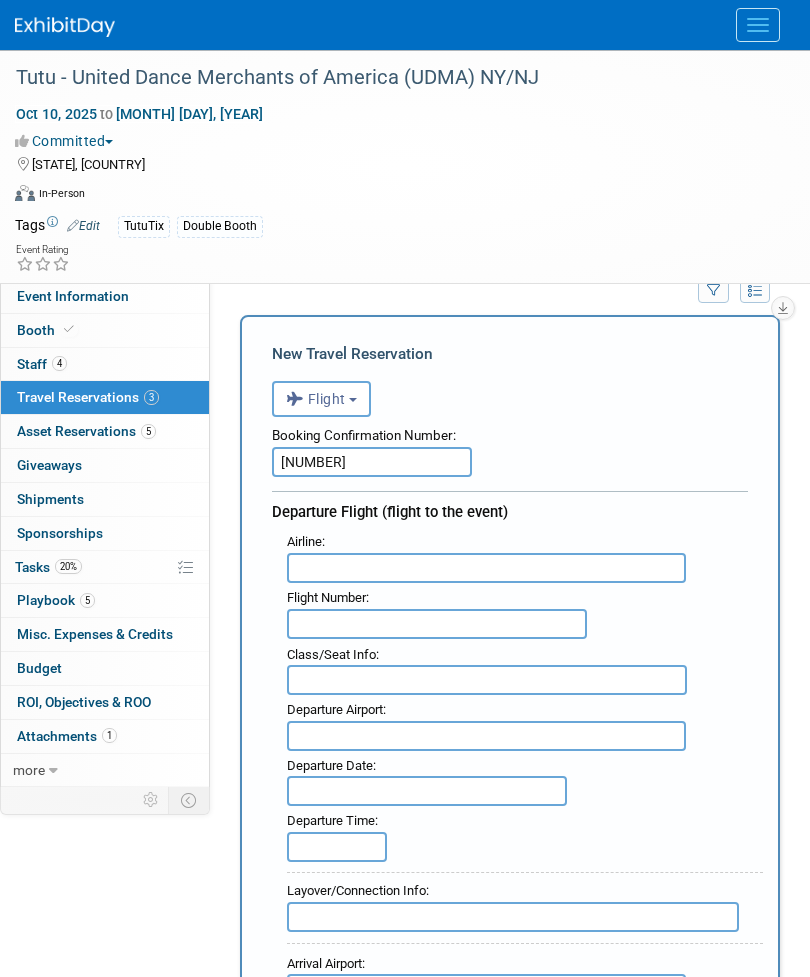 click on "Flight" at bounding box center (316, 399) 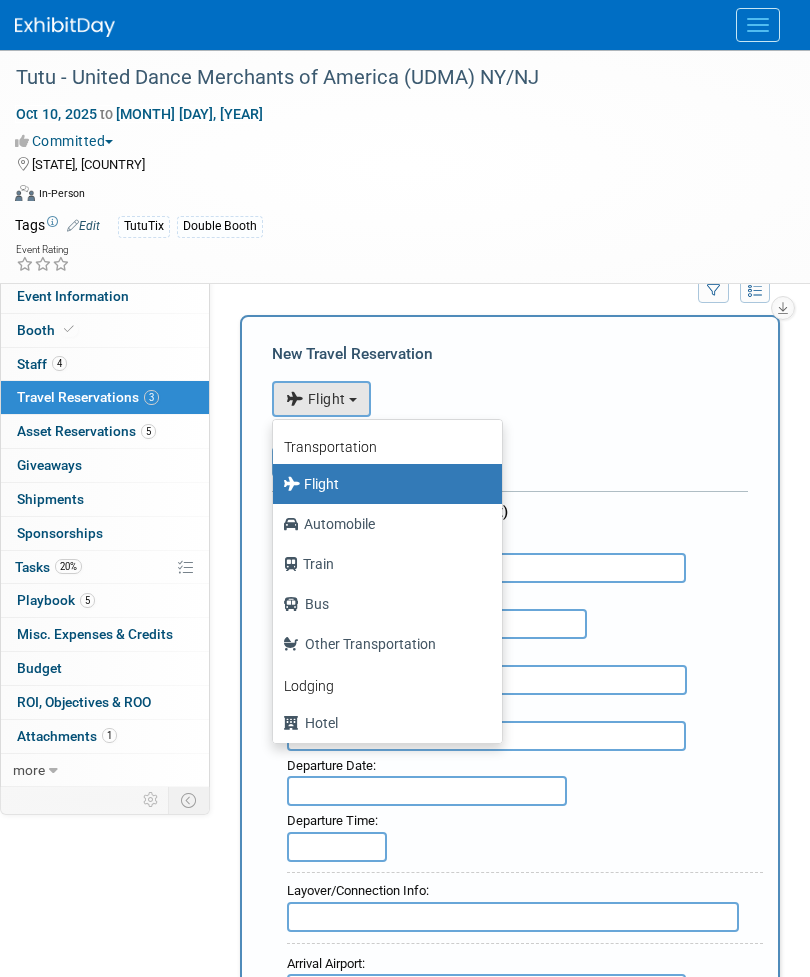 click at bounding box center [405, 488] 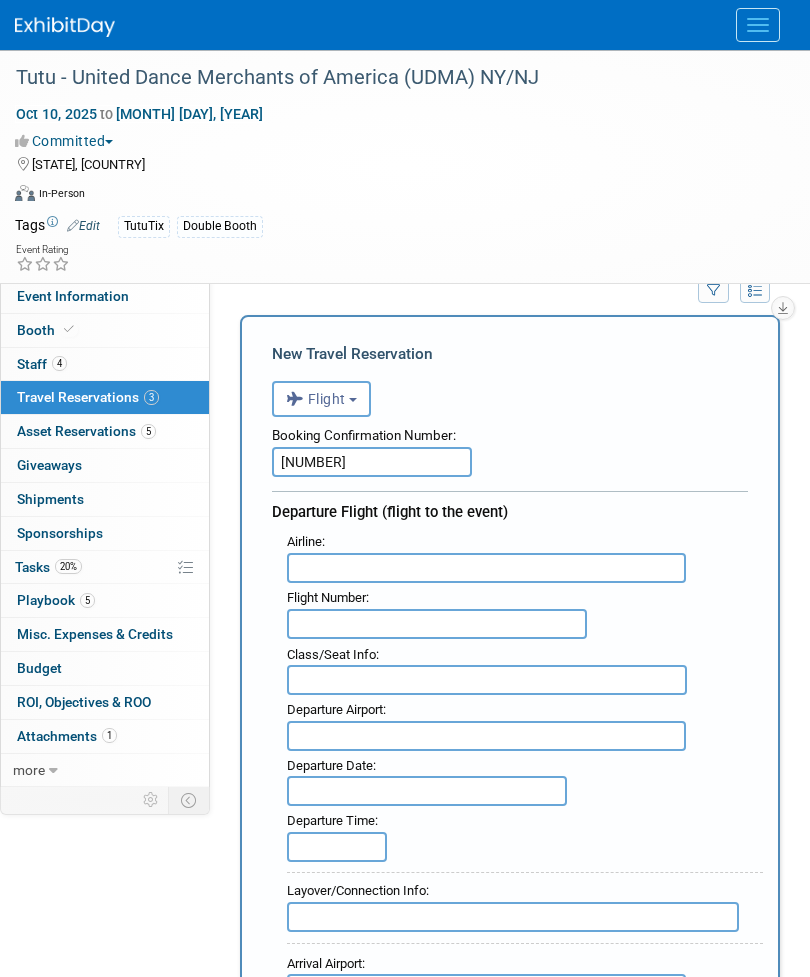 click on "Flight" at bounding box center [321, 399] 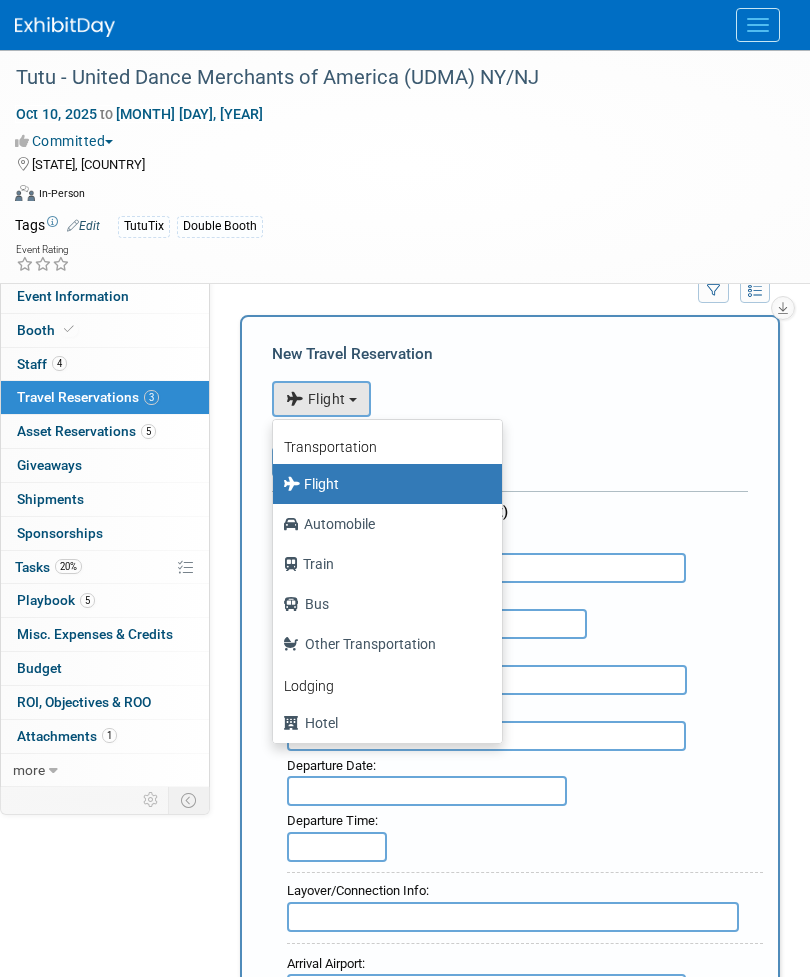 click at bounding box center (405, 488) 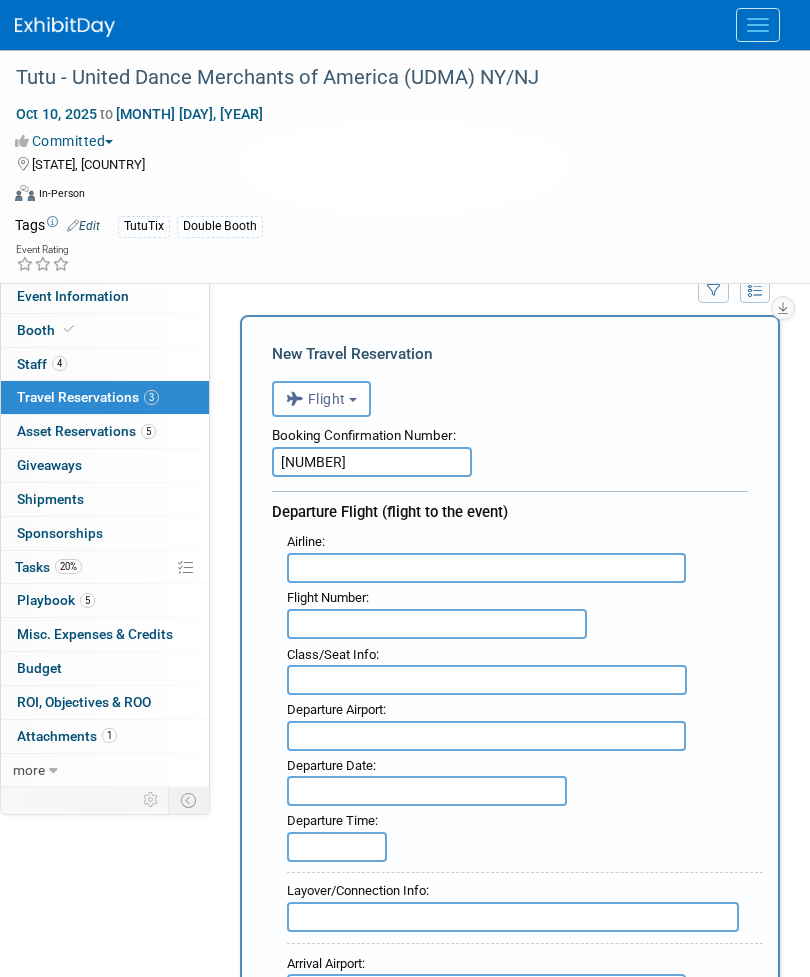 click on "Flight" at bounding box center [316, 399] 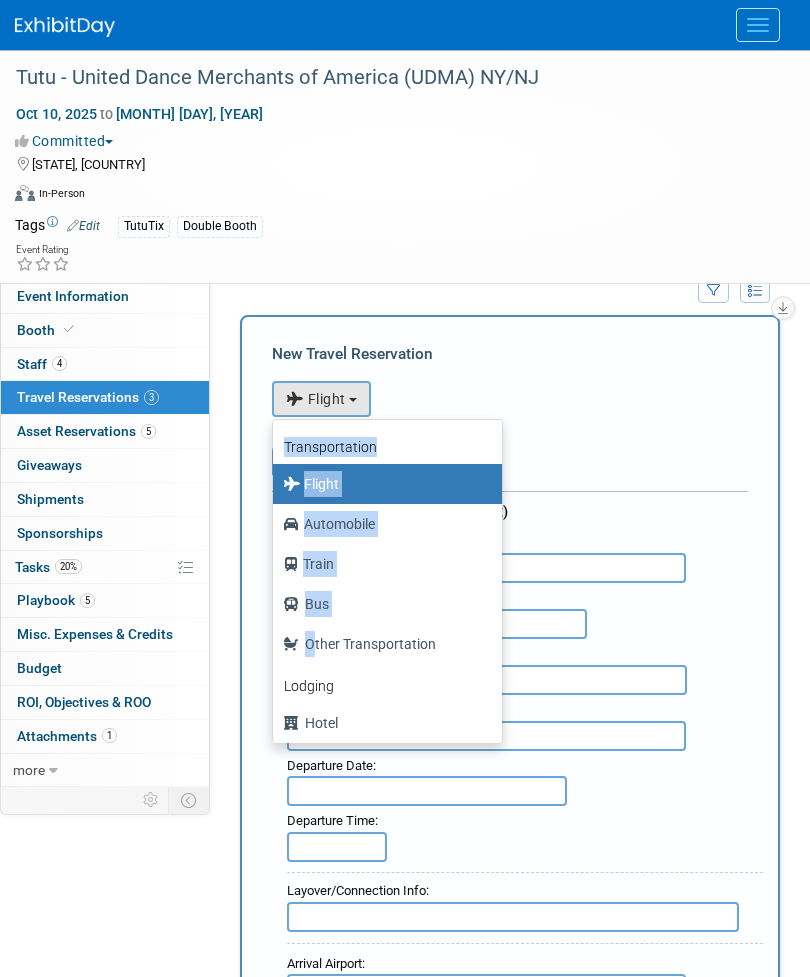 click at bounding box center [405, 488] 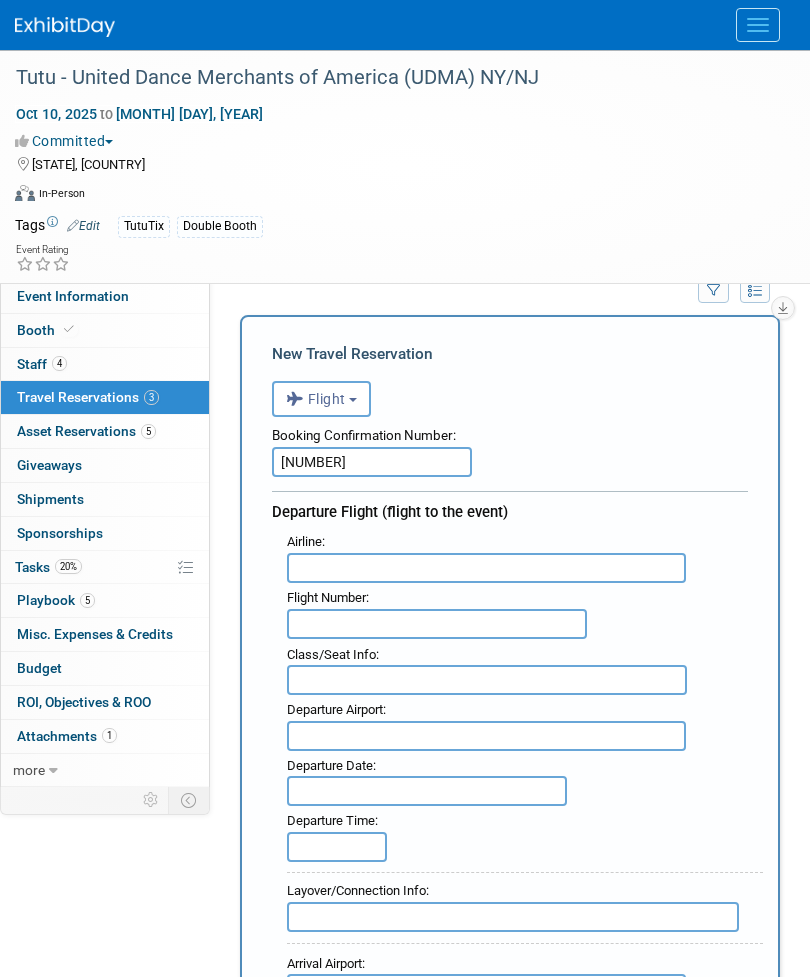 click at bounding box center [486, 568] 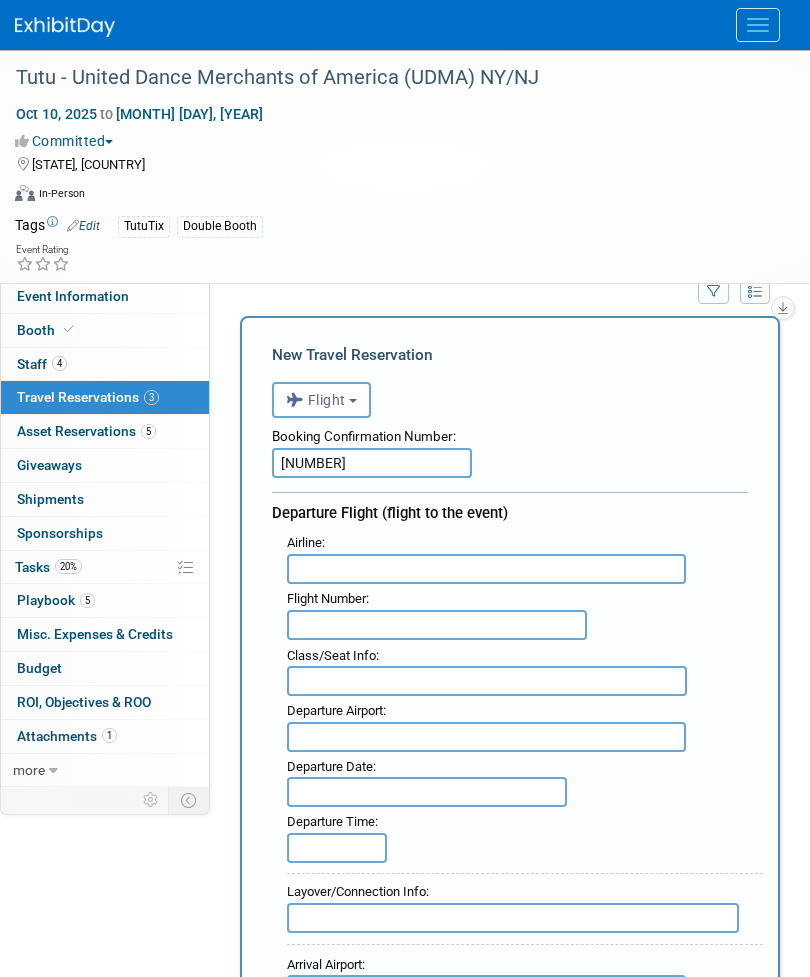 click on "Flight" at bounding box center (321, 400) 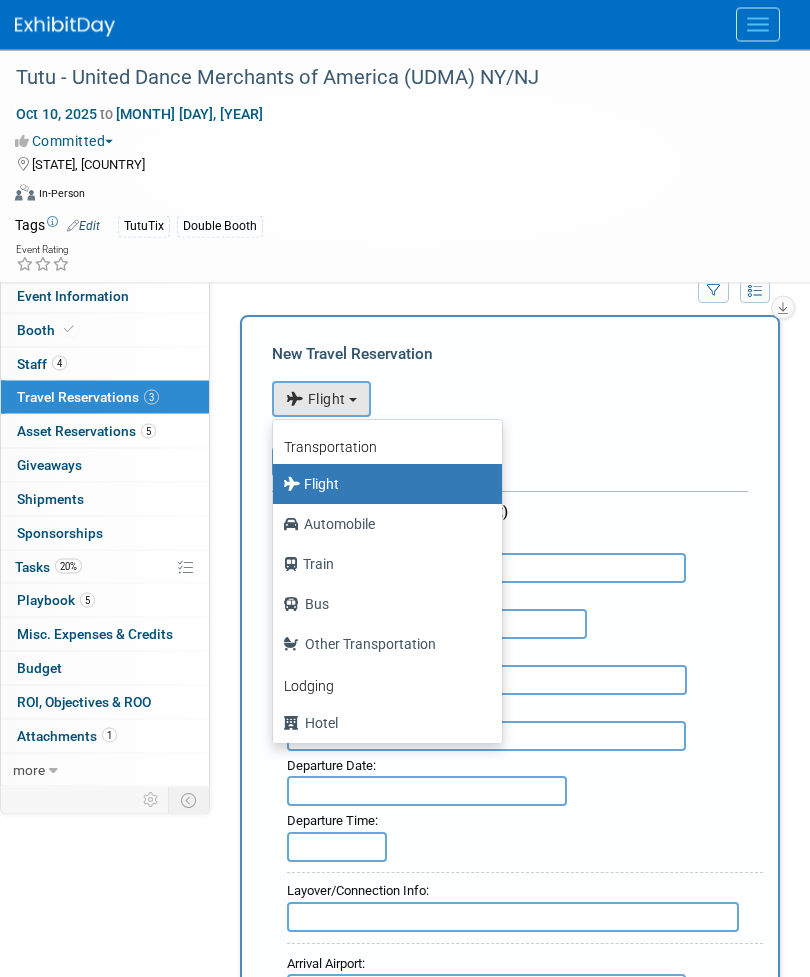 click at bounding box center (405, 488) 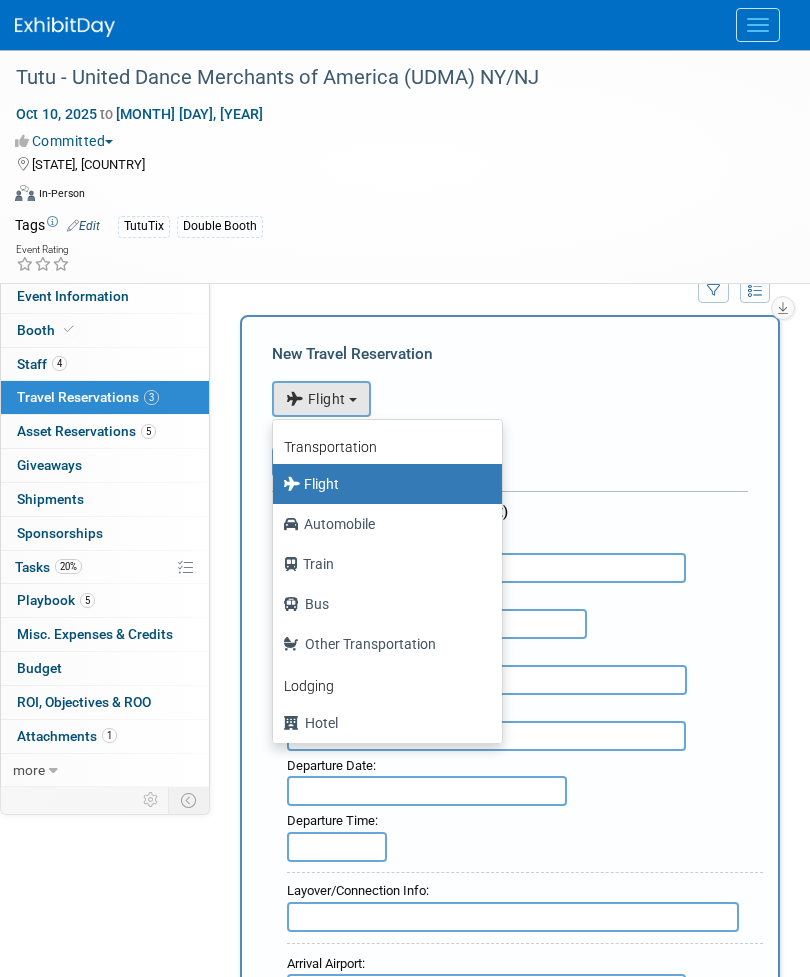 click at bounding box center [486, 568] 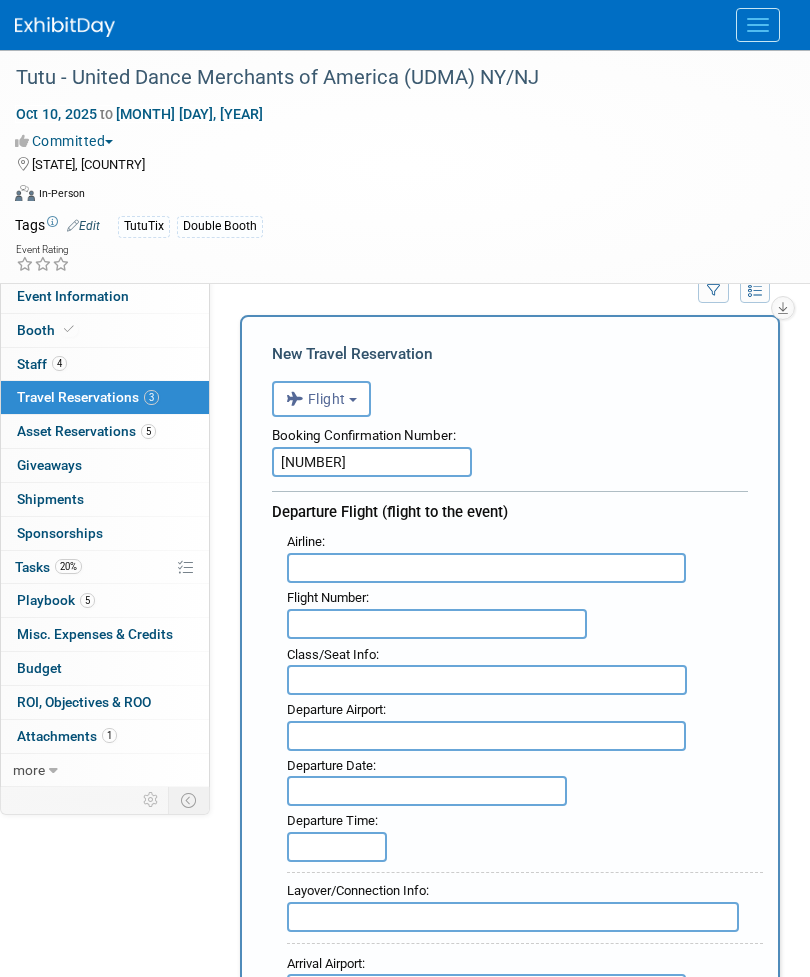 scroll, scrollTop: 34, scrollLeft: 0, axis: vertical 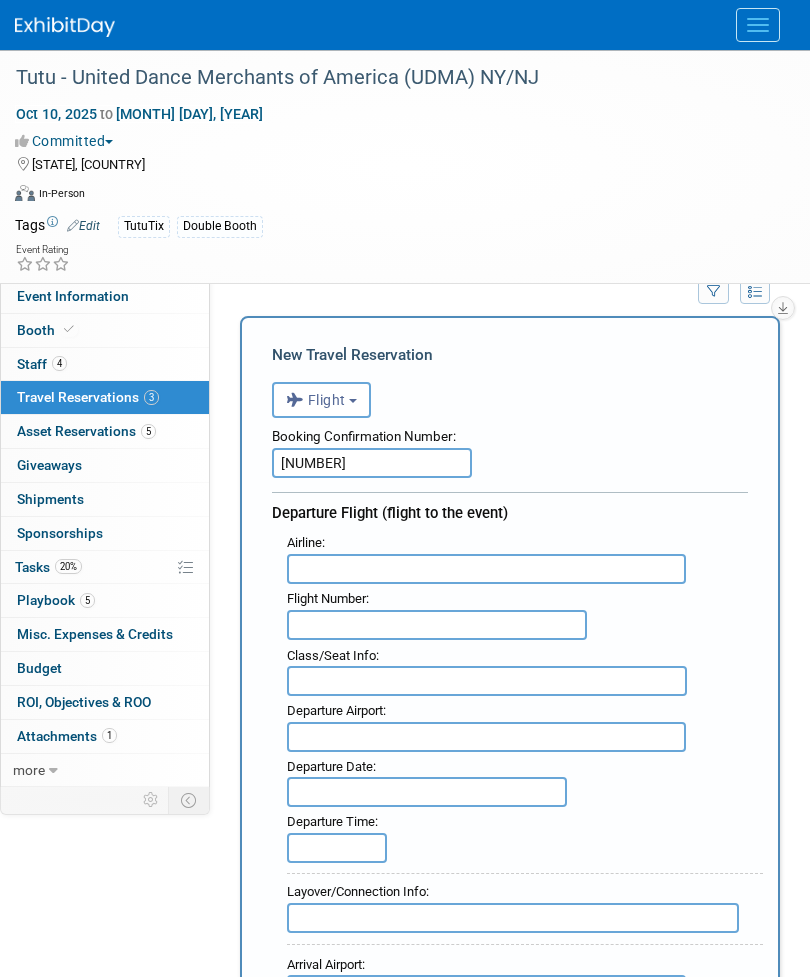 click on "Flight" at bounding box center (316, 400) 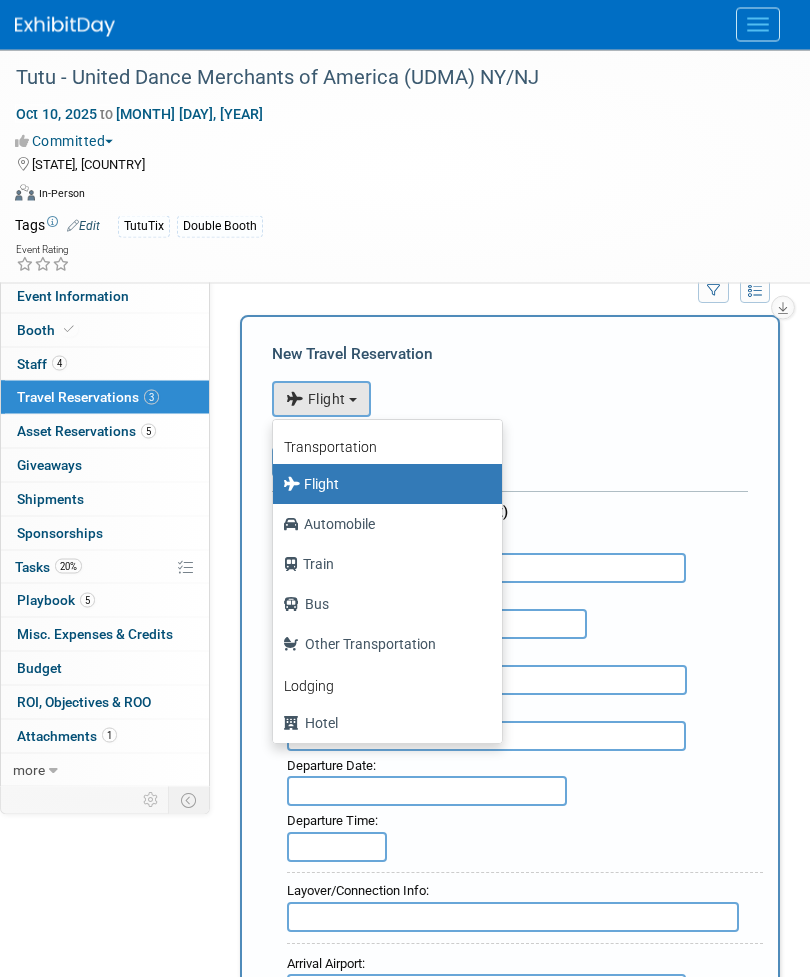 click at bounding box center [405, 488] 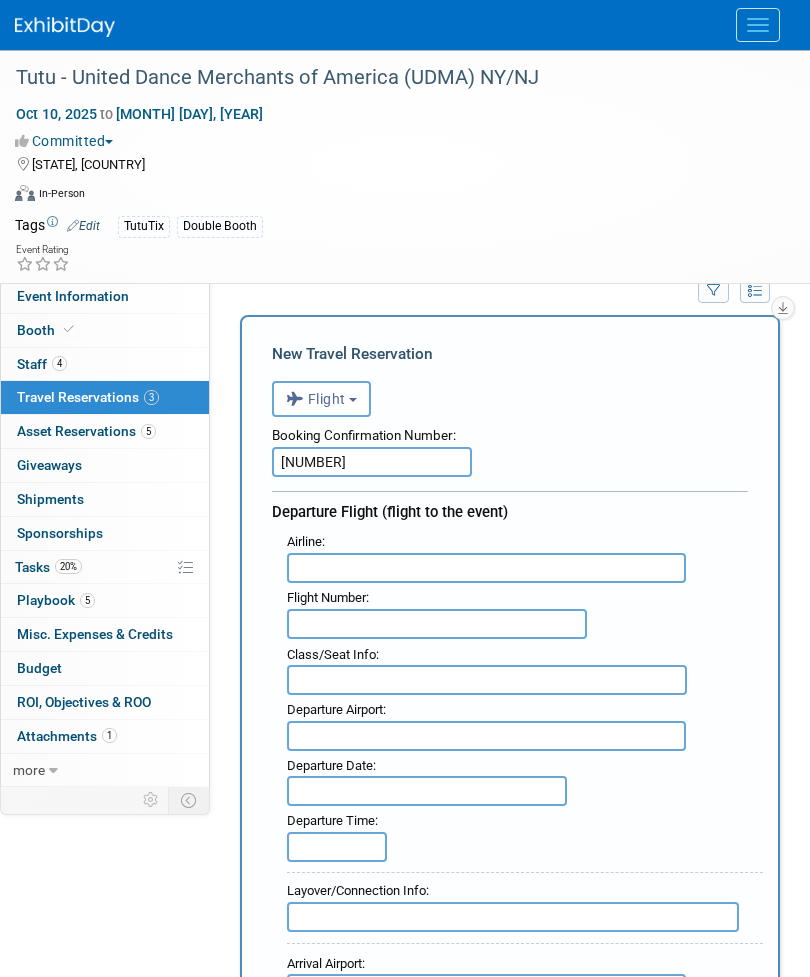 click at bounding box center (486, 568) 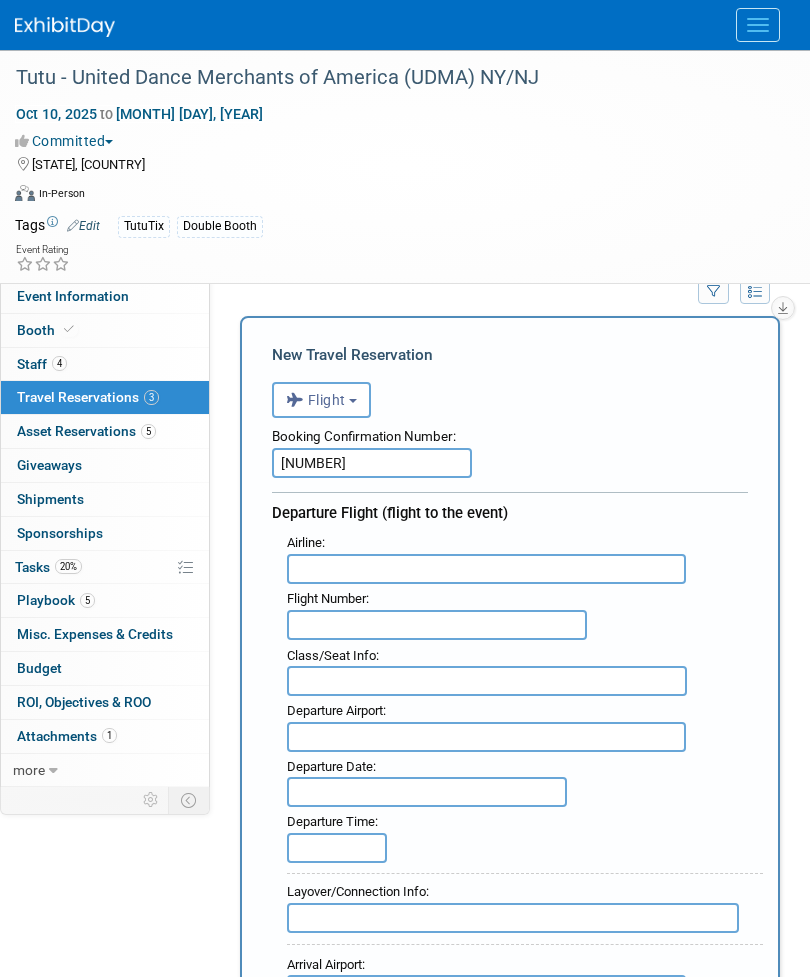 click at bounding box center [486, 569] 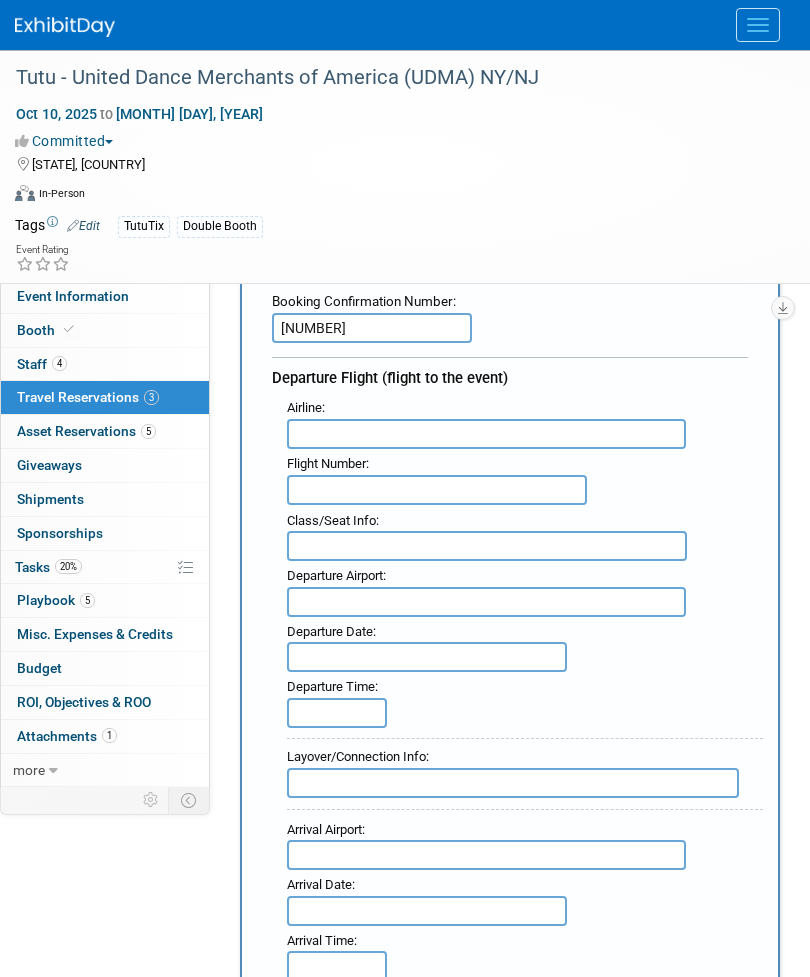 click at bounding box center (486, 434) 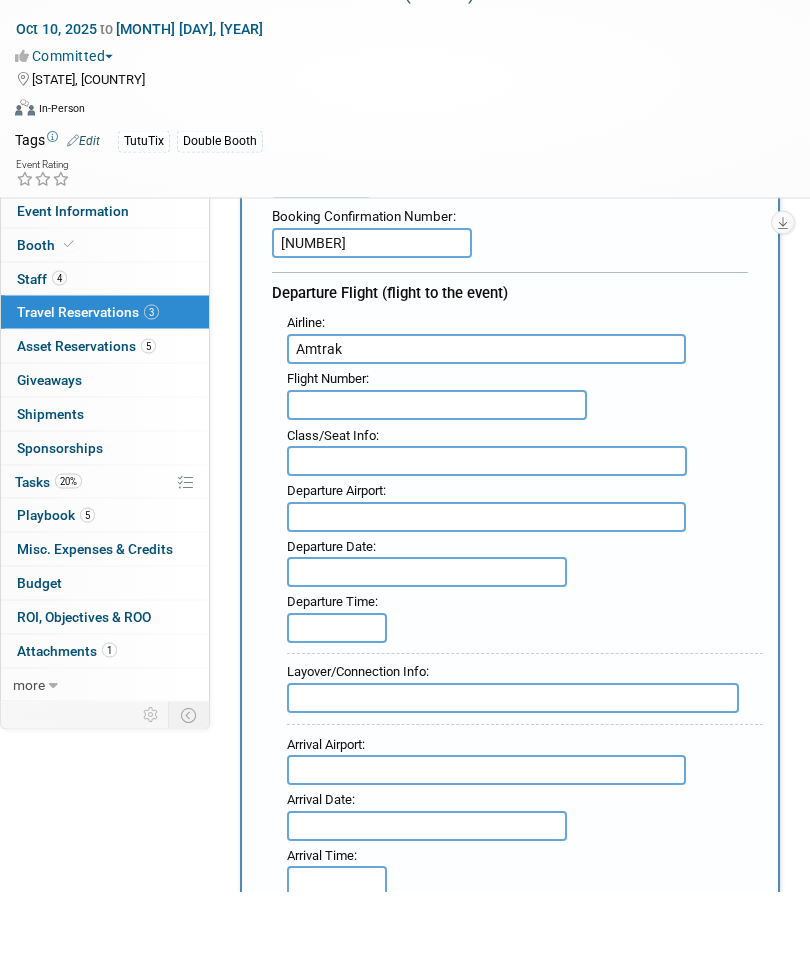 type on "Amtrak" 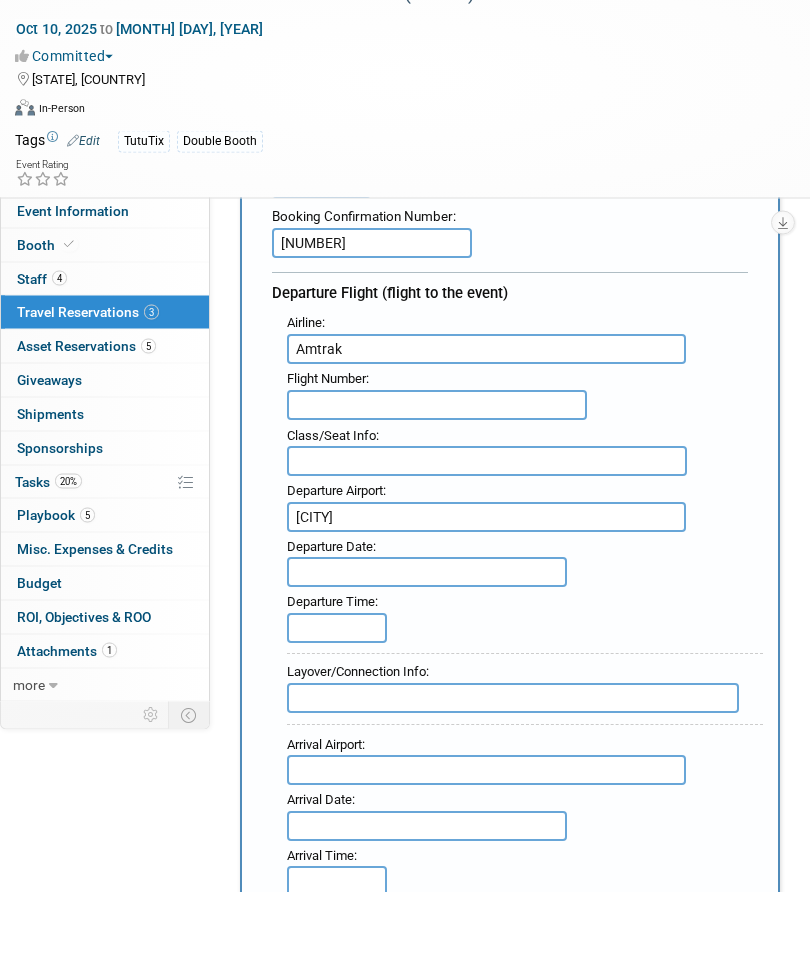 type on "Bham" 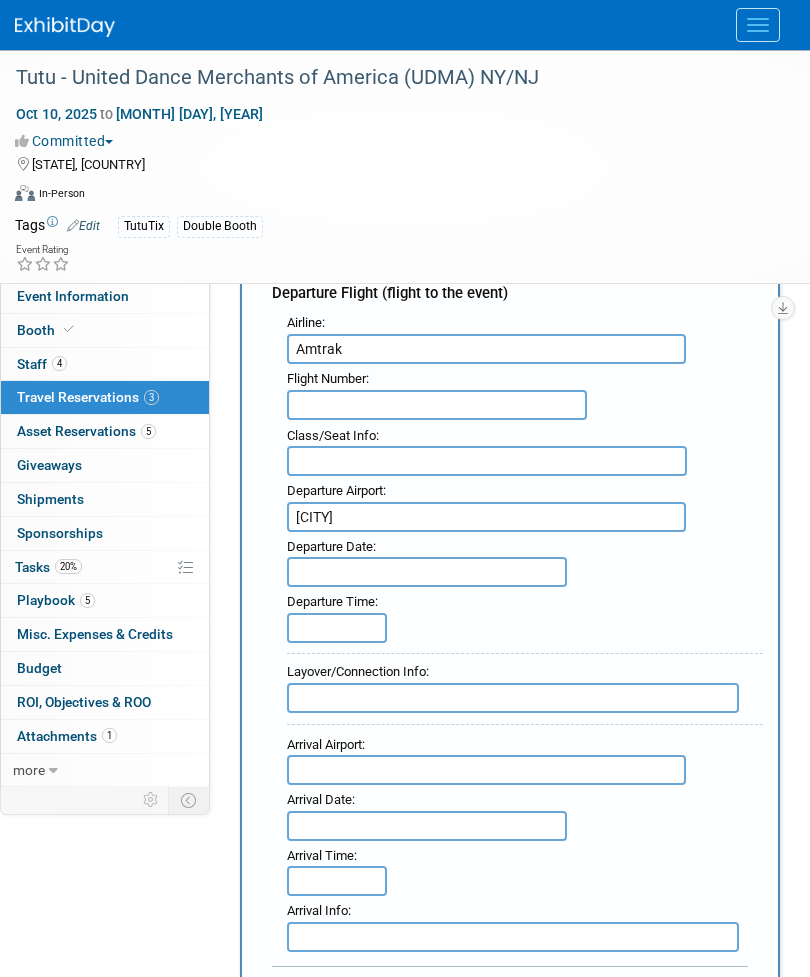 click on "Etix
Events
Recently Viewed Events:
Tutu - United Dance Merchants of America (UDMA) NY/NJ
NJ, United States
Oct 10, 2025  to  Oct 12, 2025
Tutu - Pinnacle Dance Conference (Twinkle Star)
New Orleans, LA
Jul 18, 2025  to  Jul 20, 2025
Tutu - Dance Teacher Web Conference & Expo (DTW)
Las Vegas, NV
Jul 21, 2025  to  Jul 25, 2025
Task Board
Assets
Activity Feed
My Account
My Profile & Preferences
Sync to External Calendar...
Refer & Earn
Contact us
Sign out
Search
Recently Viewed Events:
Tutu - United Dance Merchants of America (UDMA) NY/NJ
In-Person
NJ, United States
Oct 10, 2025  to  Oct 12, 2025
(Committed)
Tutu - Pinnacle Dance Conference (Twinkle Star)" at bounding box center [405, 234] 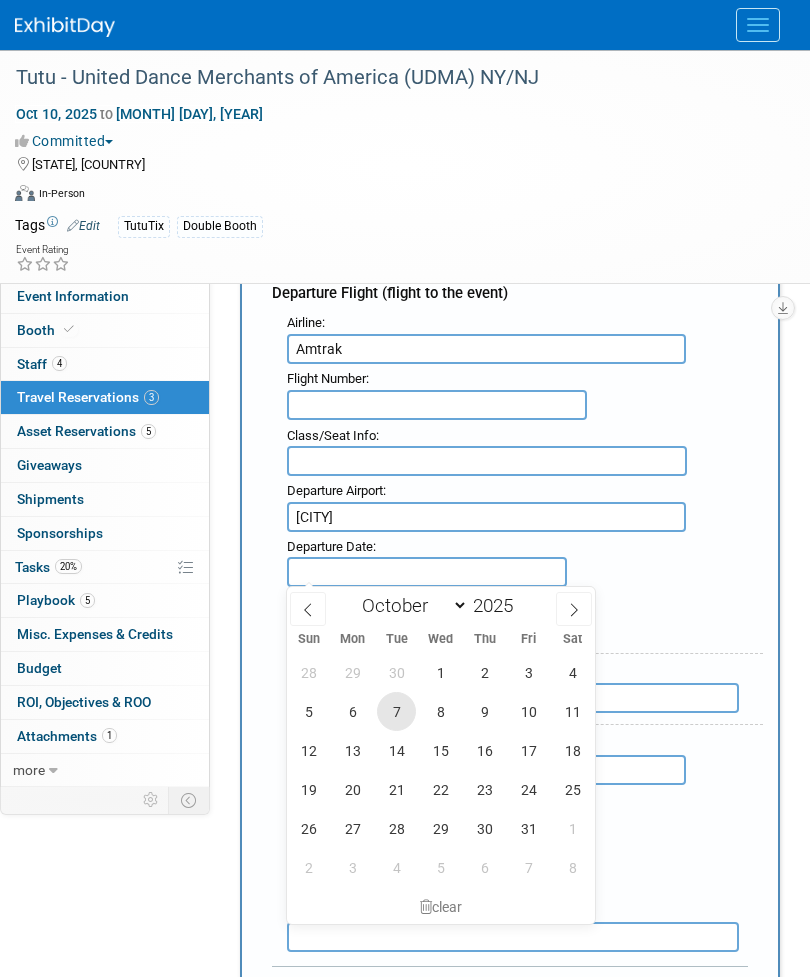 click on "7" at bounding box center [396, 711] 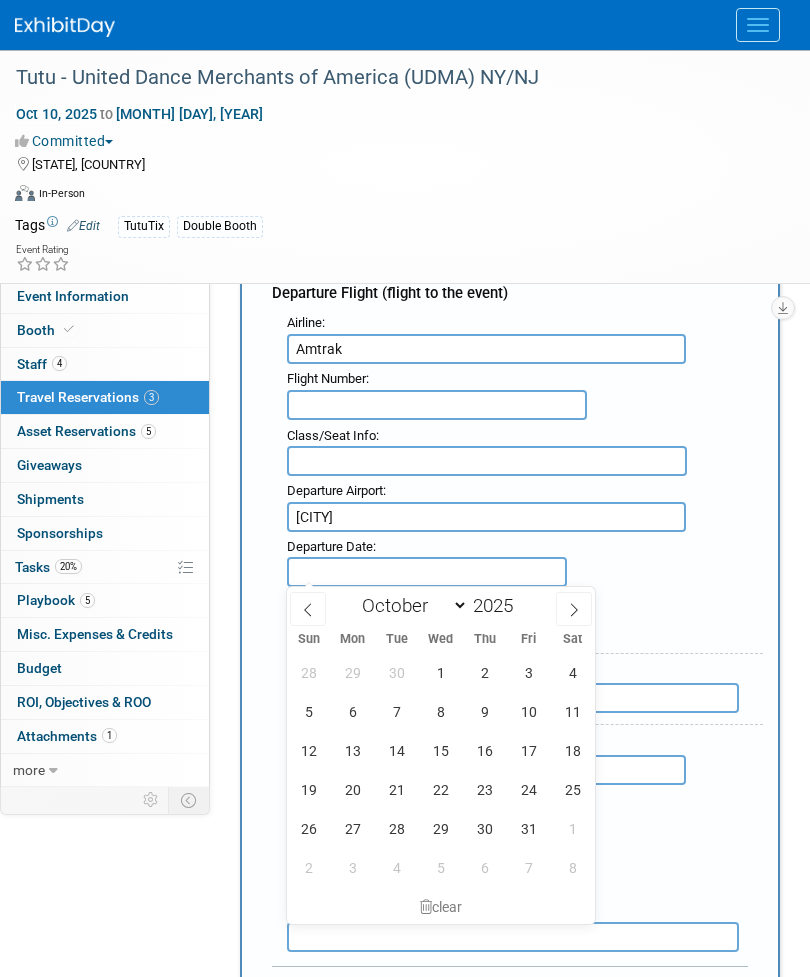 type on "Oct 7, 2025" 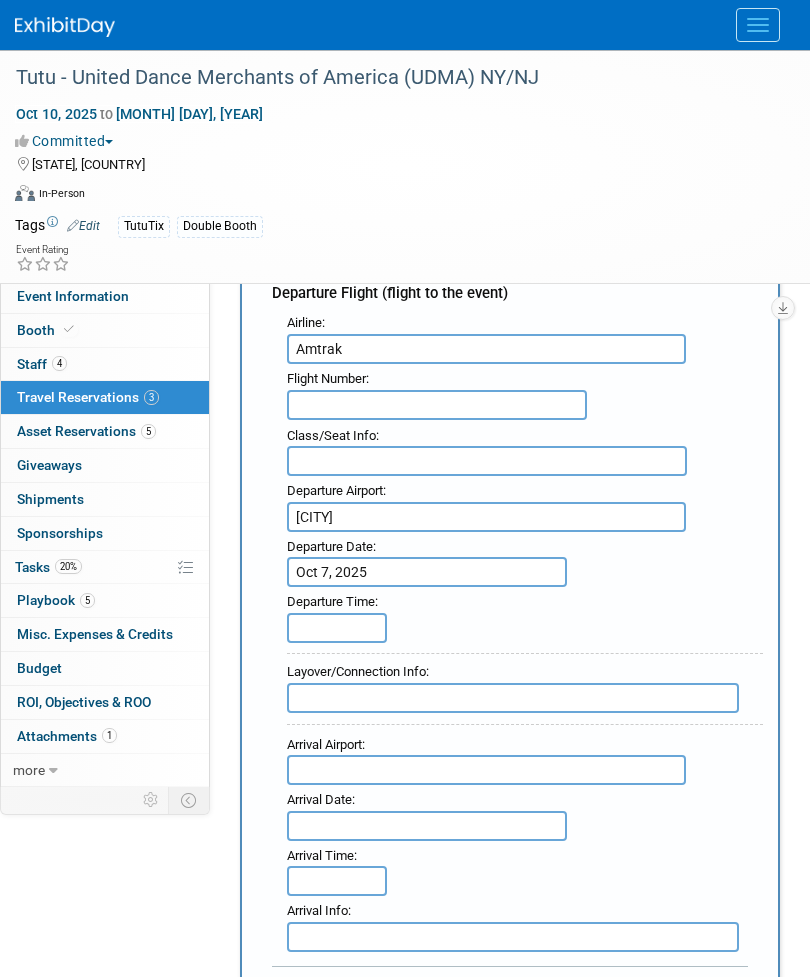 click at bounding box center [337, 628] 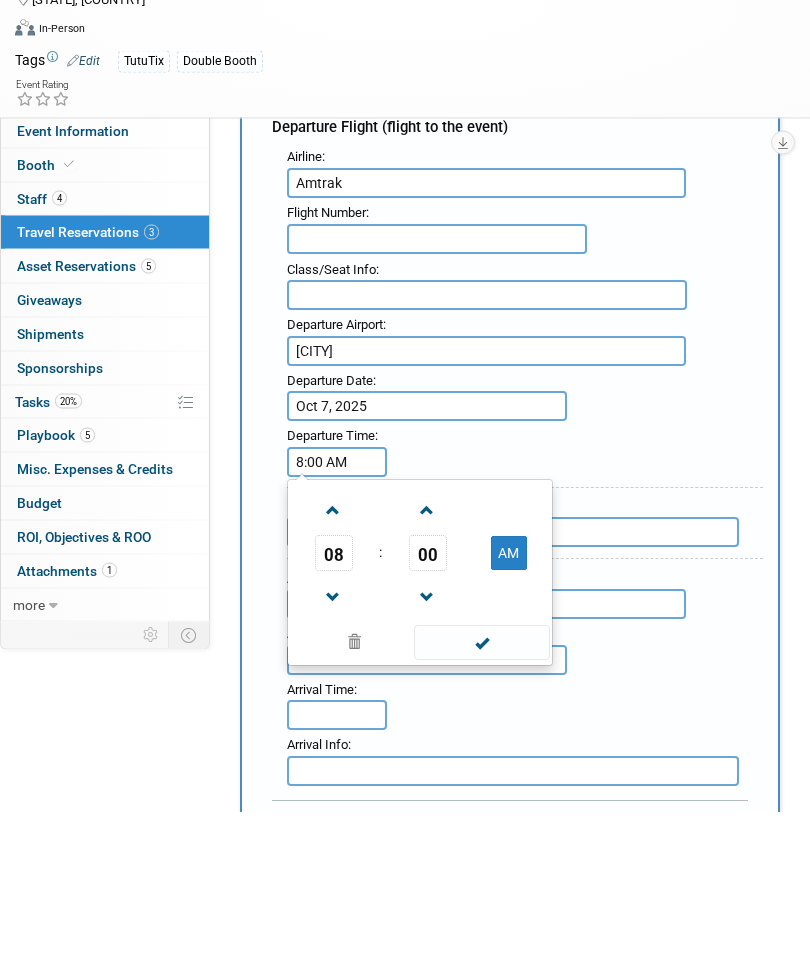 click at bounding box center [333, 763] 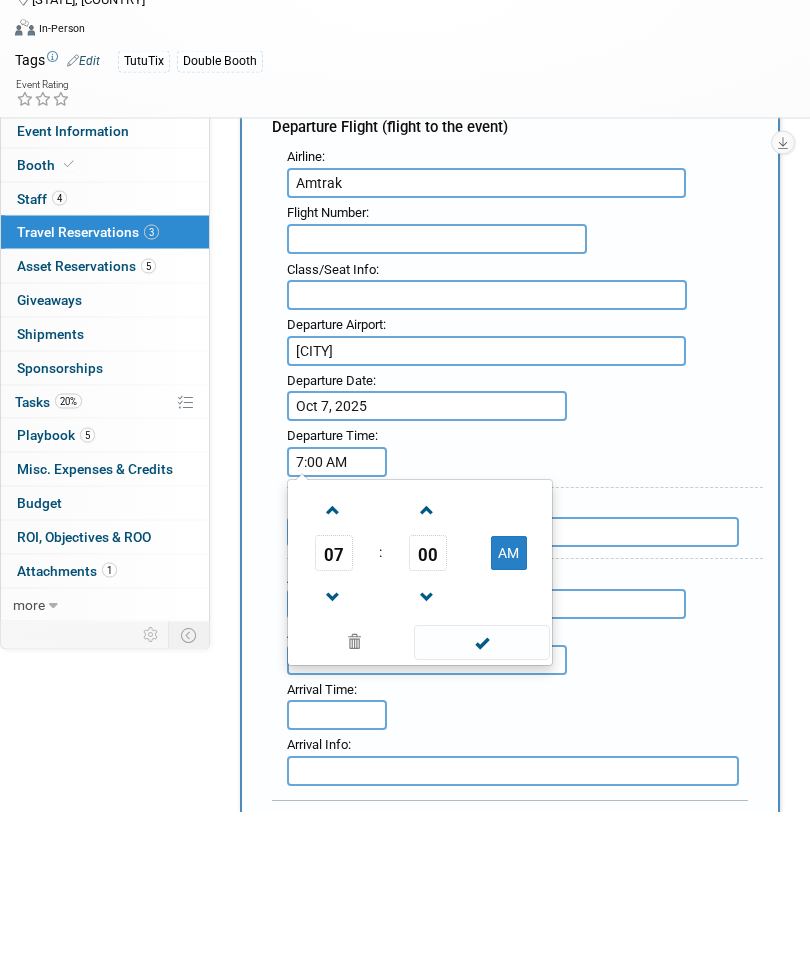 click at bounding box center (333, 763) 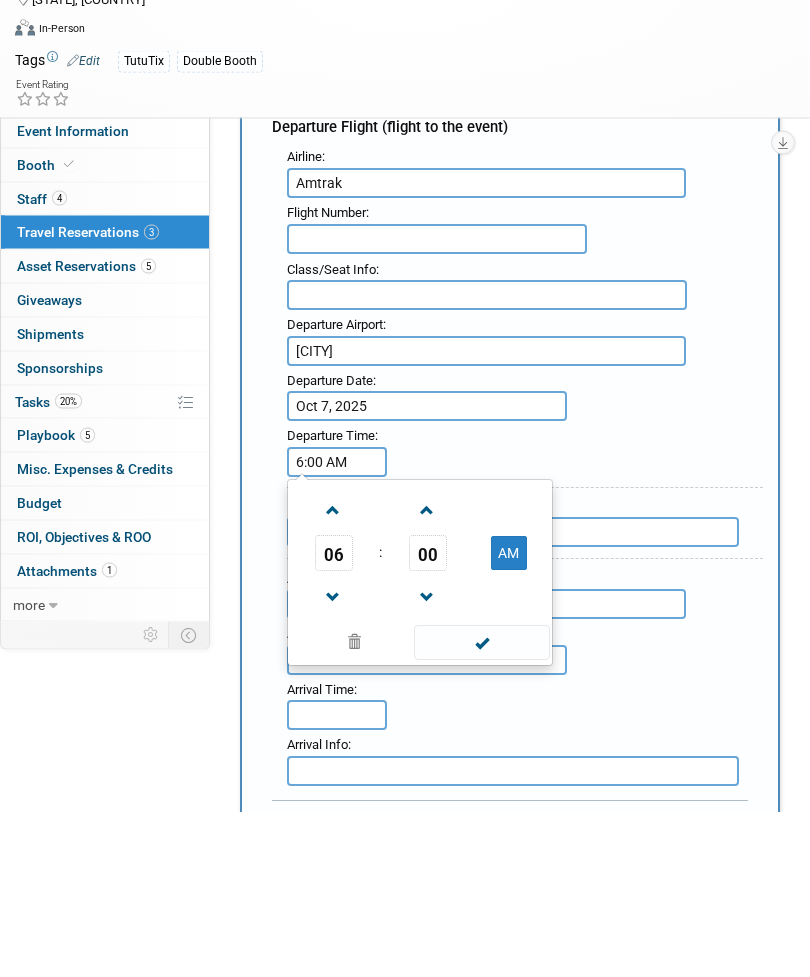 click at bounding box center [333, 763] 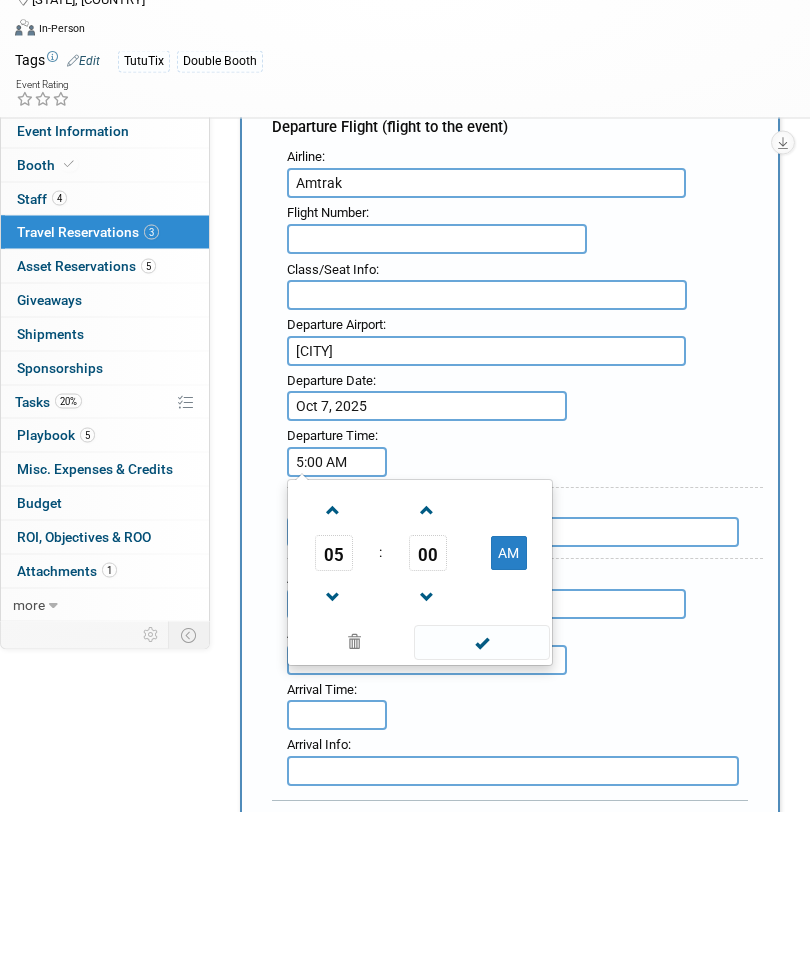 click at bounding box center (427, 676) 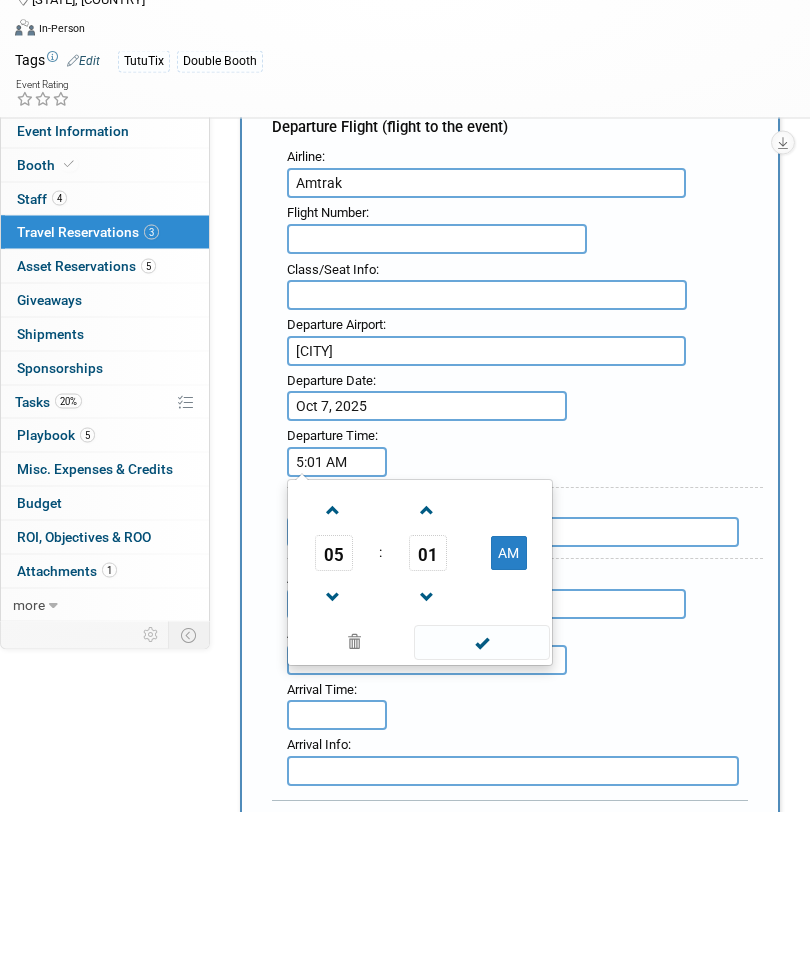 click on "01" at bounding box center (428, 719) 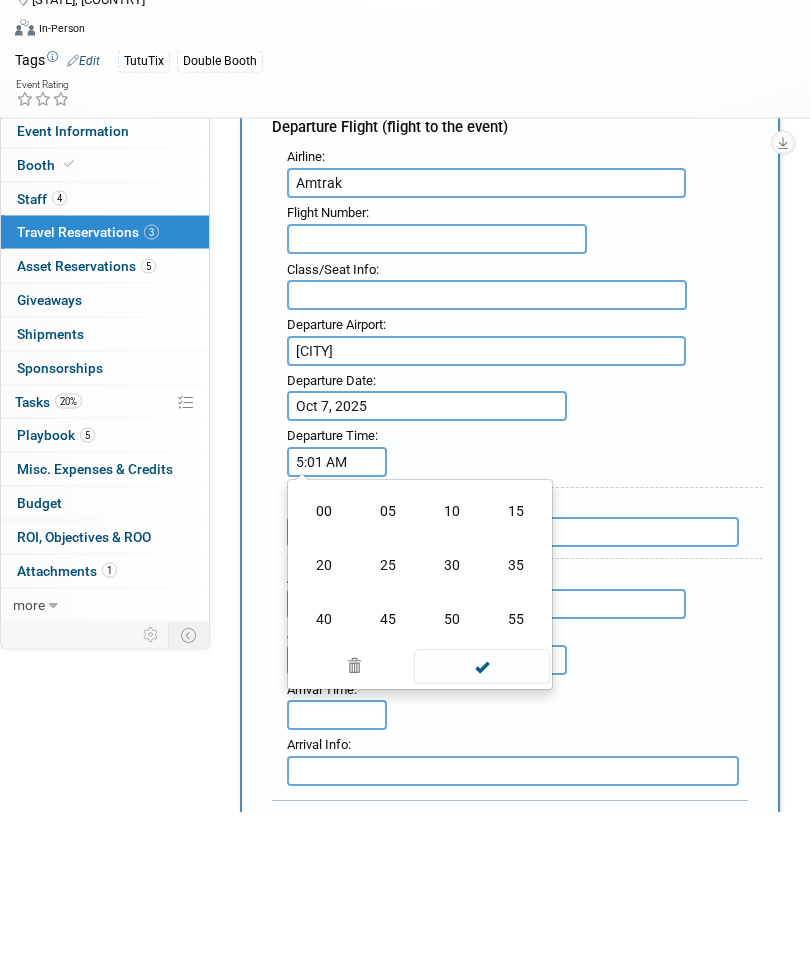 click on "25" at bounding box center [388, 731] 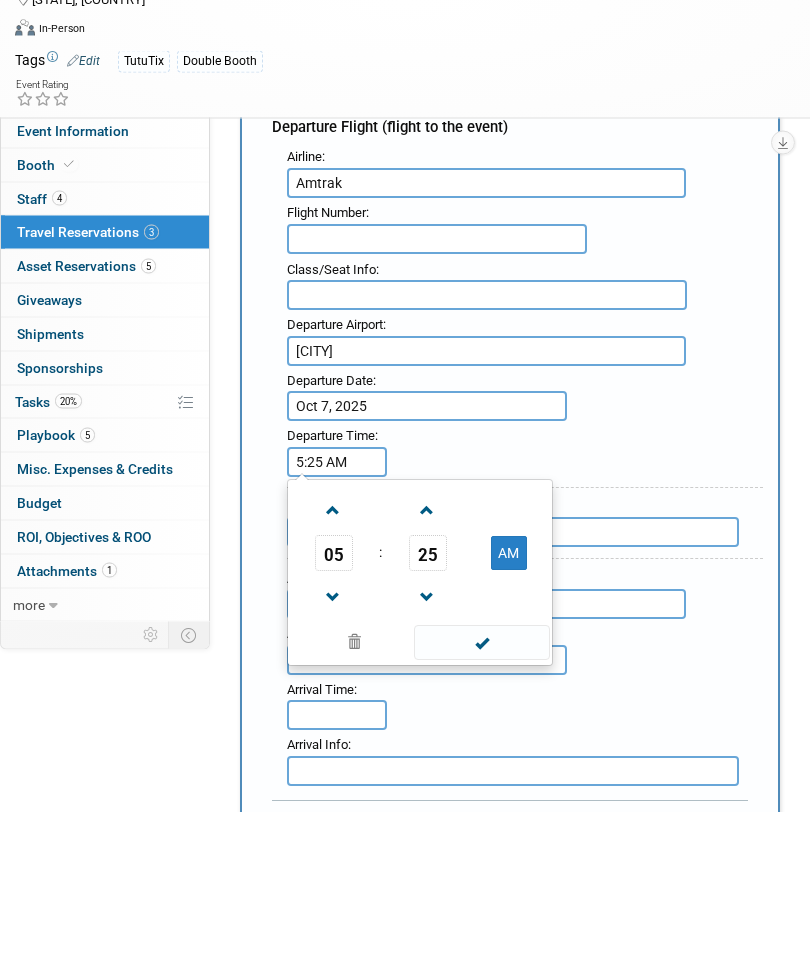 click on "Departure Airport :
Bham
Departure Date :
Oct 7, 2025
Departure Time :
5:25 AM 05 : 25 AM 12 01 02 03 04 05 06" at bounding box center [517, 559] 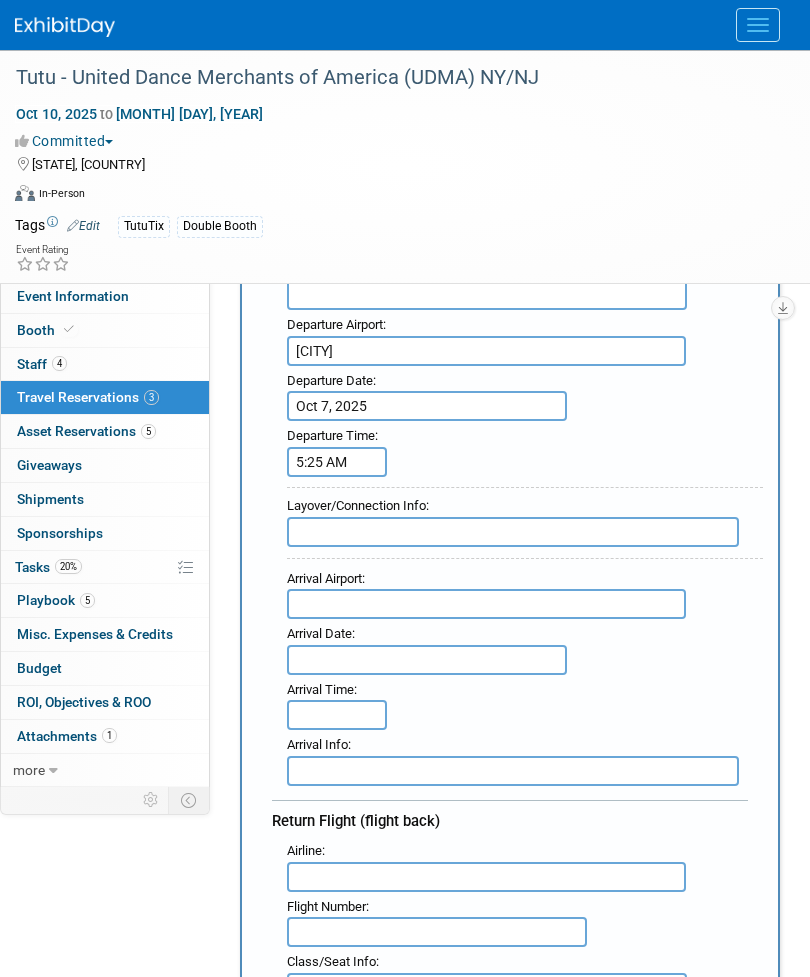 click on "5:25 AM" at bounding box center [337, 462] 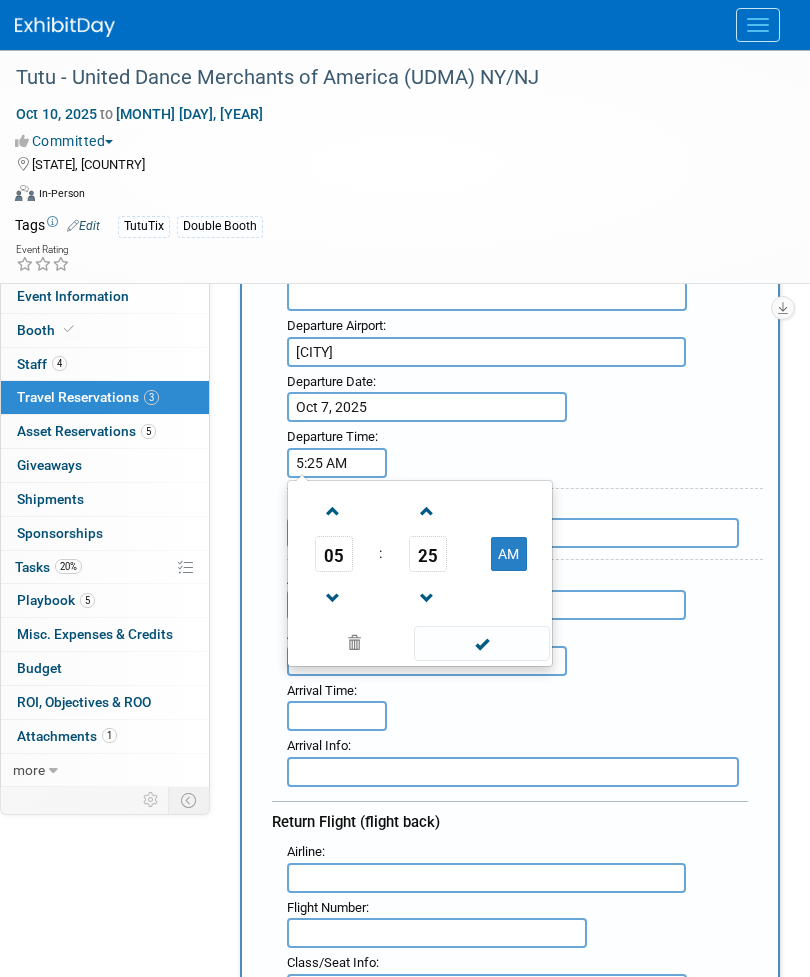 click on "AM" at bounding box center (509, 554) 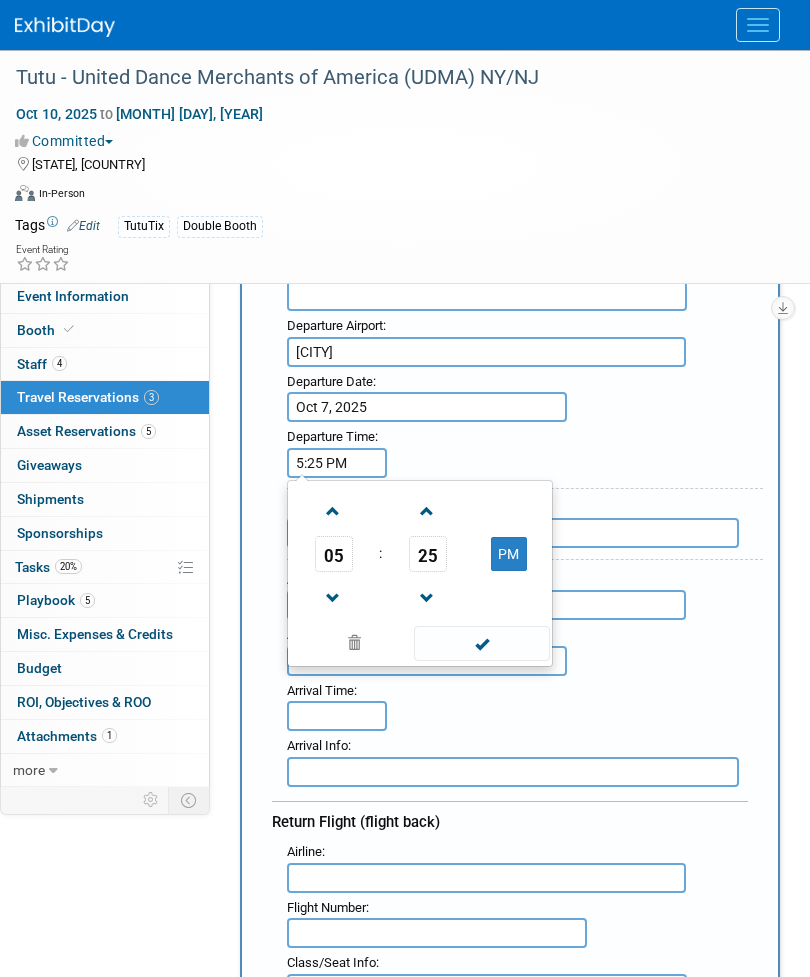 click on "Layover/Connection Info :" at bounding box center (525, 524) 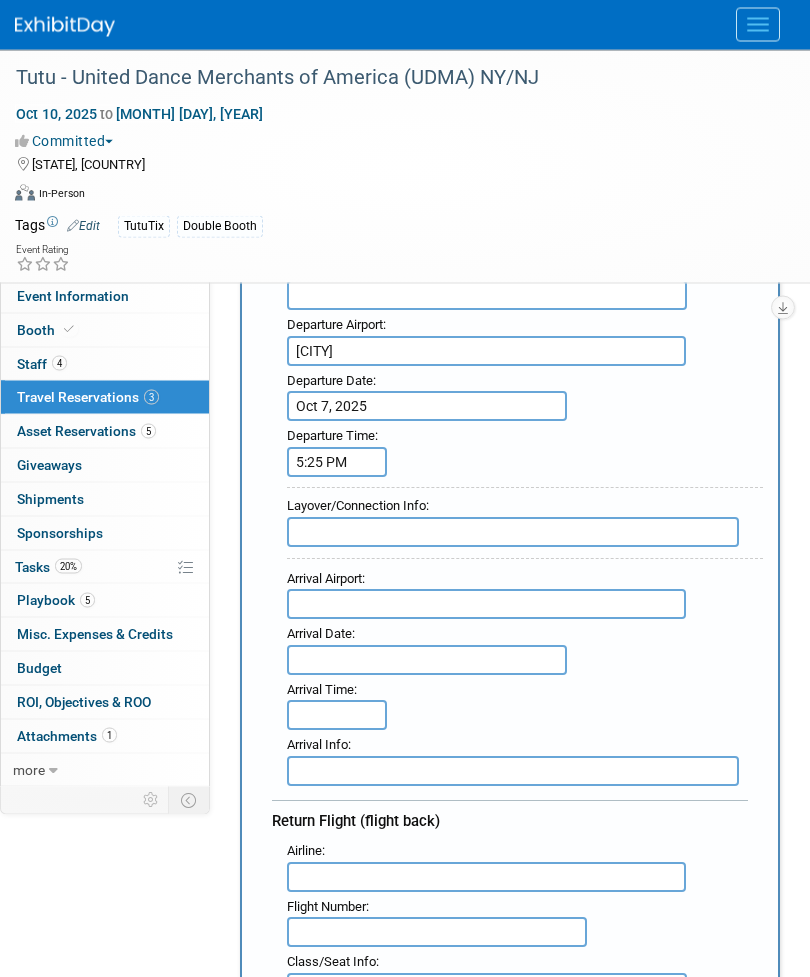 click at bounding box center (486, 605) 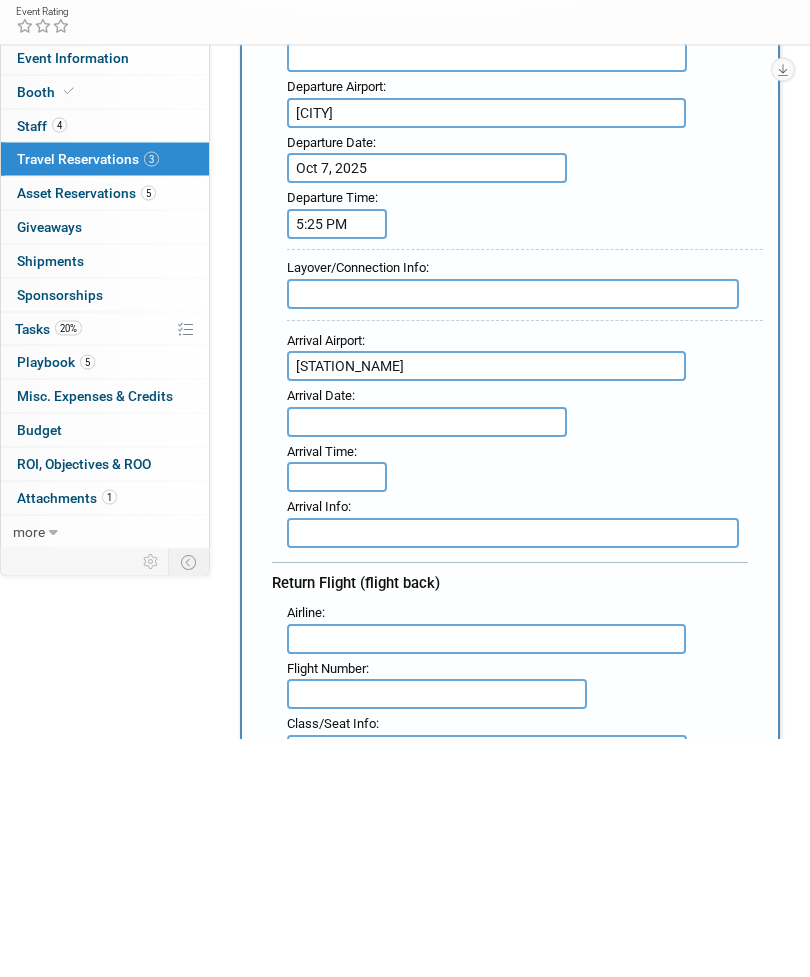 type on "Penn station" 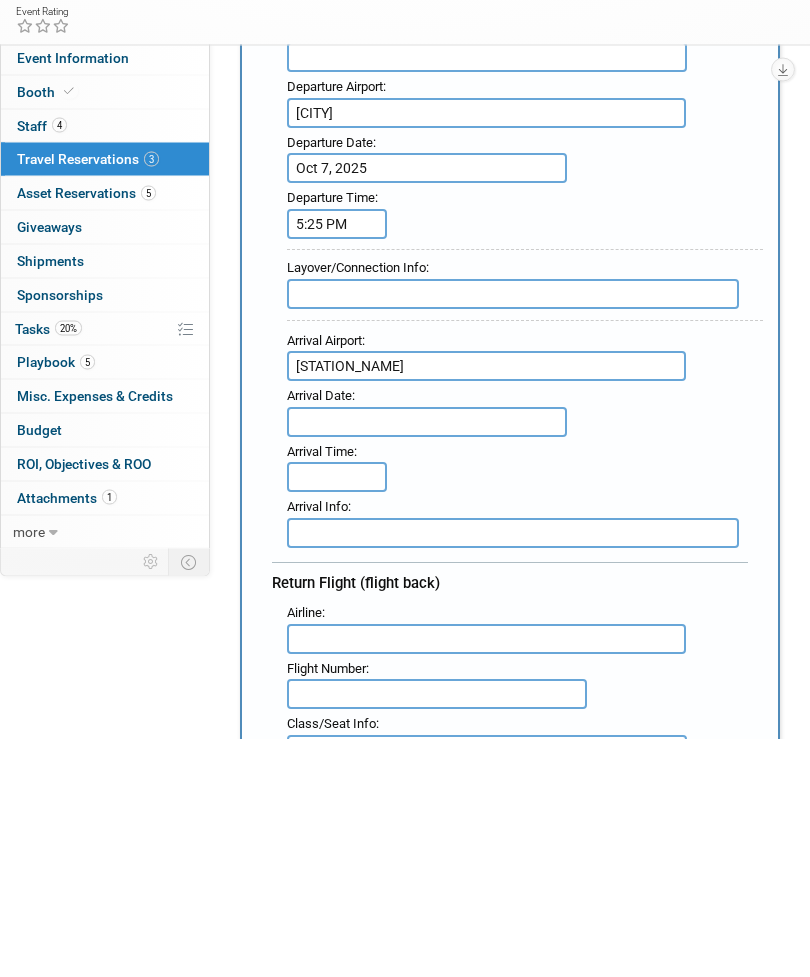 click on "Etix
Events
Recently Viewed Events:
Tutu - United Dance Merchants of America (UDMA) NY/NJ
NJ, United States
Oct 10, 2025  to  Oct 12, 2025
Tutu - Pinnacle Dance Conference (Twinkle Star)
New Orleans, LA
Jul 18, 2025  to  Jul 20, 2025
Tutu - Dance Teacher Web Conference & Expo (DTW)
Las Vegas, NV
Jul 21, 2025  to  Jul 25, 2025
Task Board
Assets
Activity Feed
My Account
My Profile & Preferences
Sync to External Calendar...
Refer & Earn
Contact us
Sign out
Search
Recently Viewed Events:
Tutu - United Dance Merchants of America (UDMA) NY/NJ
In-Person
NJ, United States
Oct 10, 2025  to  Oct 12, 2025
(Committed)
Tutu - Pinnacle Dance Conference (Twinkle Star)" at bounding box center [405, 69] 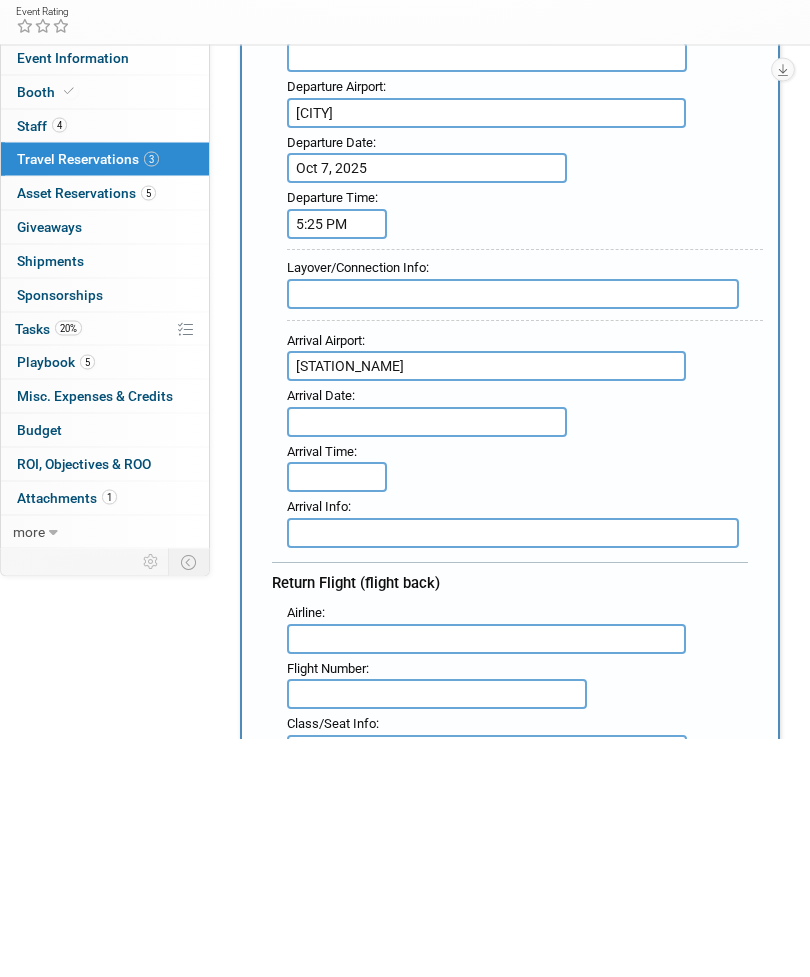 scroll, scrollTop: 658, scrollLeft: 0, axis: vertical 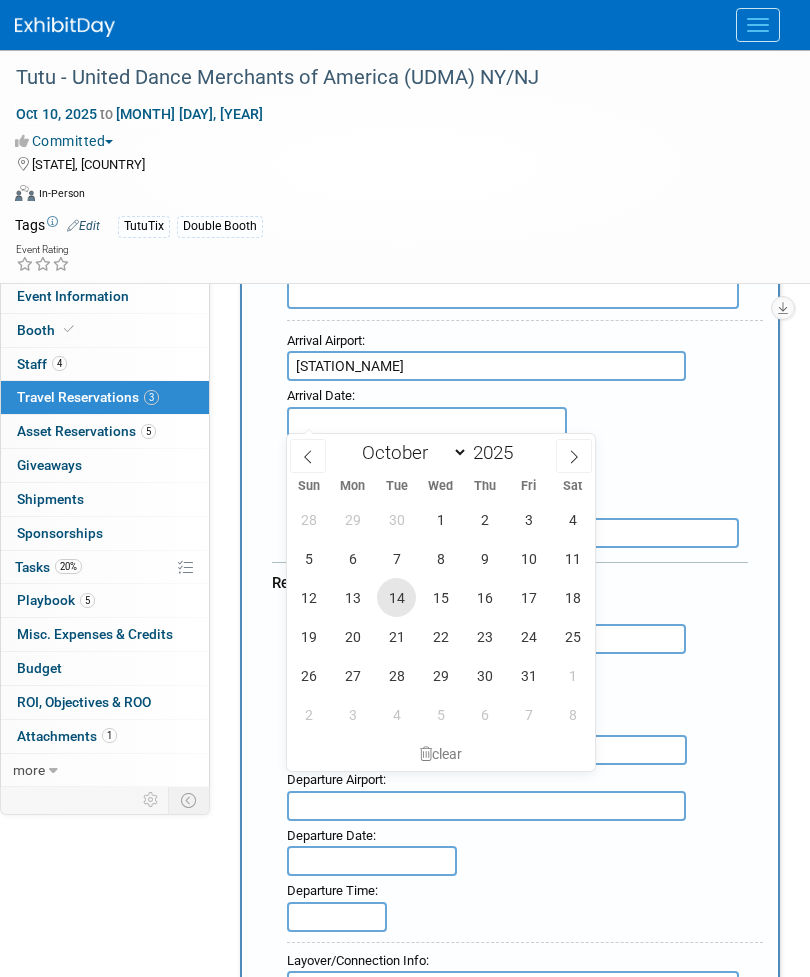 click on "14" at bounding box center (396, 597) 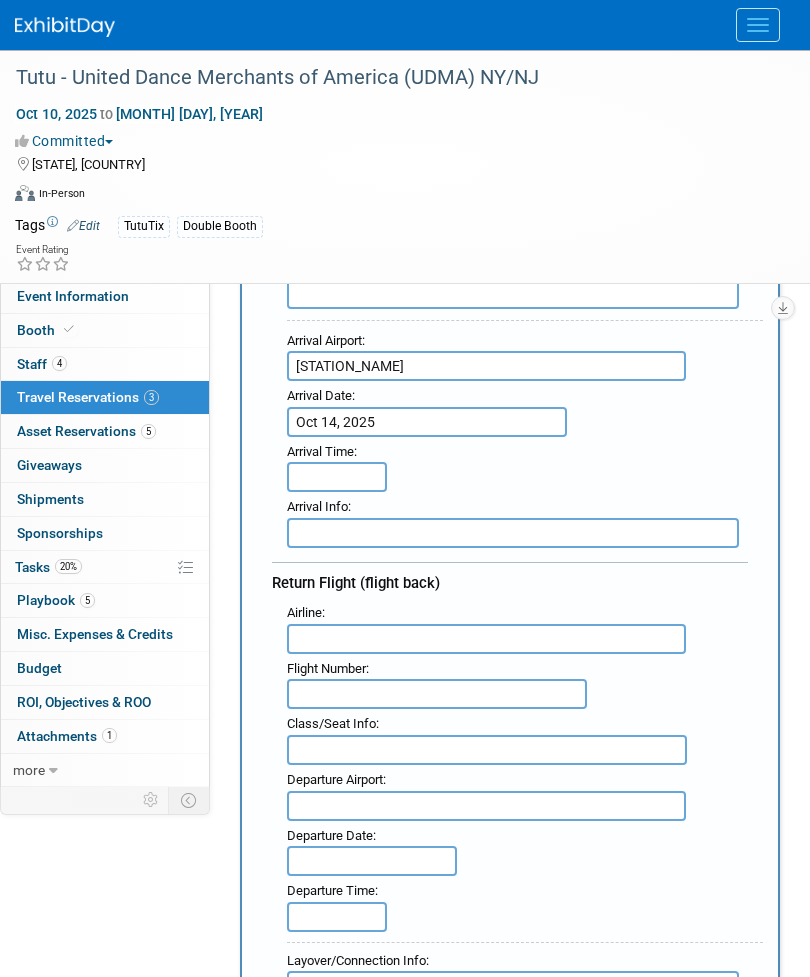 click on "Oct 14, 2025" at bounding box center [427, 422] 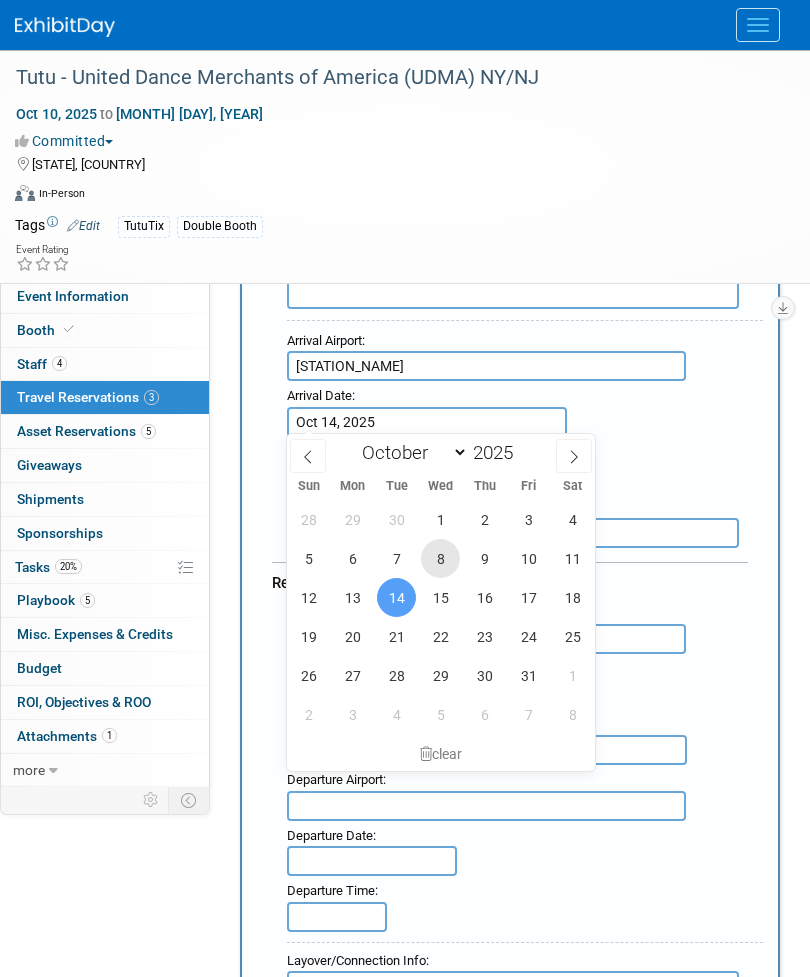 click on "8" at bounding box center [440, 558] 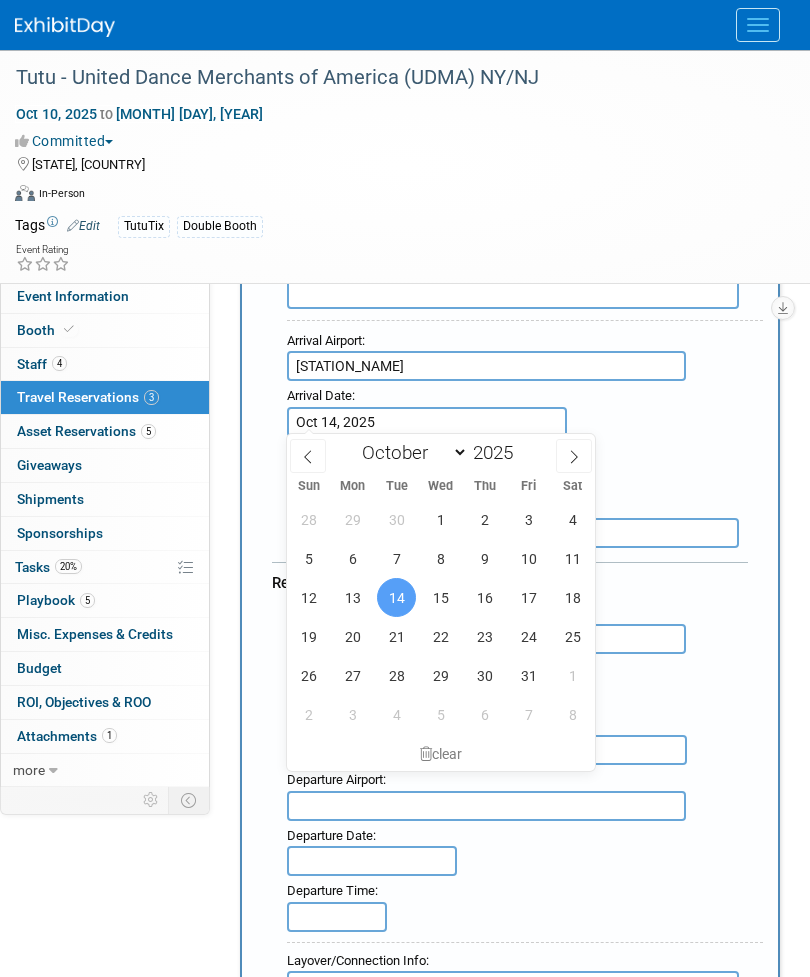 type on "Oct 8, 2025" 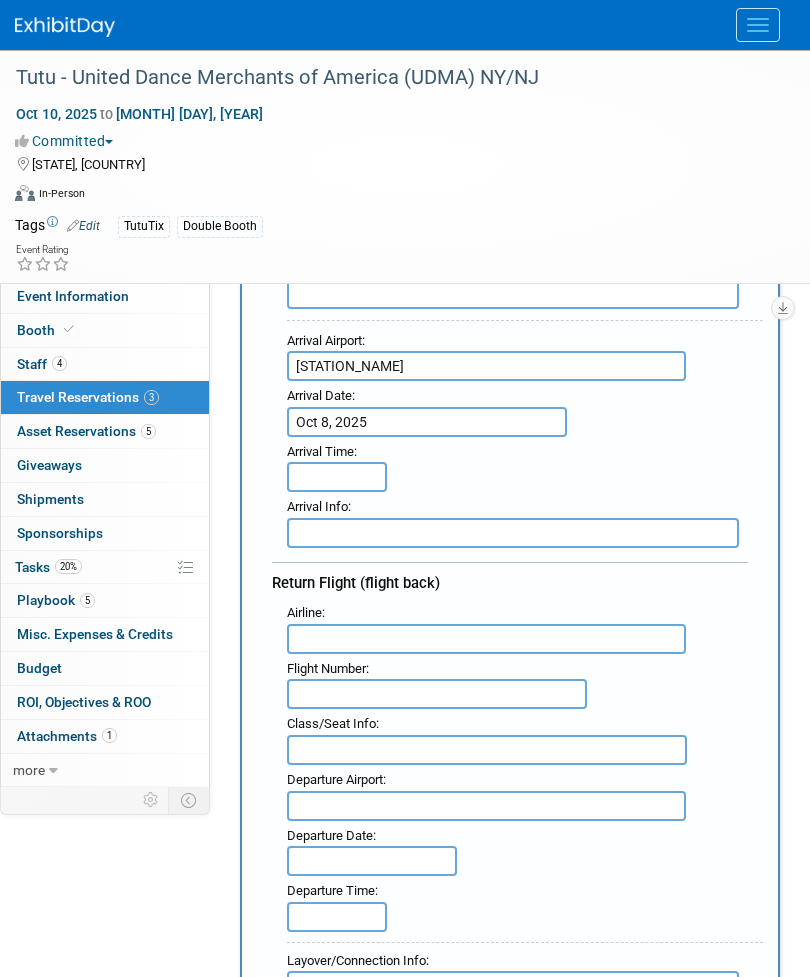 click at bounding box center [337, 477] 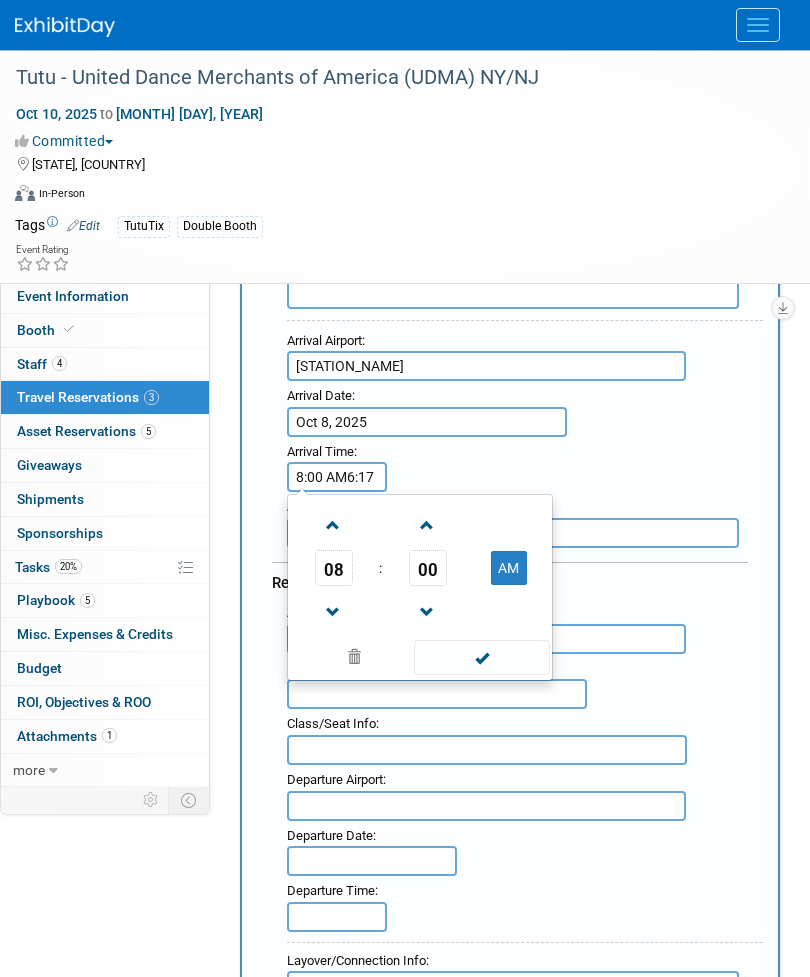 click on "AM" at bounding box center [509, 568] 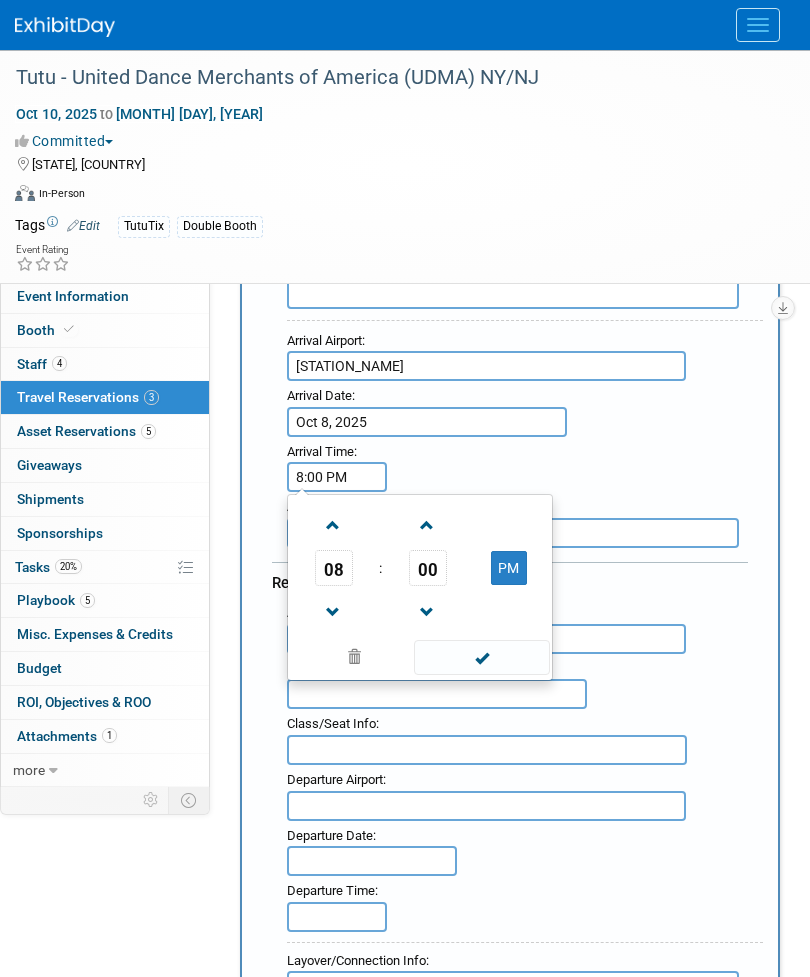 click at bounding box center (333, 612) 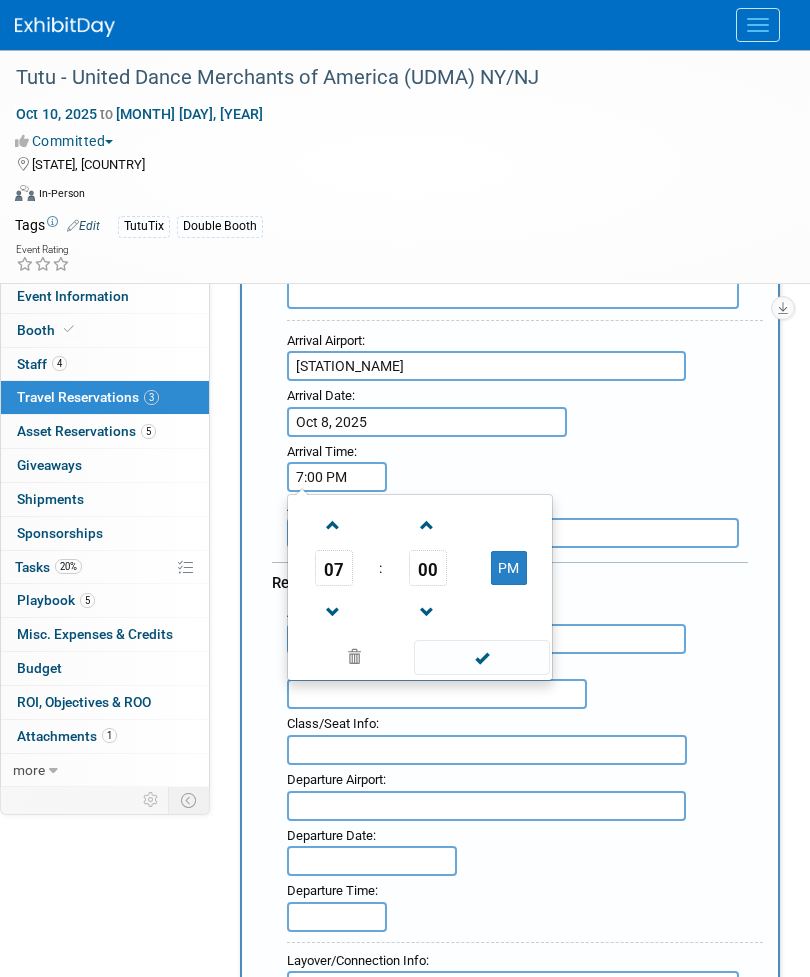 click at bounding box center [333, 612] 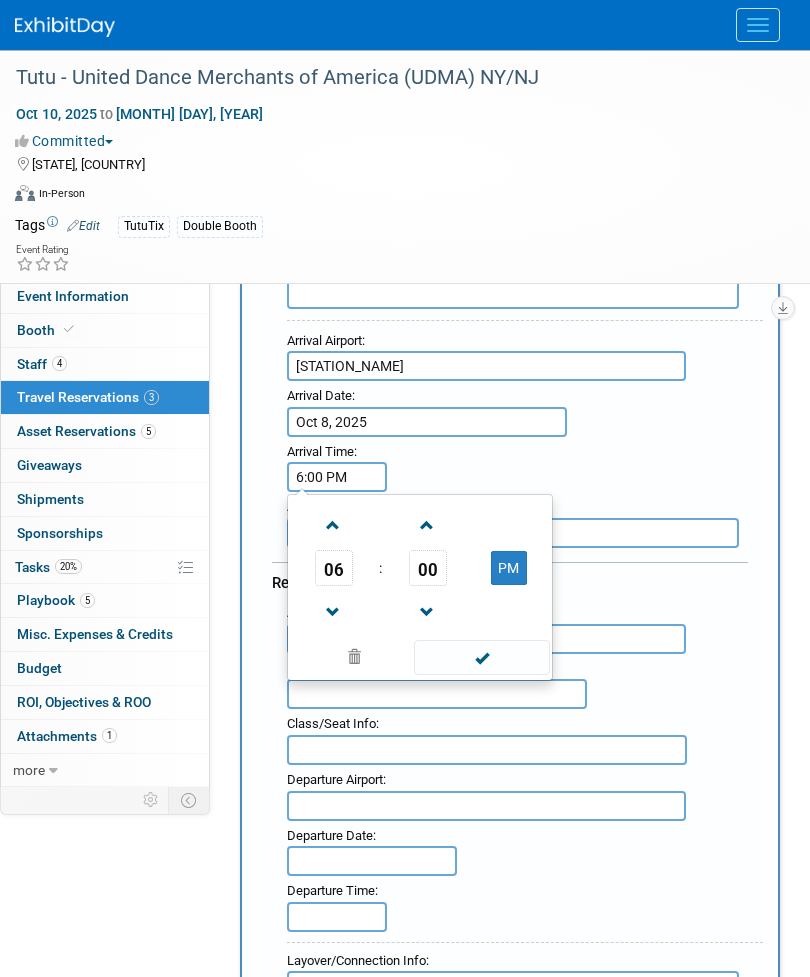 click on "00" at bounding box center (428, 568) 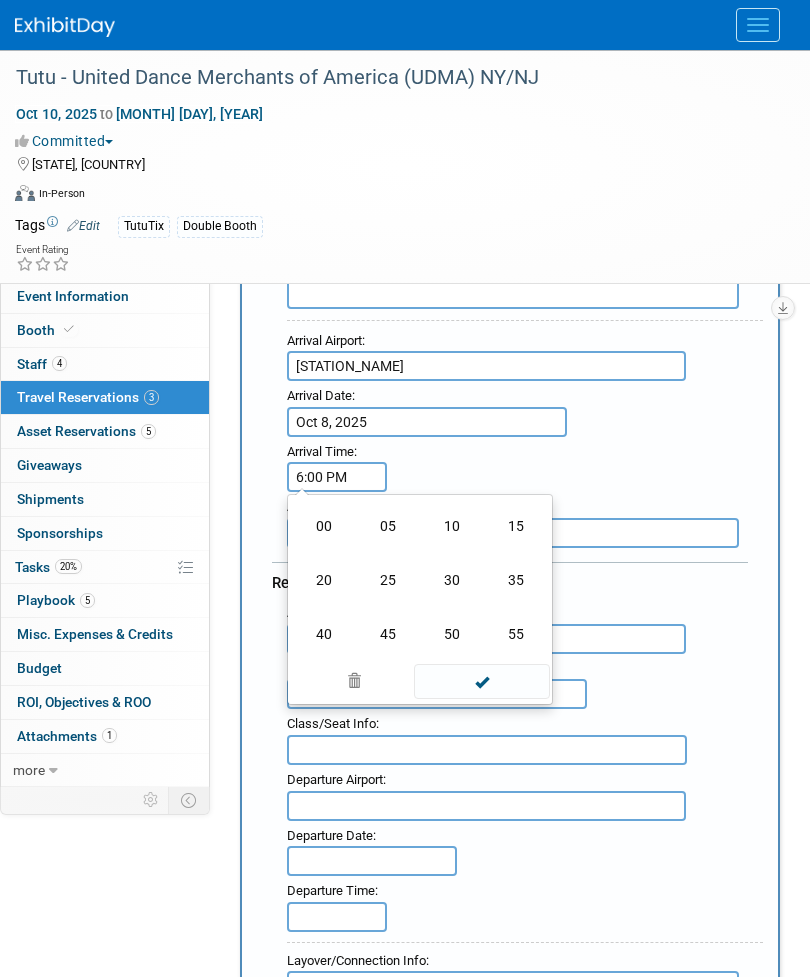 click on "15" at bounding box center (516, 526) 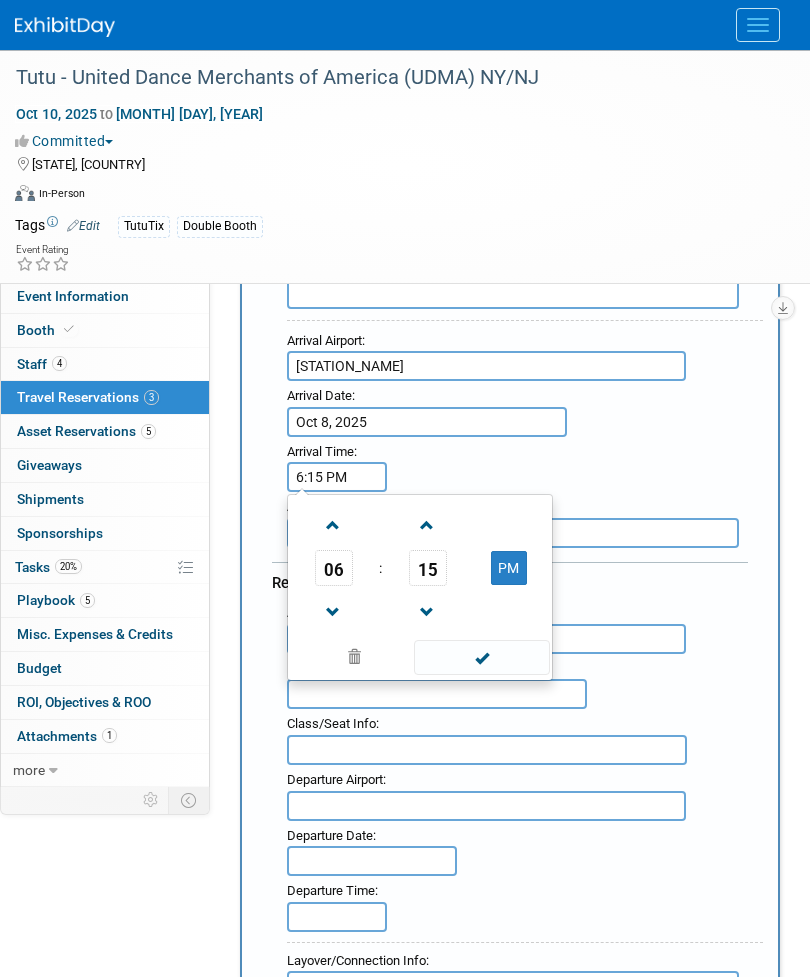 click on "Arrival Airport :
Penn station
Arrival Date :
Oct 8, 2025
Arrival Time :
6:15 PM 06 : 15 PM 12 01 02 03 04 05 06" at bounding box center [517, 409] 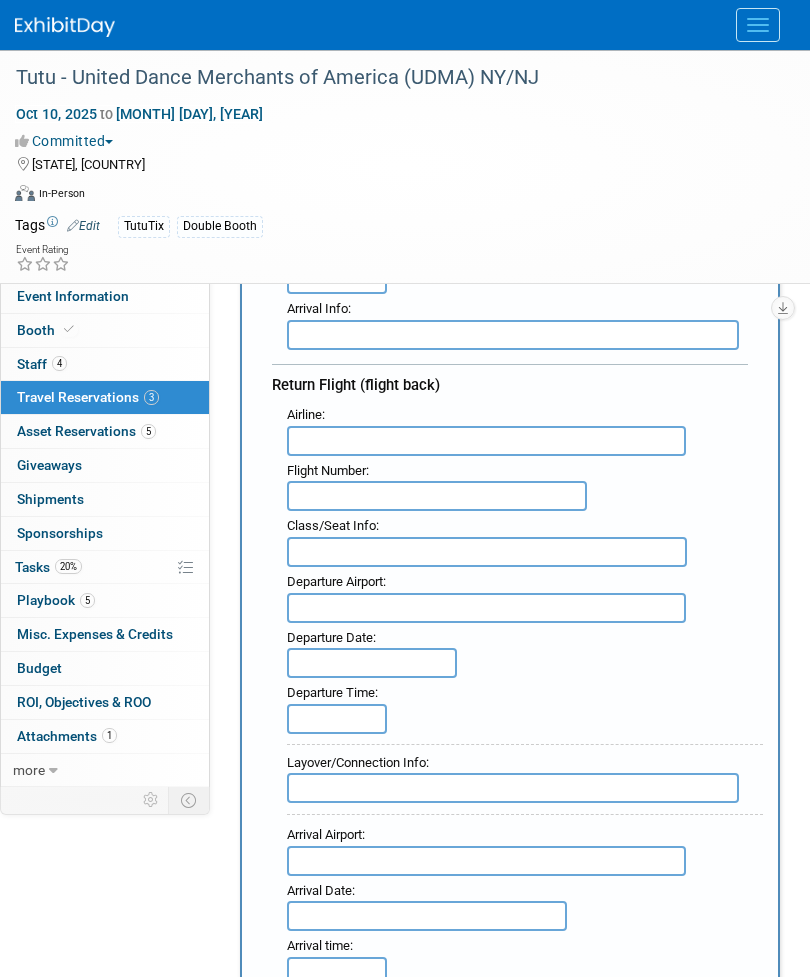 scroll, scrollTop: 855, scrollLeft: 0, axis: vertical 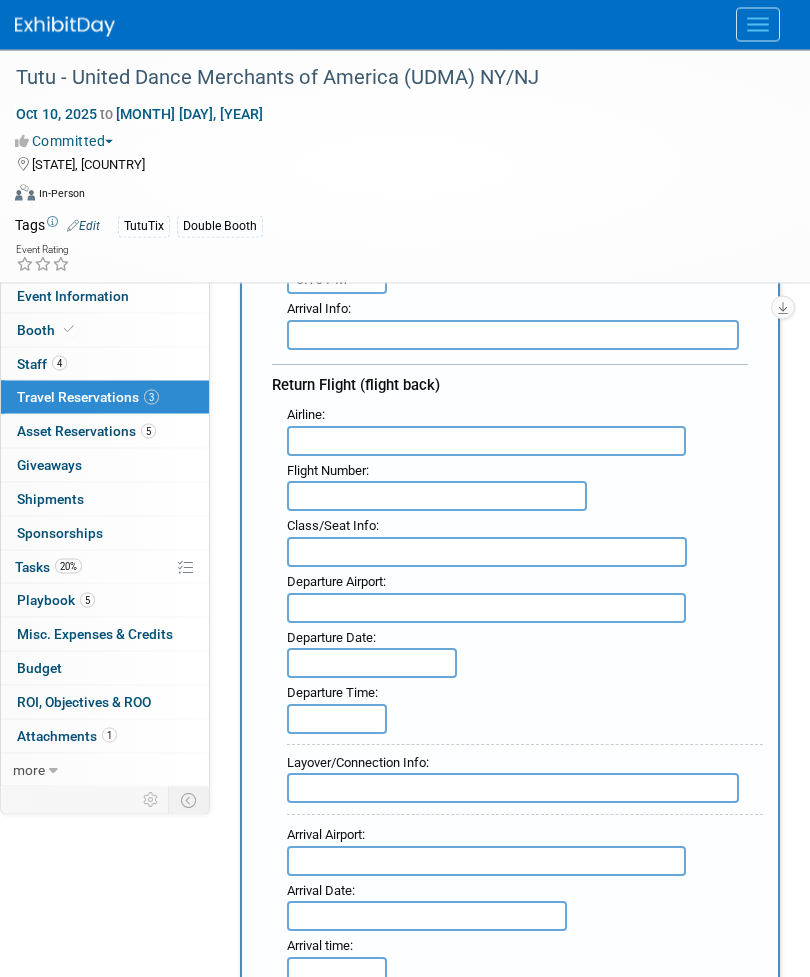 click at bounding box center (486, 442) 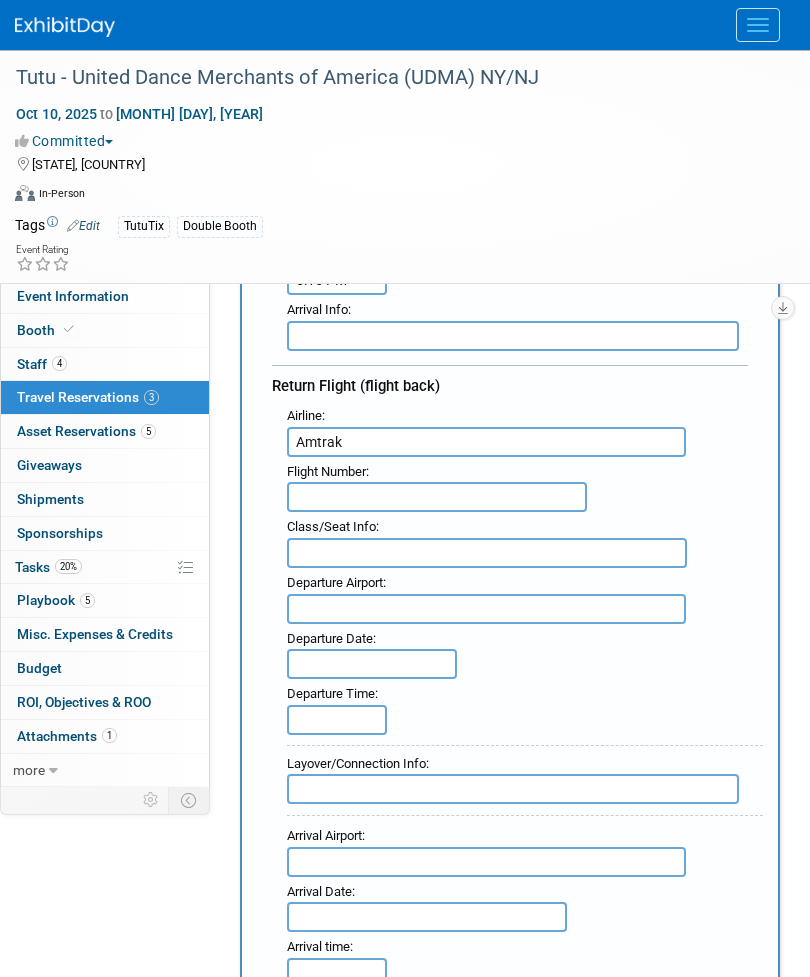 scroll, scrollTop: 849, scrollLeft: 0, axis: vertical 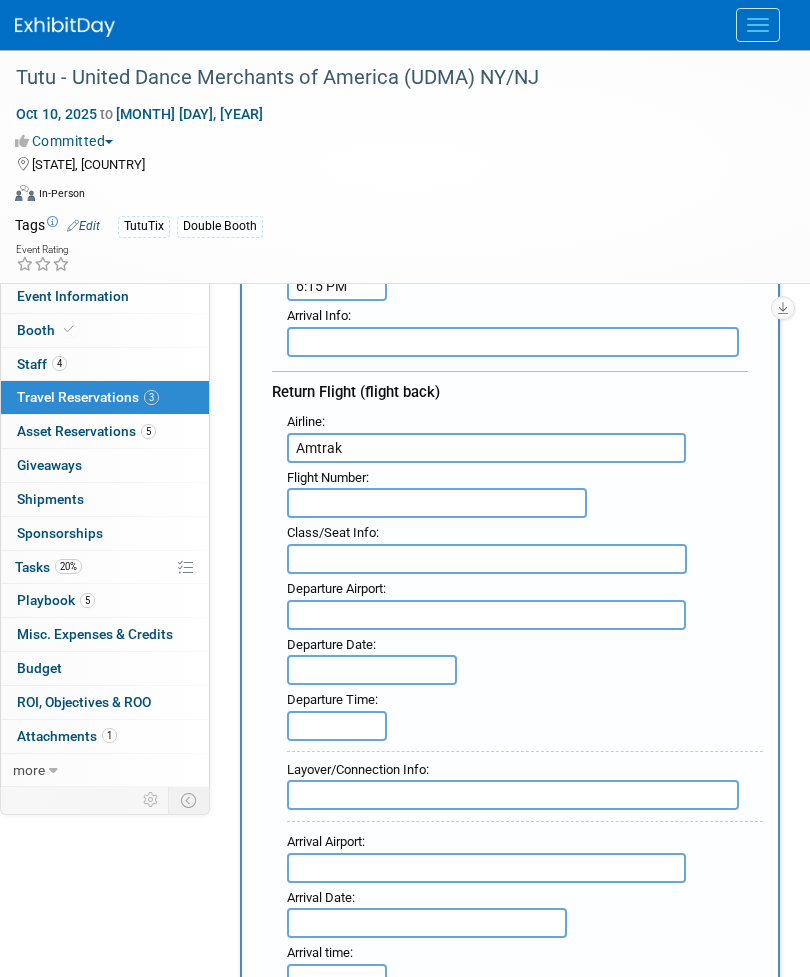 type on "Amtrak" 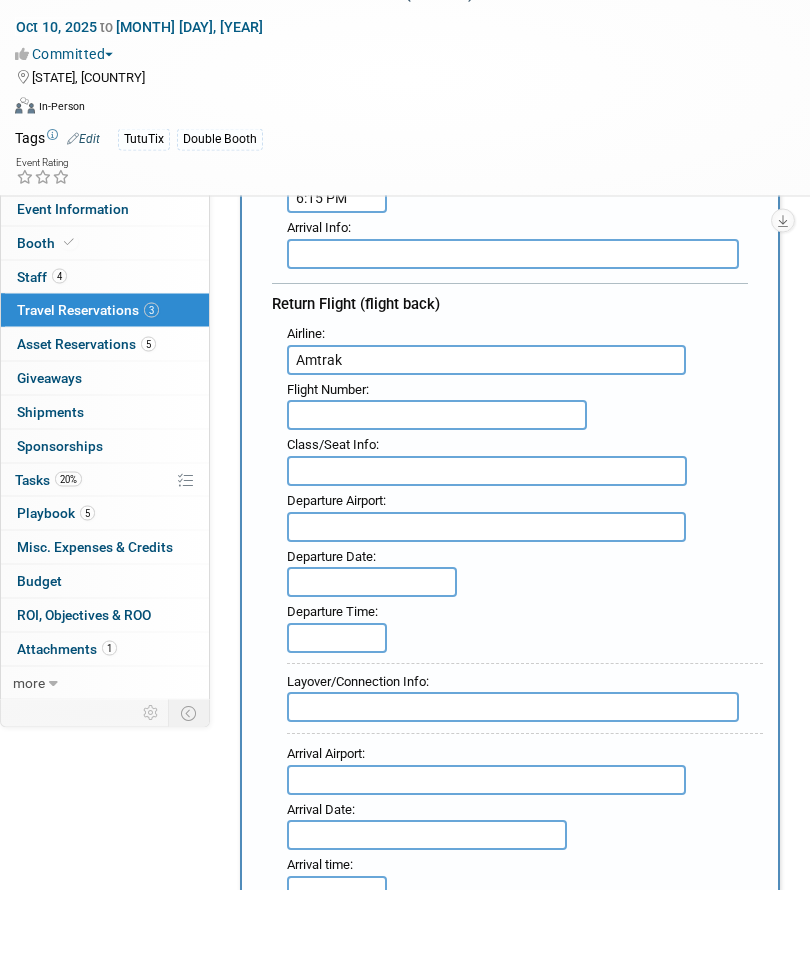 click at bounding box center (486, 615) 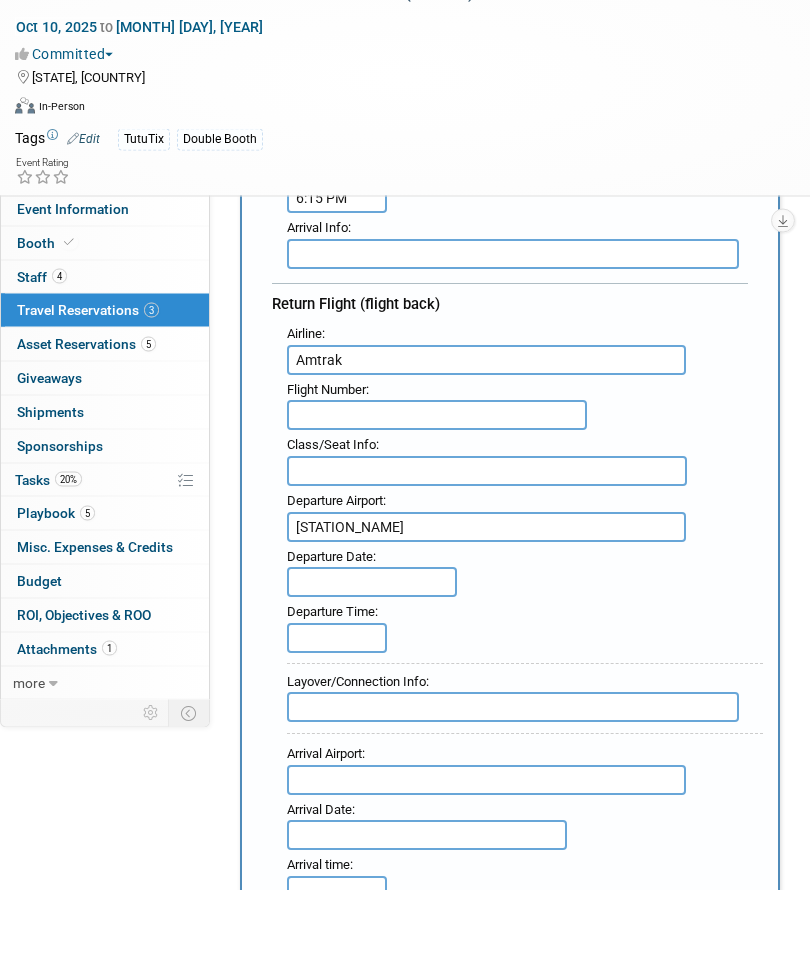type on "Penn station" 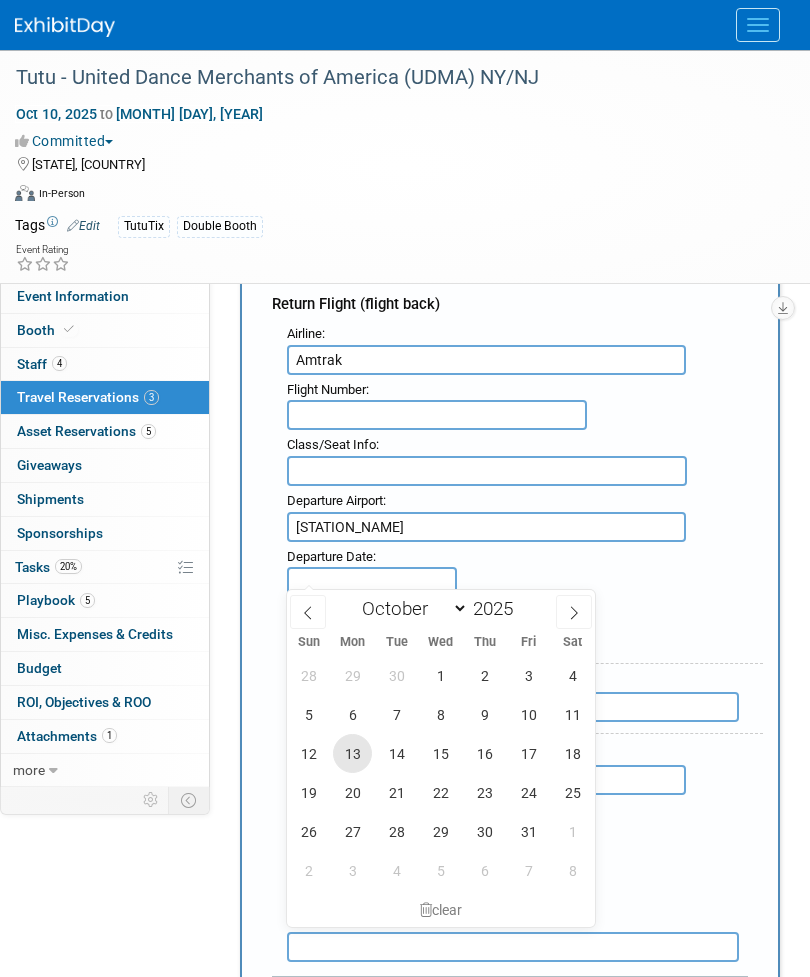 click on "13" at bounding box center [352, 753] 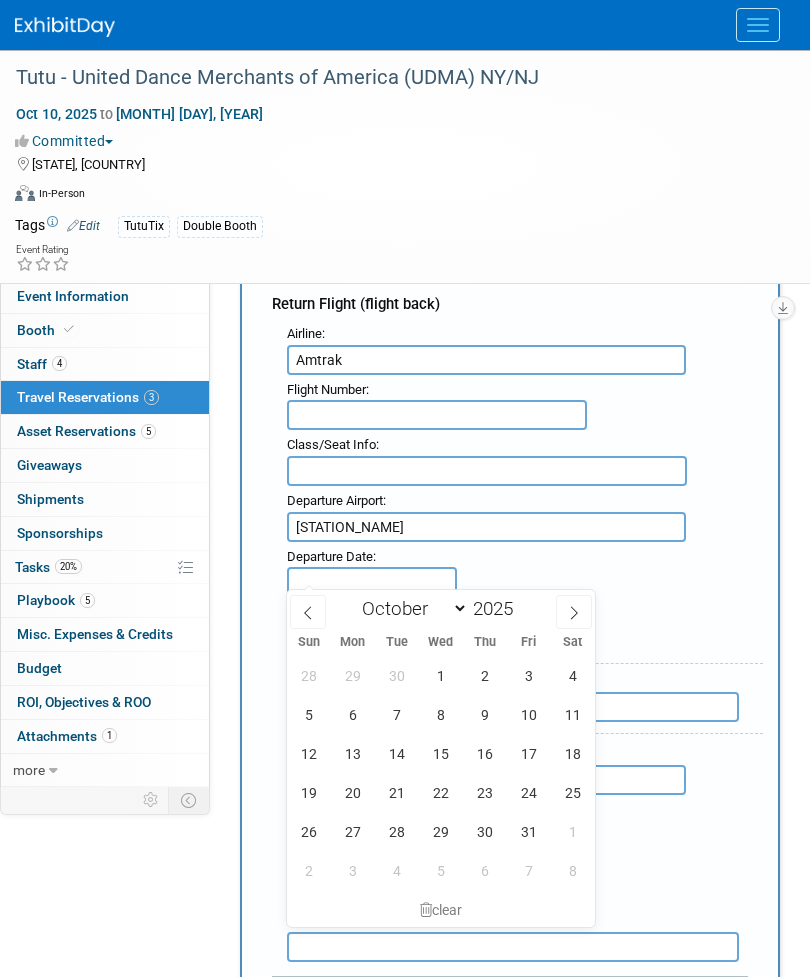 type on "Oct 13, 2025" 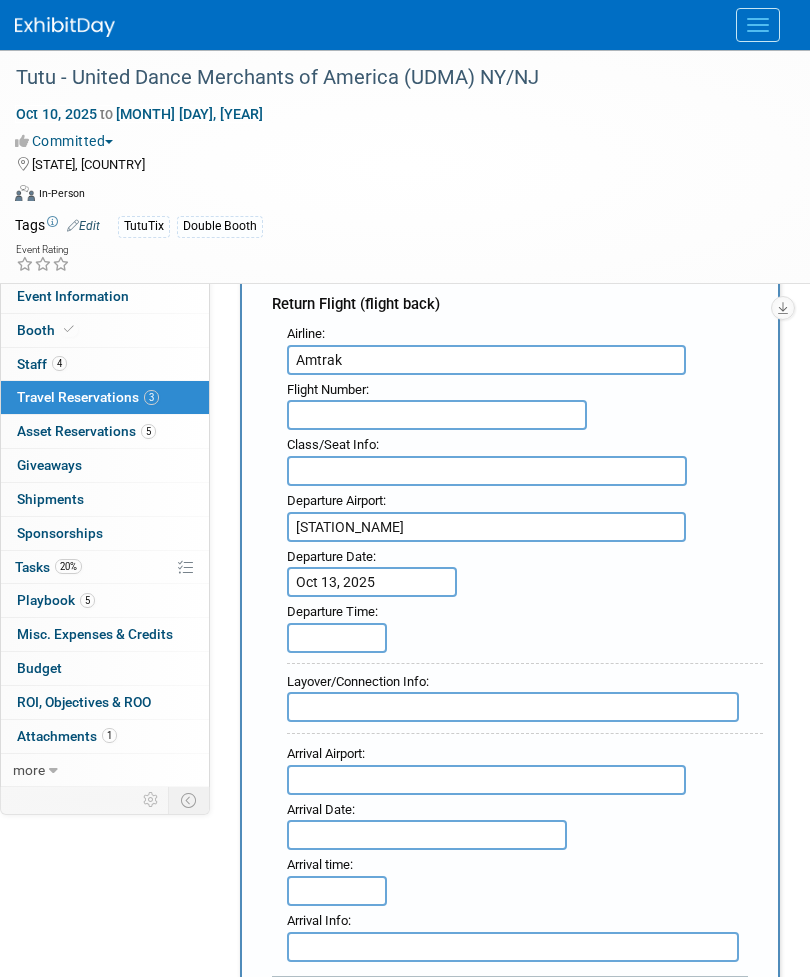 click at bounding box center [337, 638] 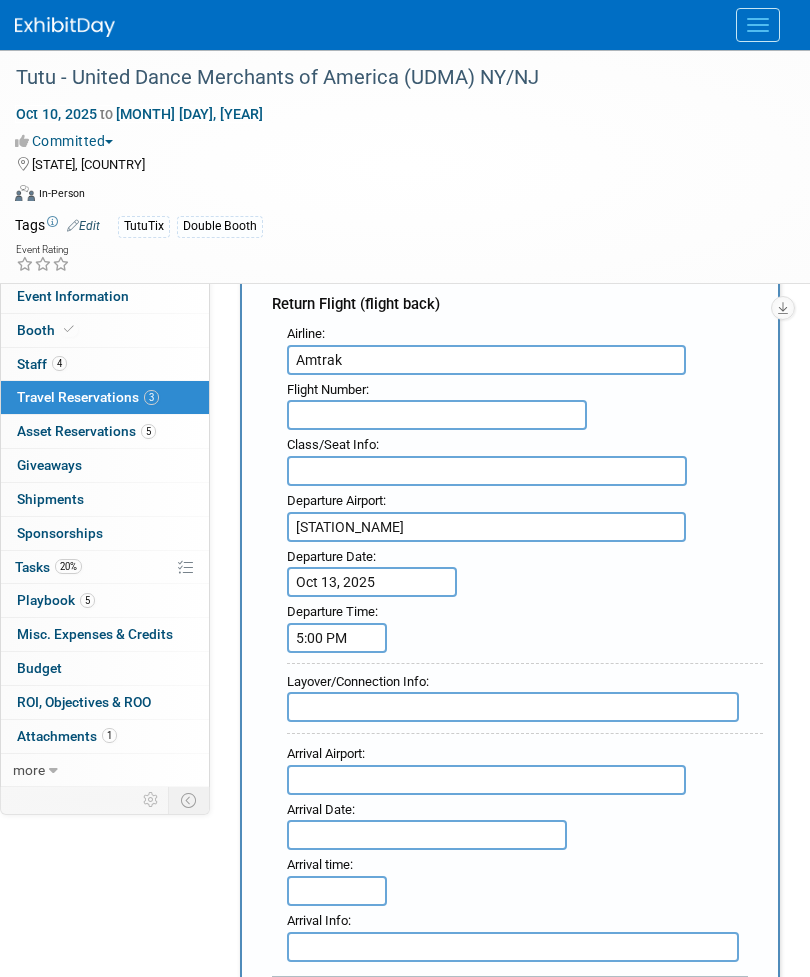 scroll, scrollTop: 936, scrollLeft: 0, axis: vertical 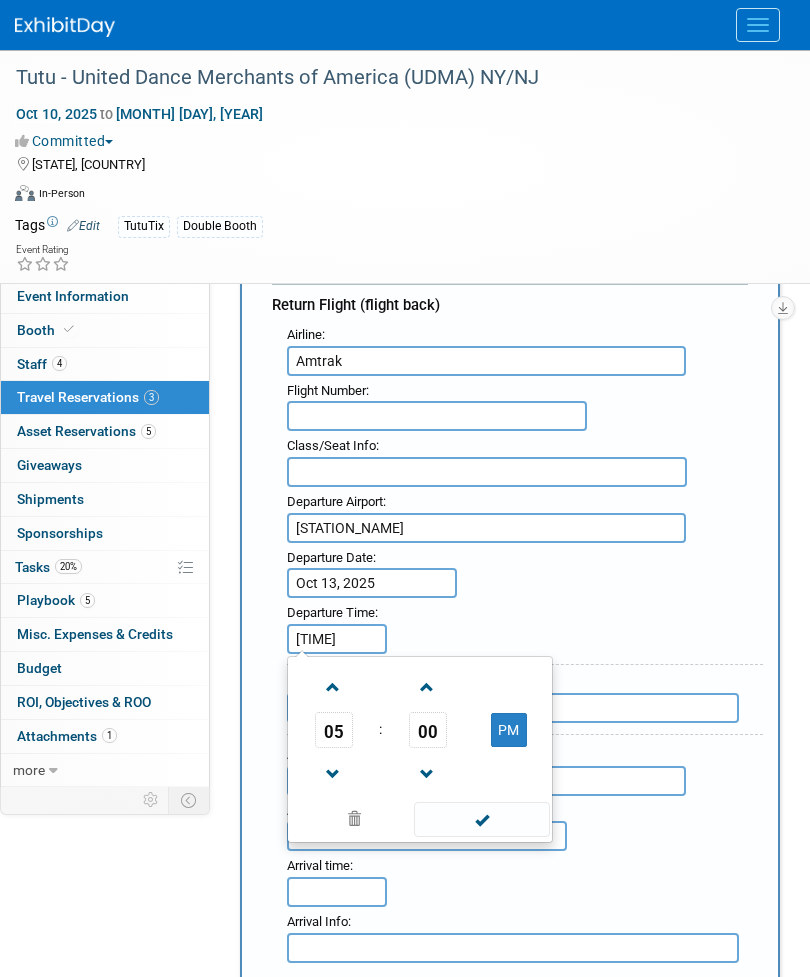 click on "Departure Airport :
Penn station
Departure Date :
Oct 13, 2025
Departure Time :
5:00 PM2:20 pm 05 : 00 PM 12 01 02 03 04 05 06 07 08 09 10 11 00 05 10 15 20 25 30 35 40 45 50 55" at bounding box center [517, 570] 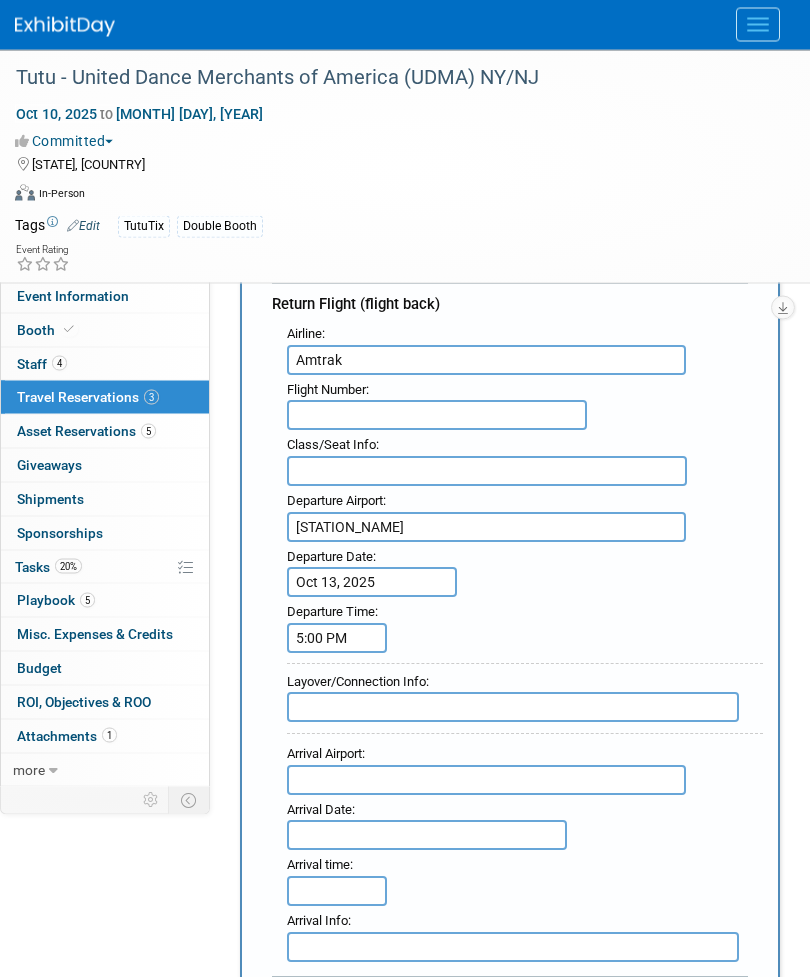 click on "5:00 PM" at bounding box center (337, 639) 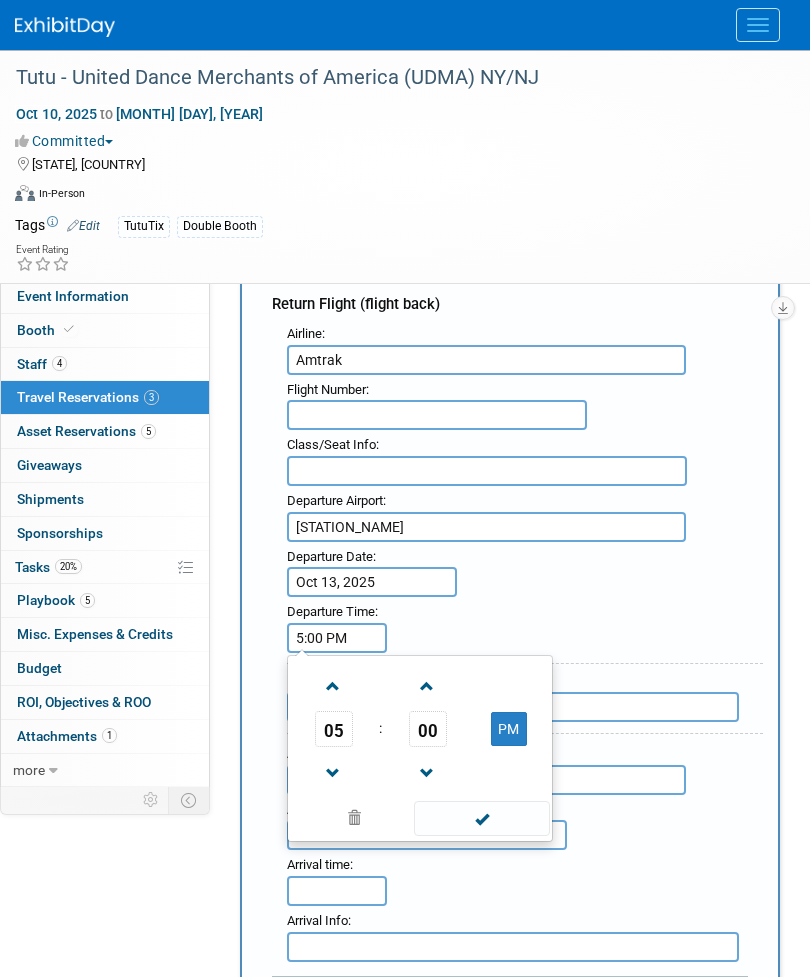 scroll, scrollTop: 936, scrollLeft: 0, axis: vertical 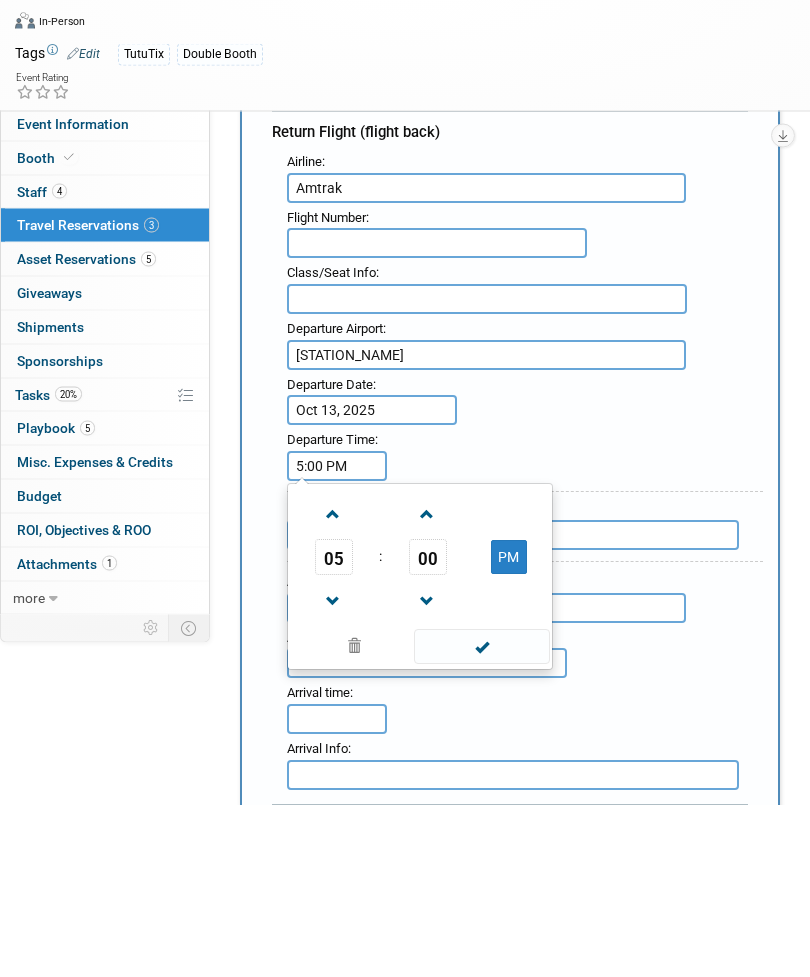 click at bounding box center [333, 774] 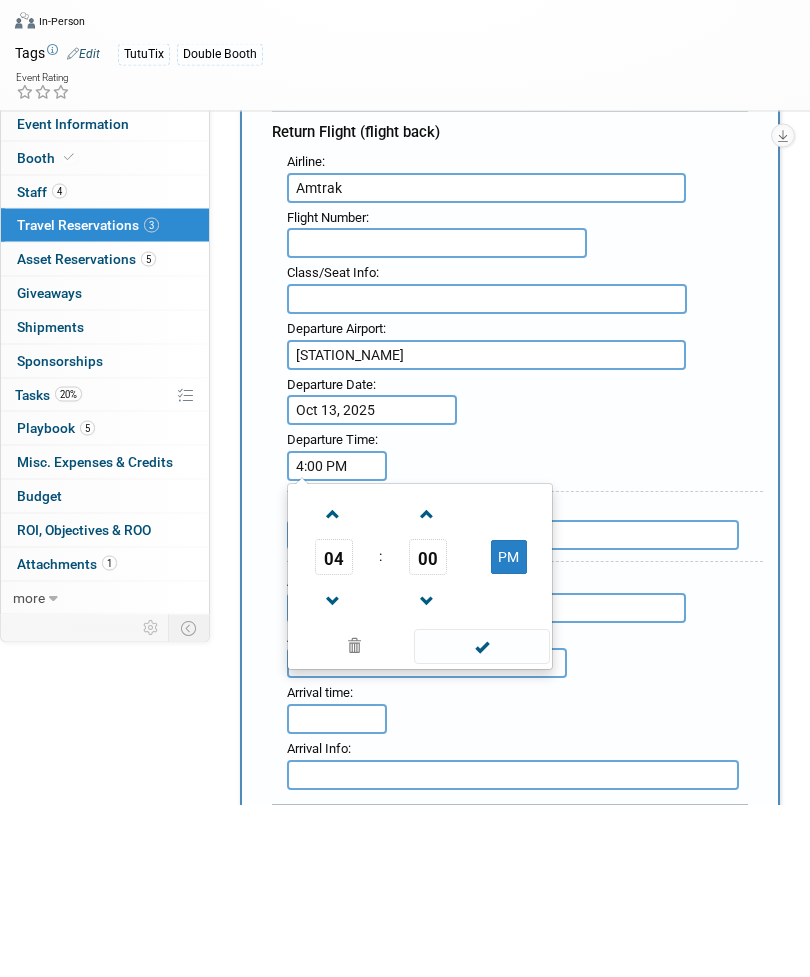 click at bounding box center [333, 774] 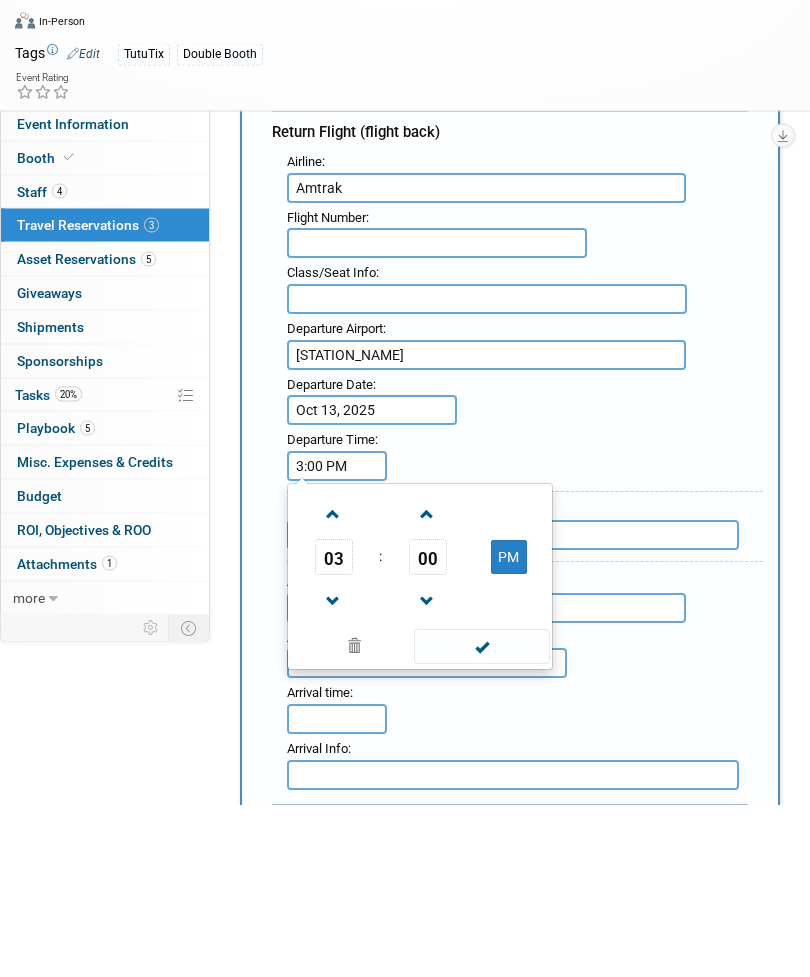 click at bounding box center [333, 774] 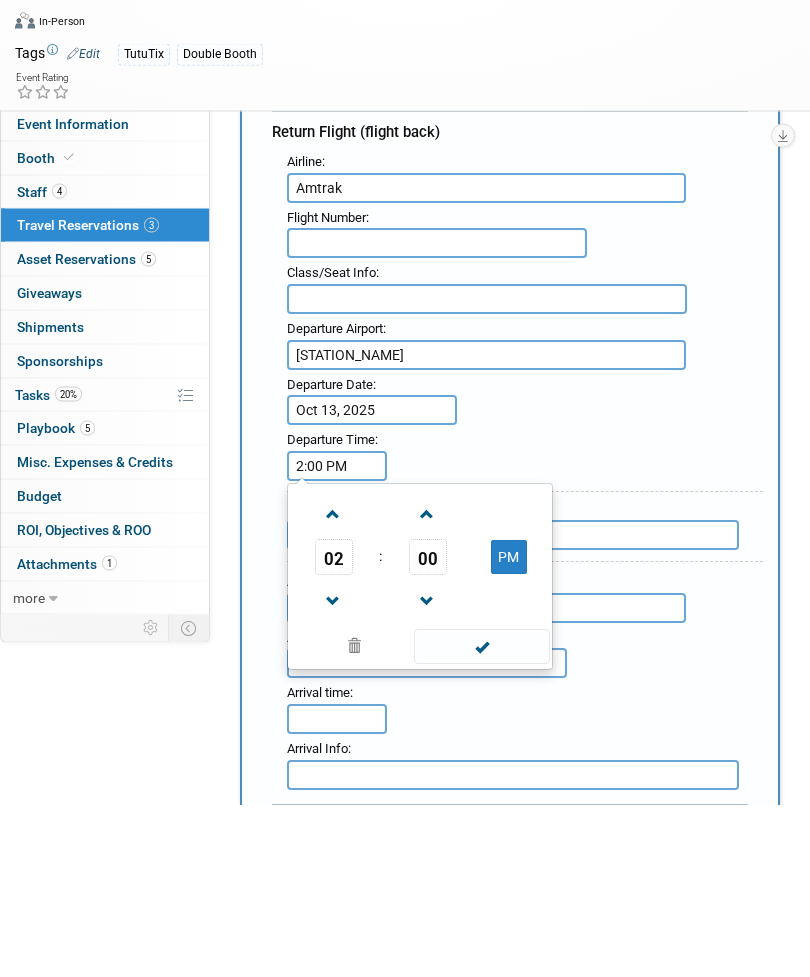 click at bounding box center (427, 687) 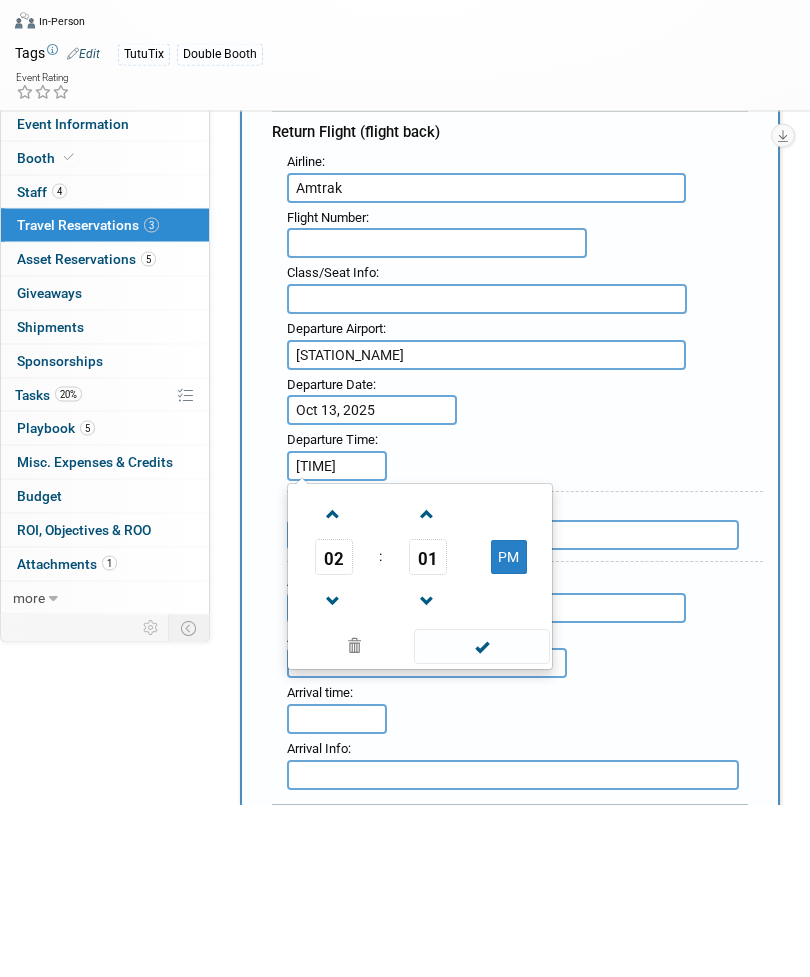 click on "01" at bounding box center (428, 730) 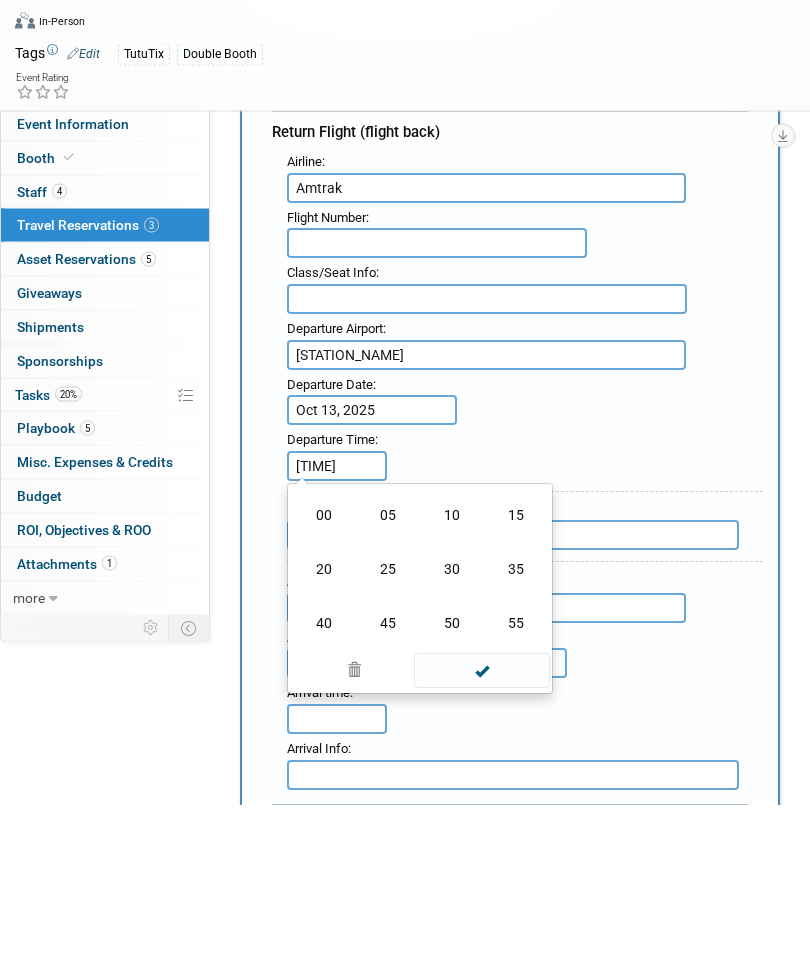 click on "20" at bounding box center (324, 742) 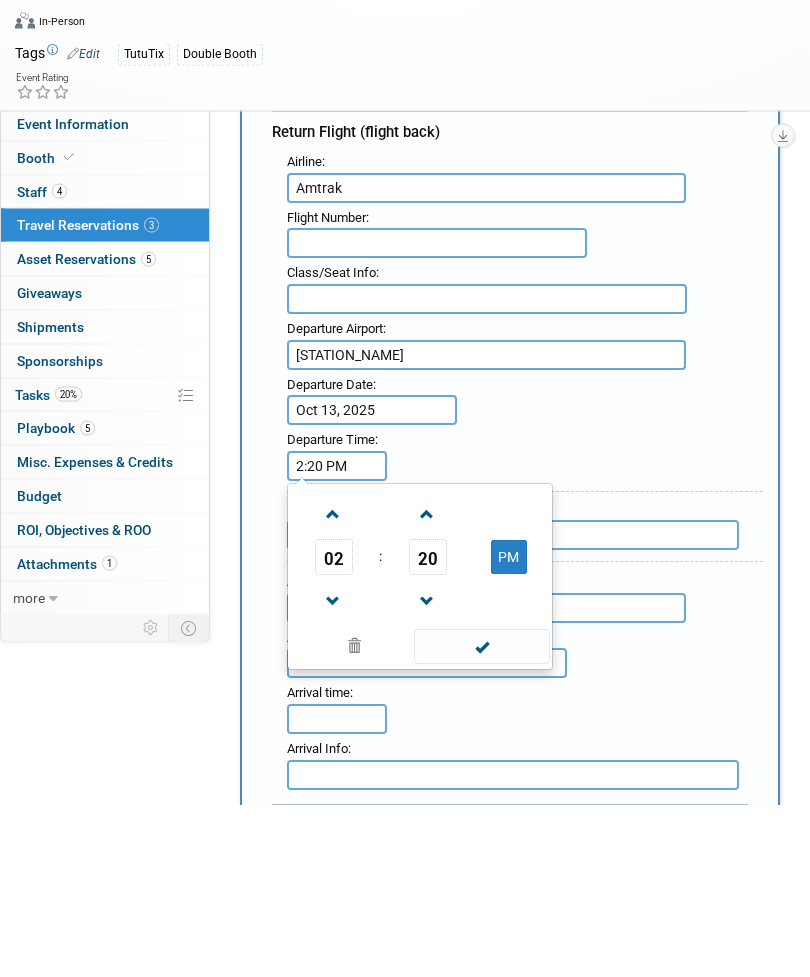 click at bounding box center [481, 819] 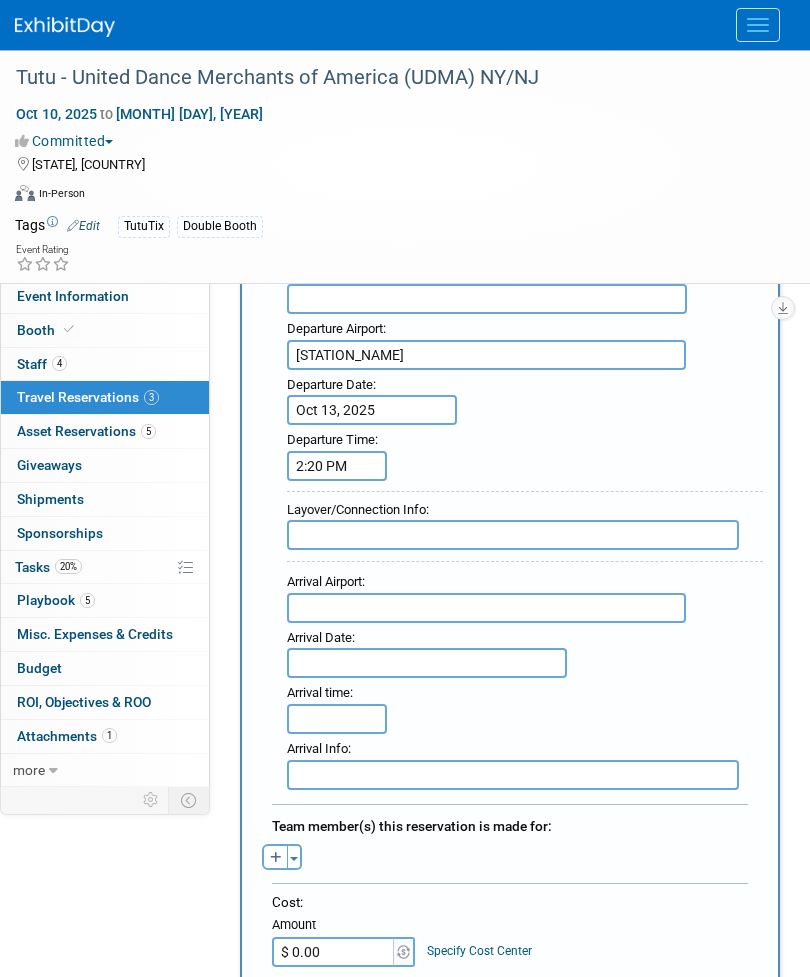 click at bounding box center (486, 608) 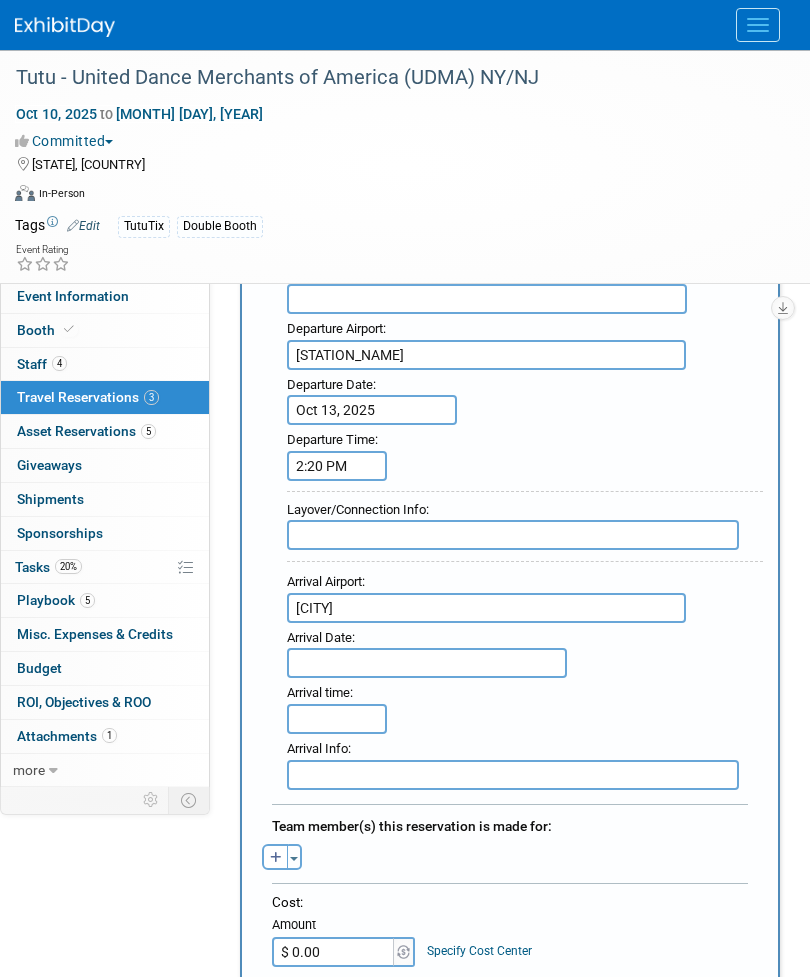 type on "Bham" 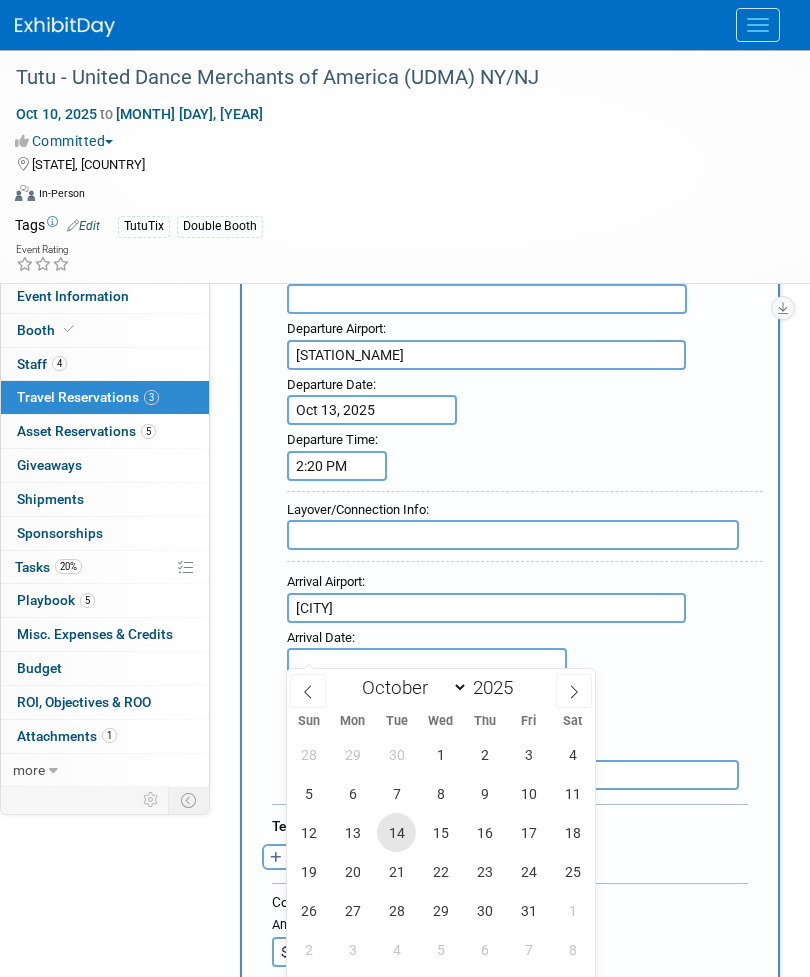 click on "14" at bounding box center (396, 832) 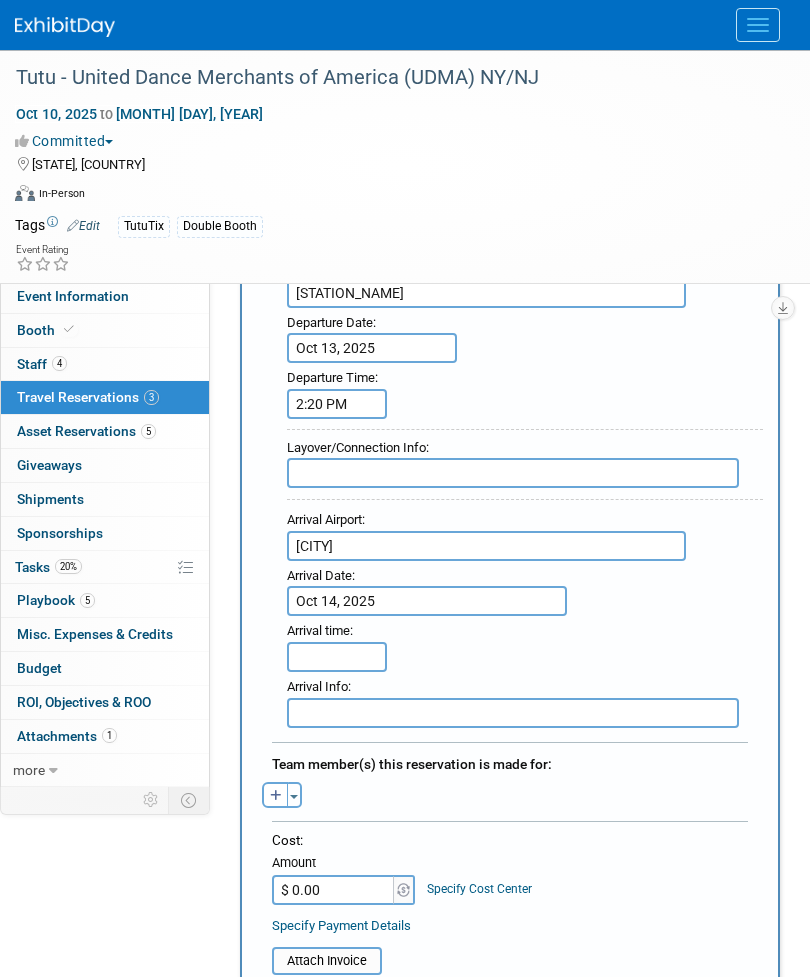 scroll, scrollTop: 1174, scrollLeft: 0, axis: vertical 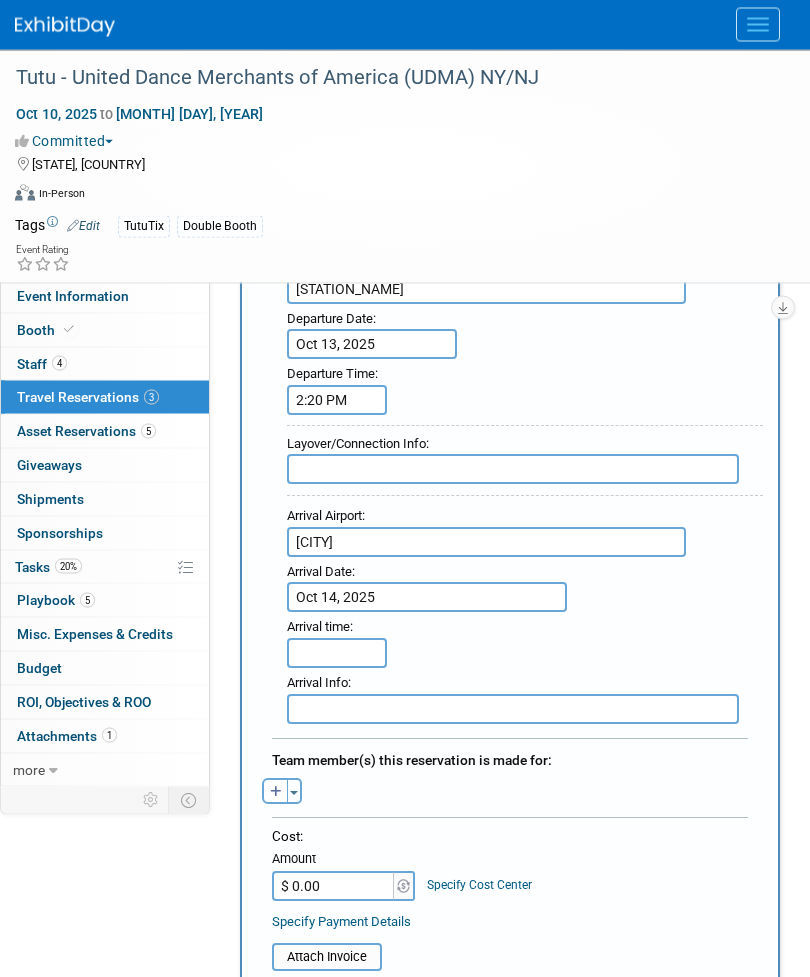 click at bounding box center (337, 654) 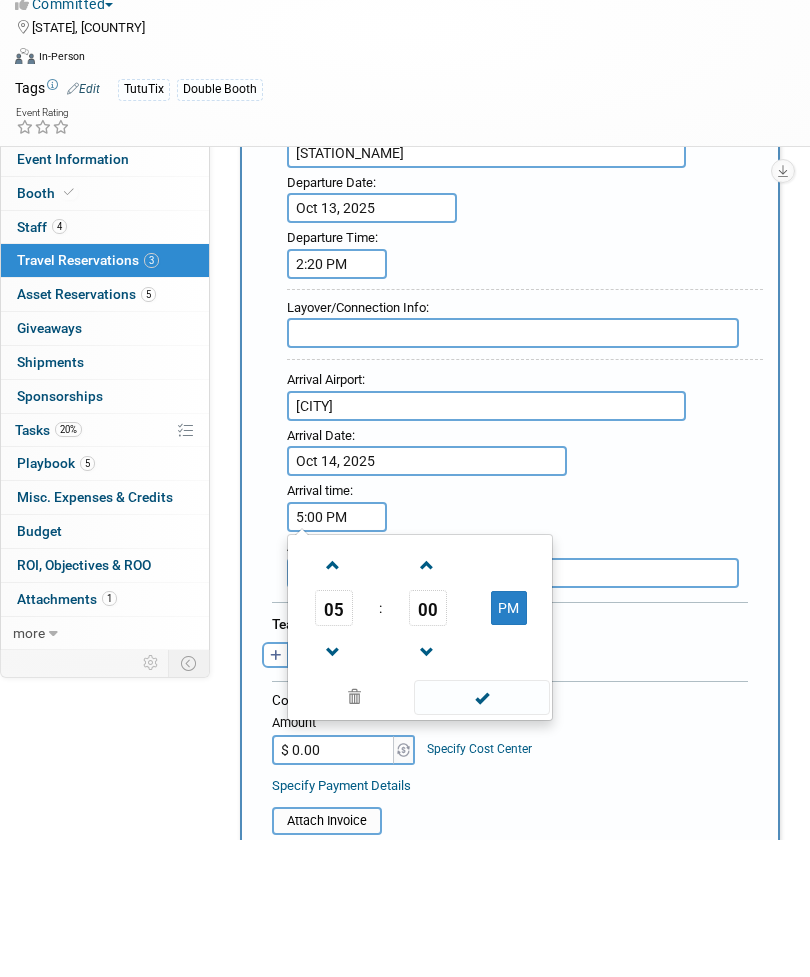 click at bounding box center (333, 789) 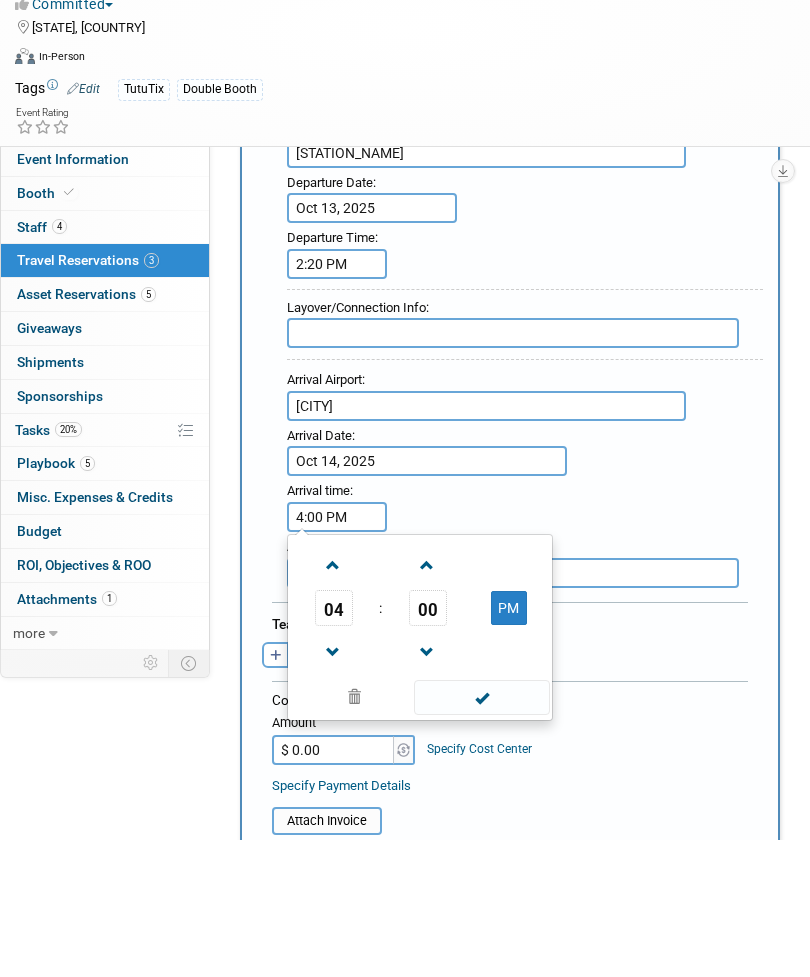 click at bounding box center (333, 789) 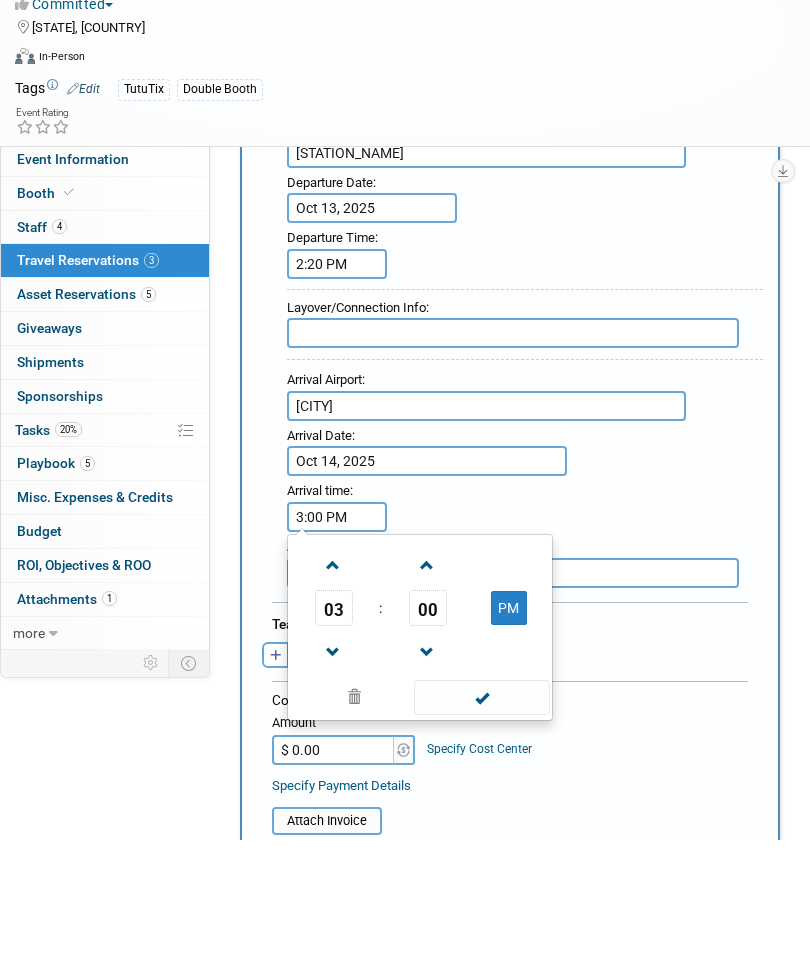 click at bounding box center (333, 789) 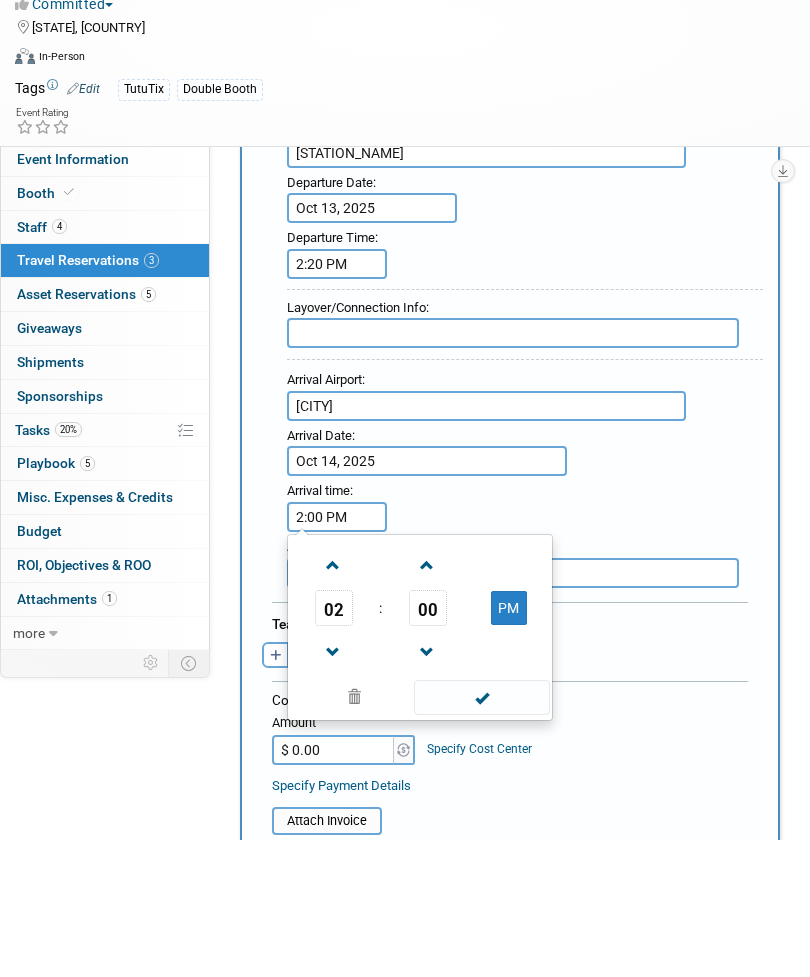 click at bounding box center (333, 789) 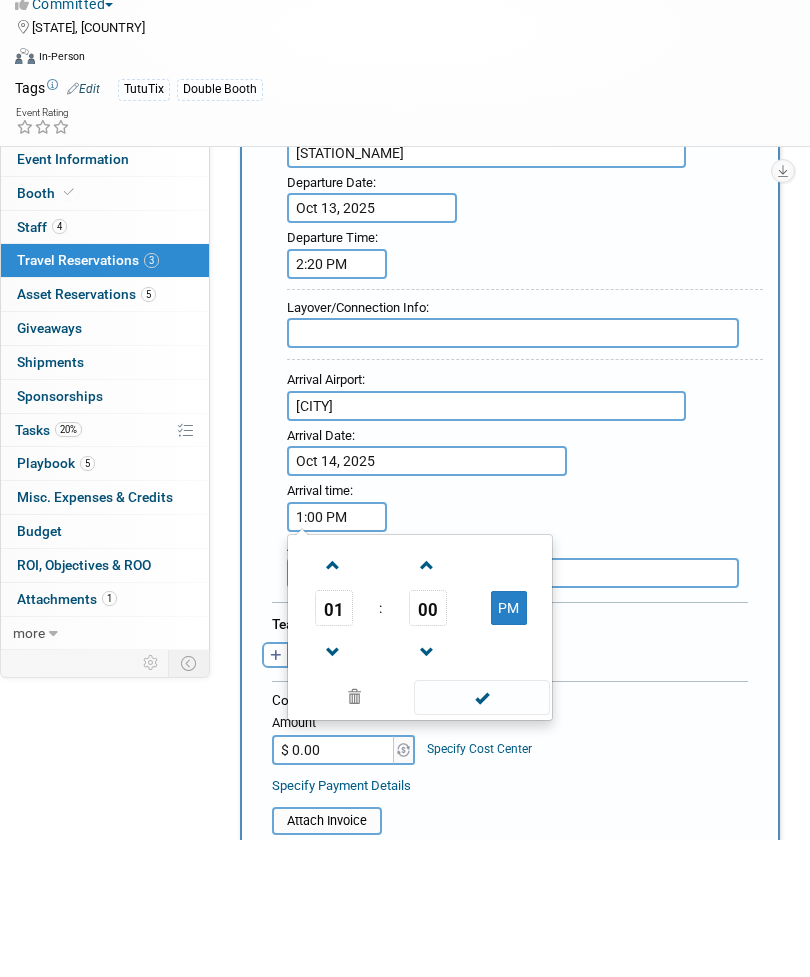 click at bounding box center (333, 789) 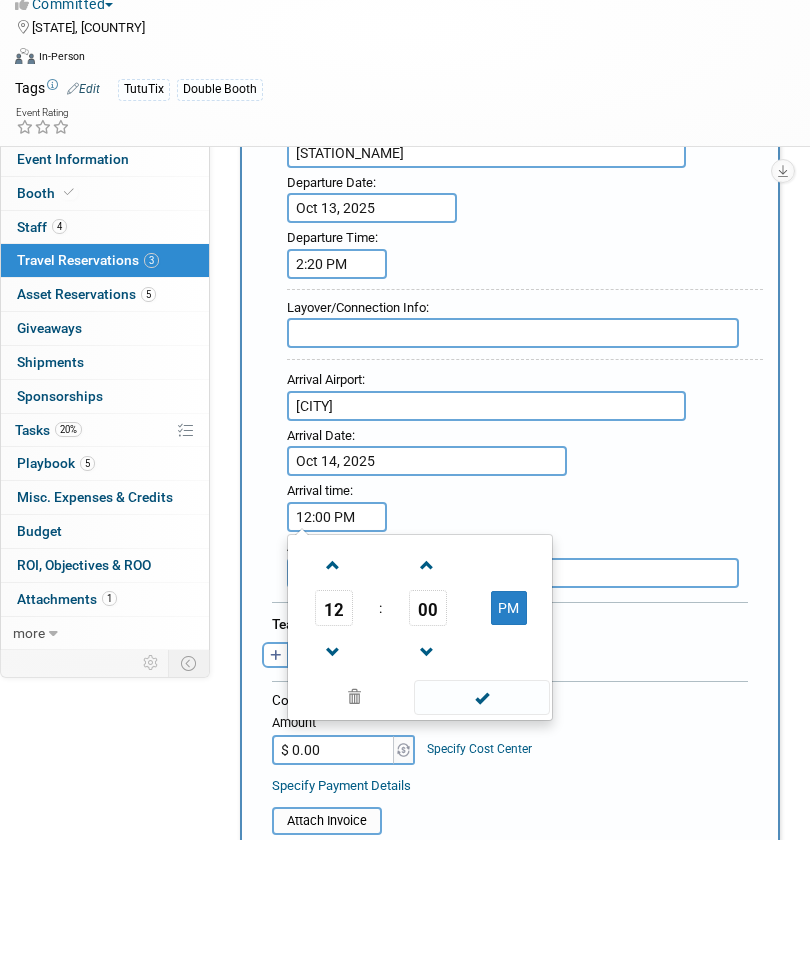 click on "00" at bounding box center [428, 745] 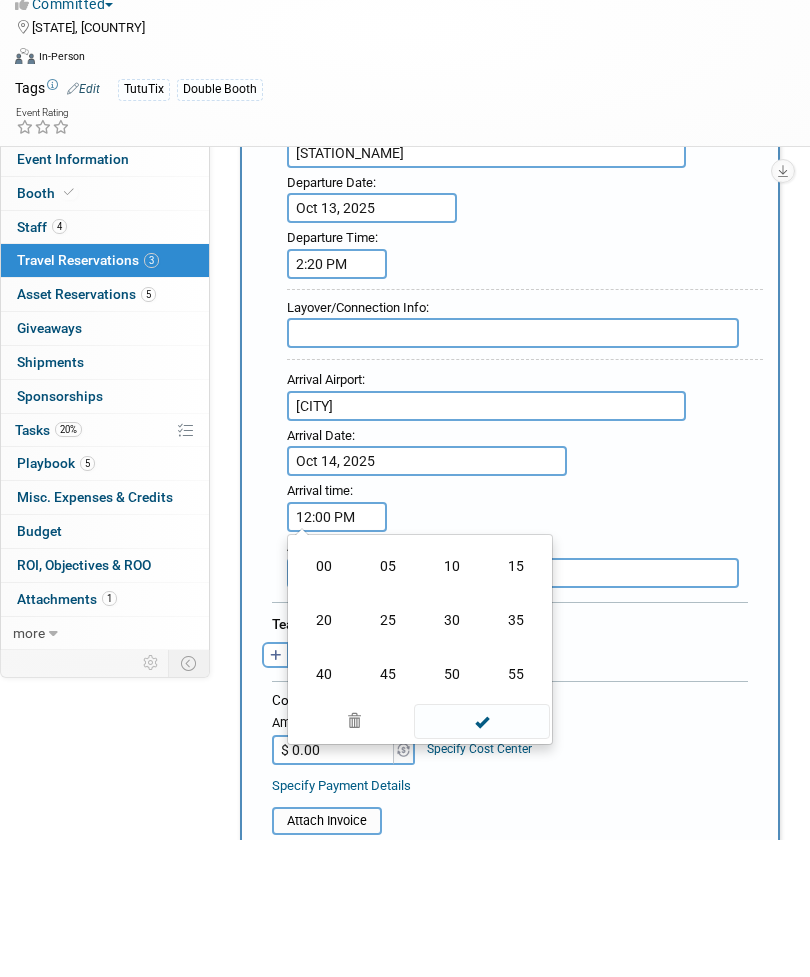 click on "45" at bounding box center [388, 811] 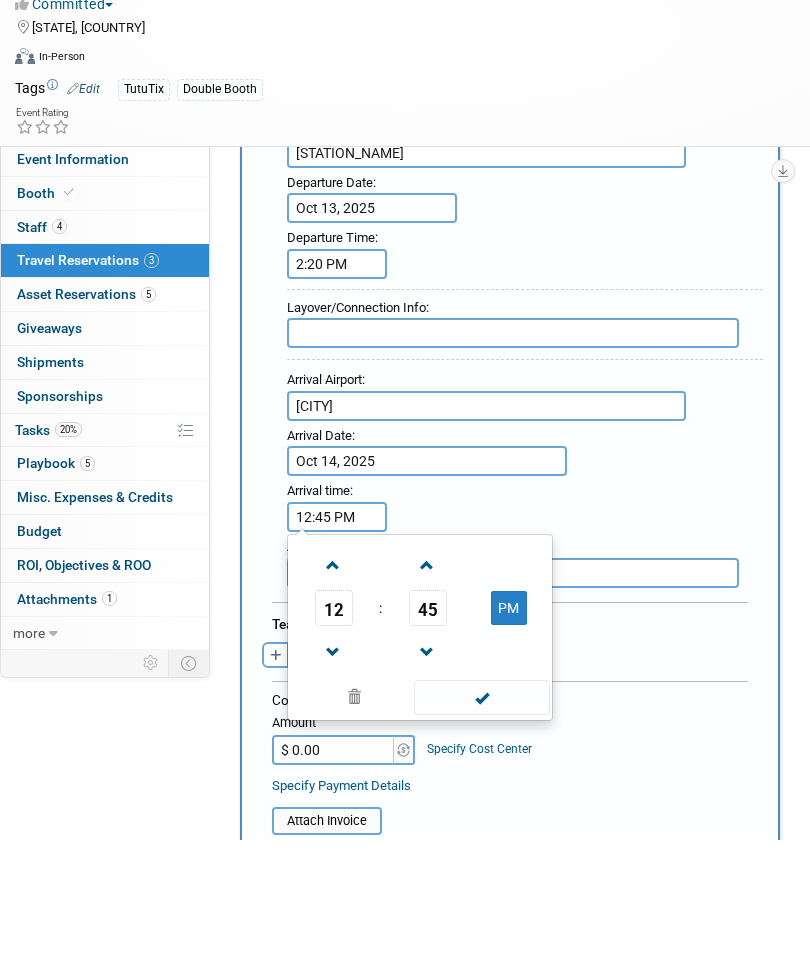 click at bounding box center [481, 834] 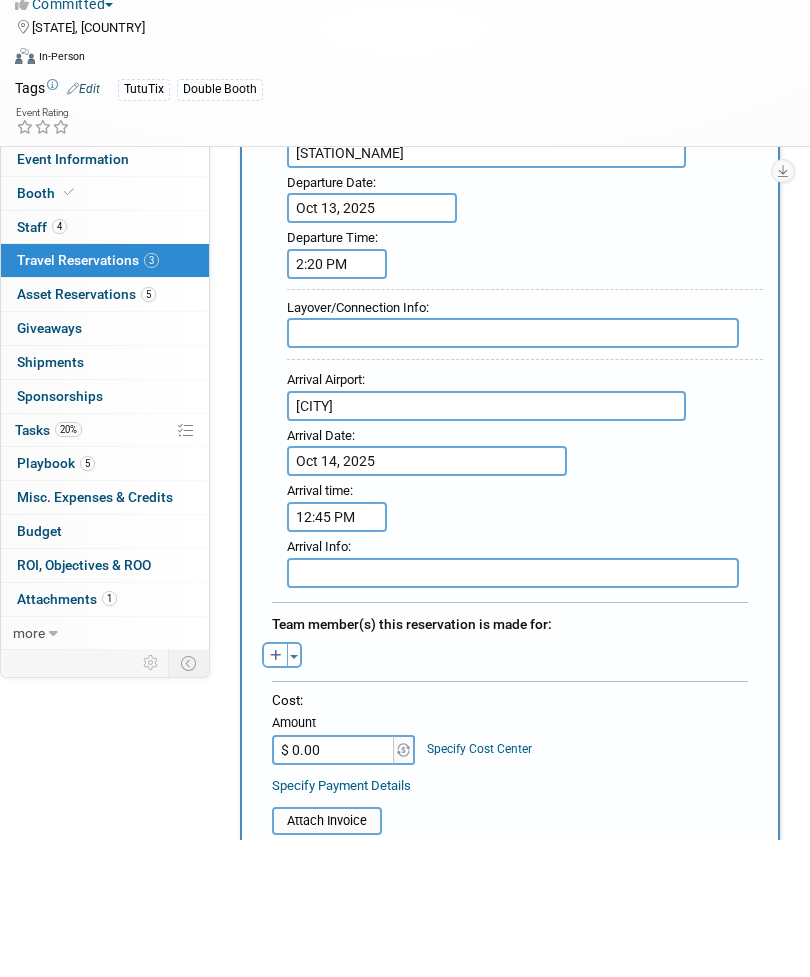 scroll, scrollTop: 1312, scrollLeft: 0, axis: vertical 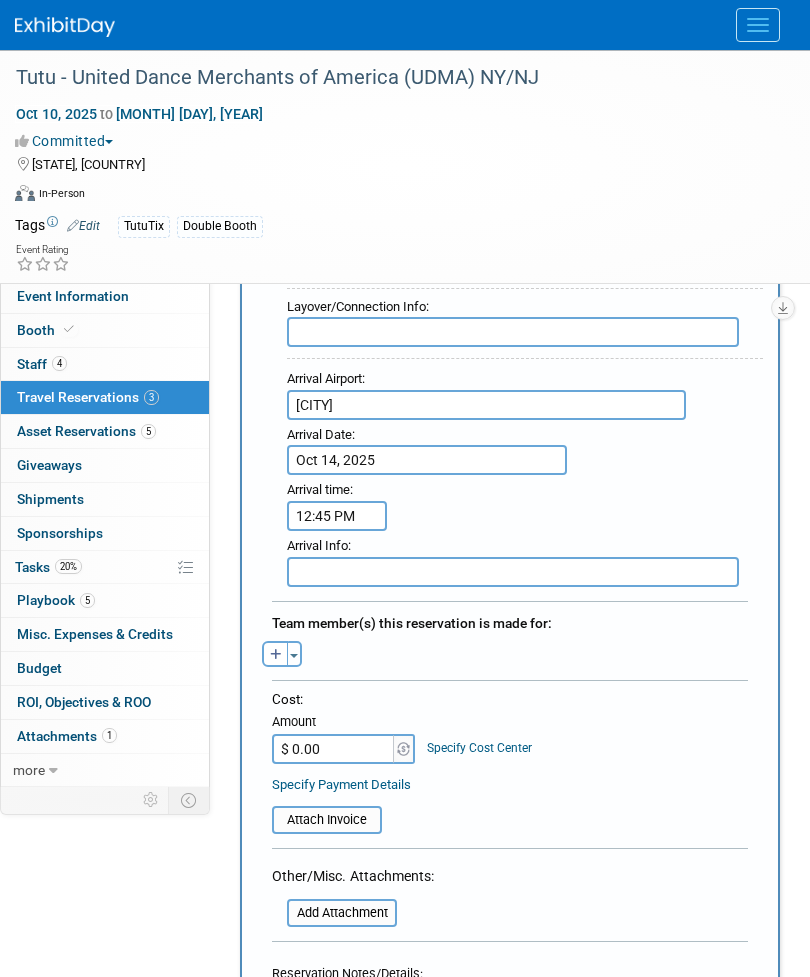 click at bounding box center (276, 655) 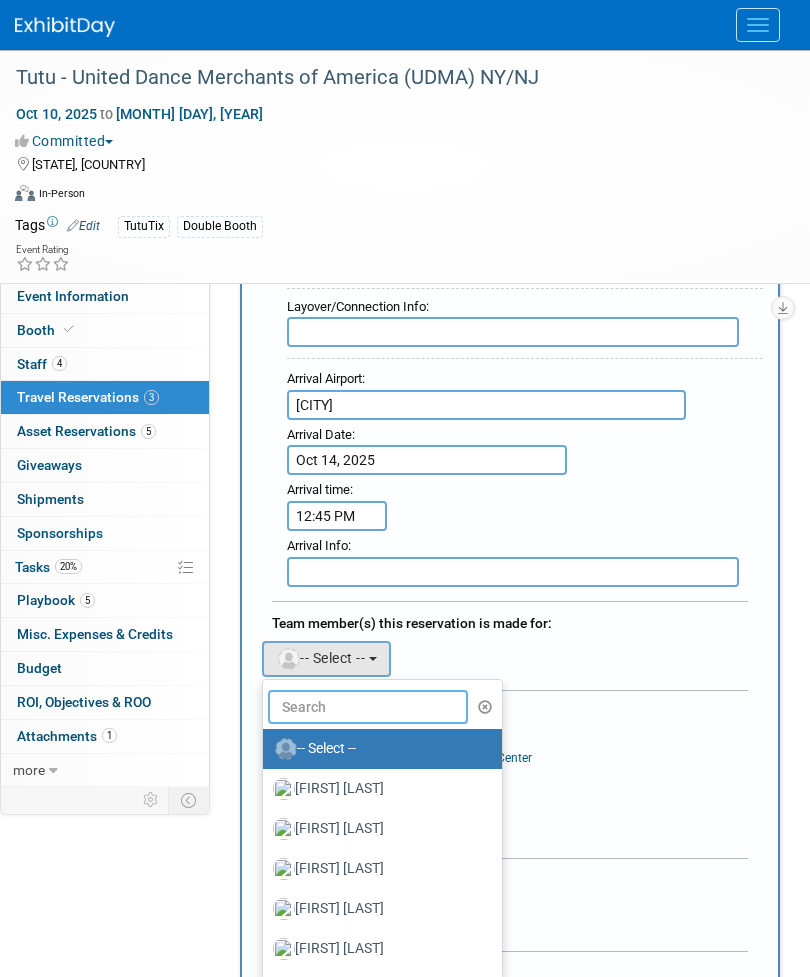 click at bounding box center (368, 707) 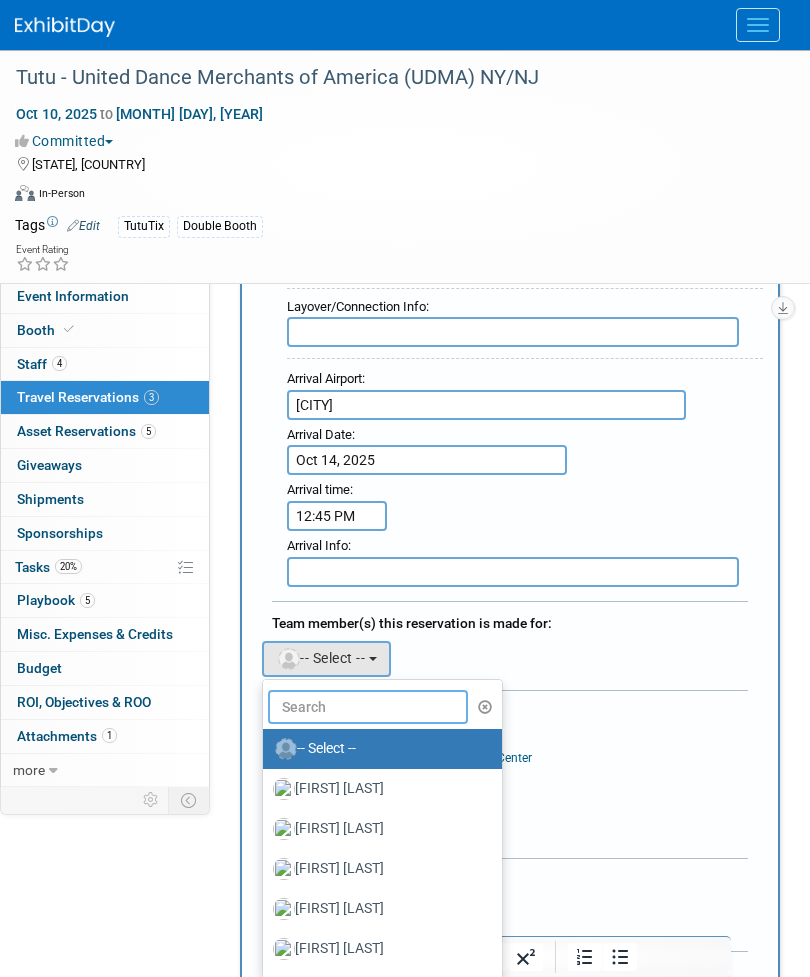 scroll, scrollTop: 1325, scrollLeft: 0, axis: vertical 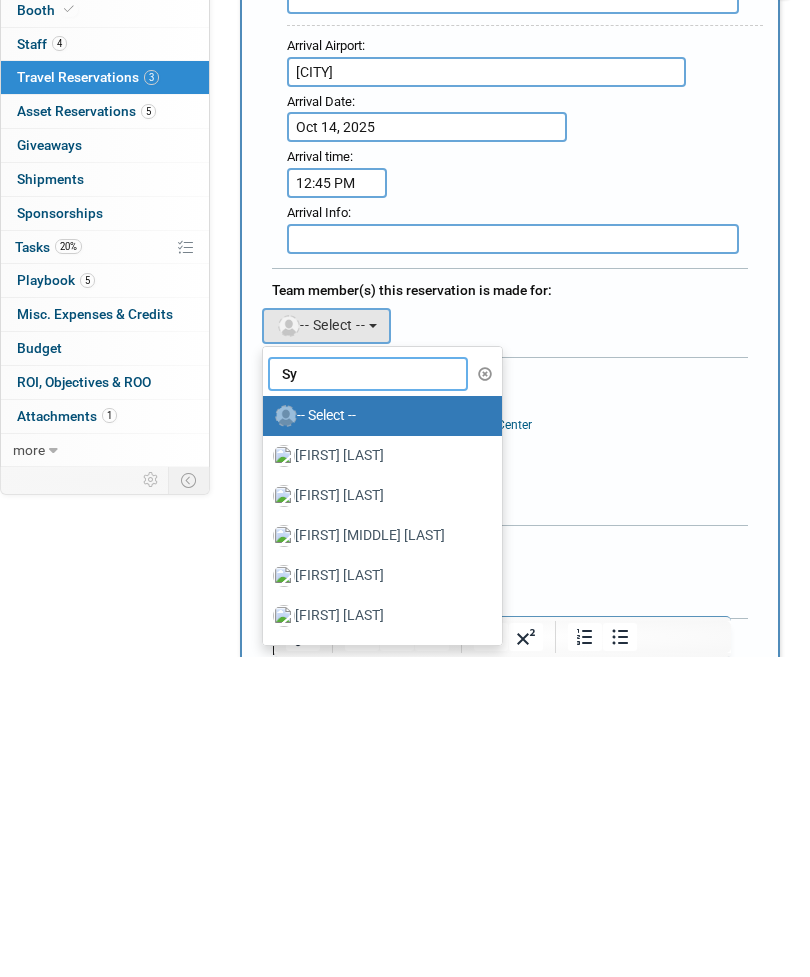 type on "Syd" 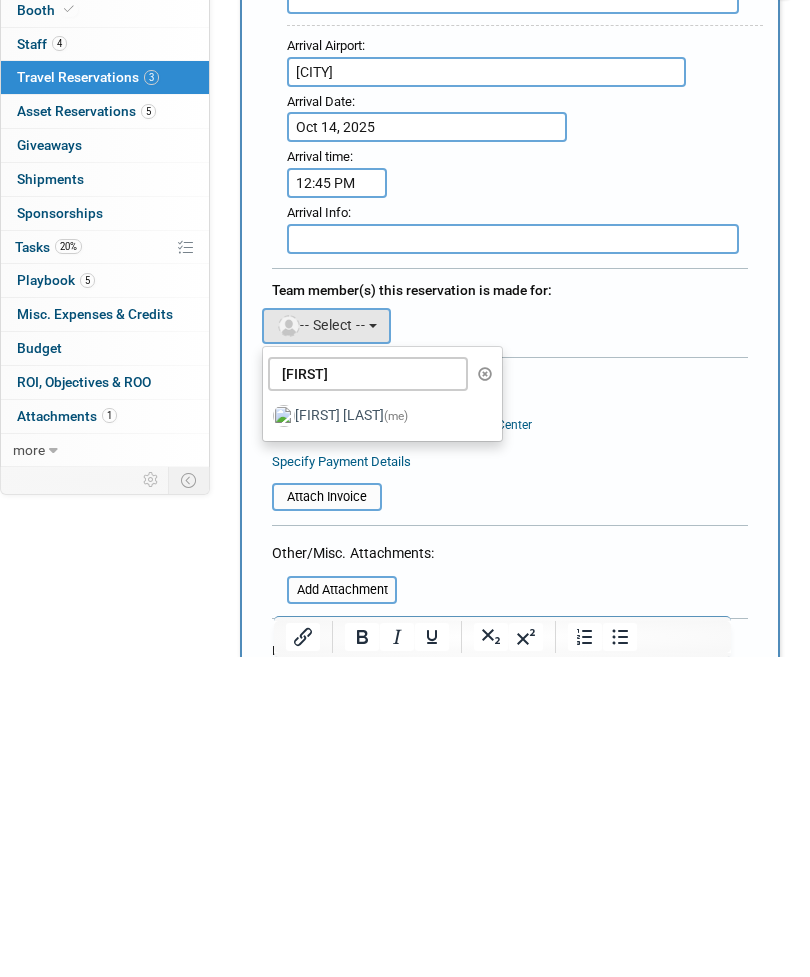 click on "Sydney Lyman
(me)" at bounding box center (377, 736) 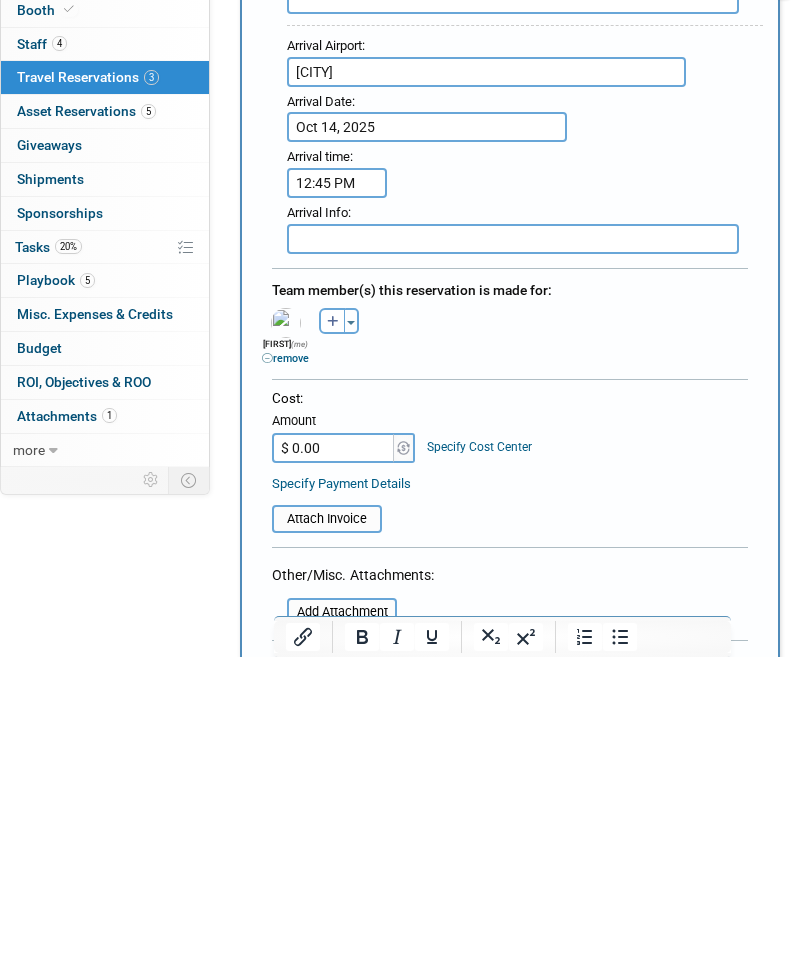 scroll, scrollTop: 1645, scrollLeft: 0, axis: vertical 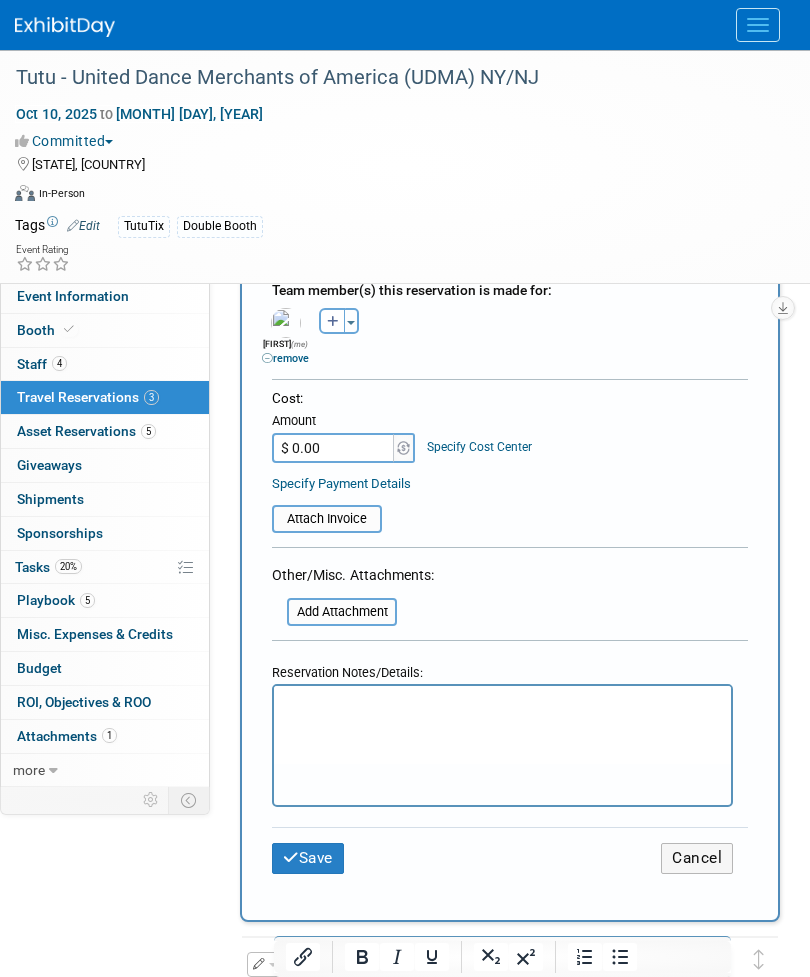 click on "$ 0.00" at bounding box center (334, 448) 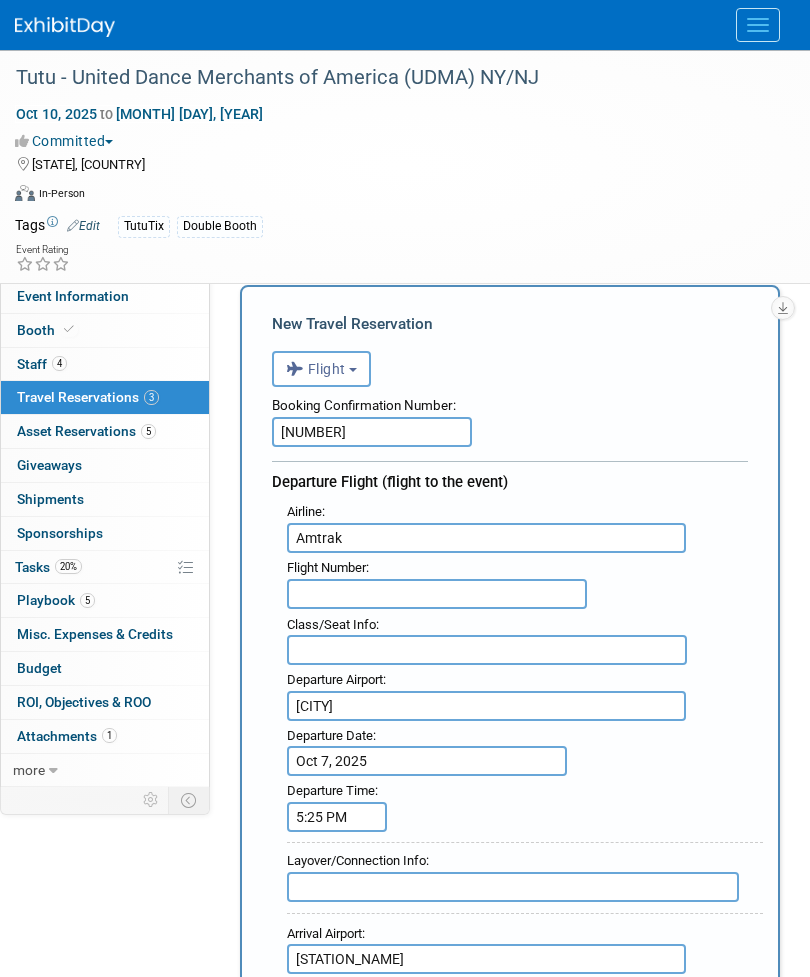 scroll, scrollTop: 58, scrollLeft: 0, axis: vertical 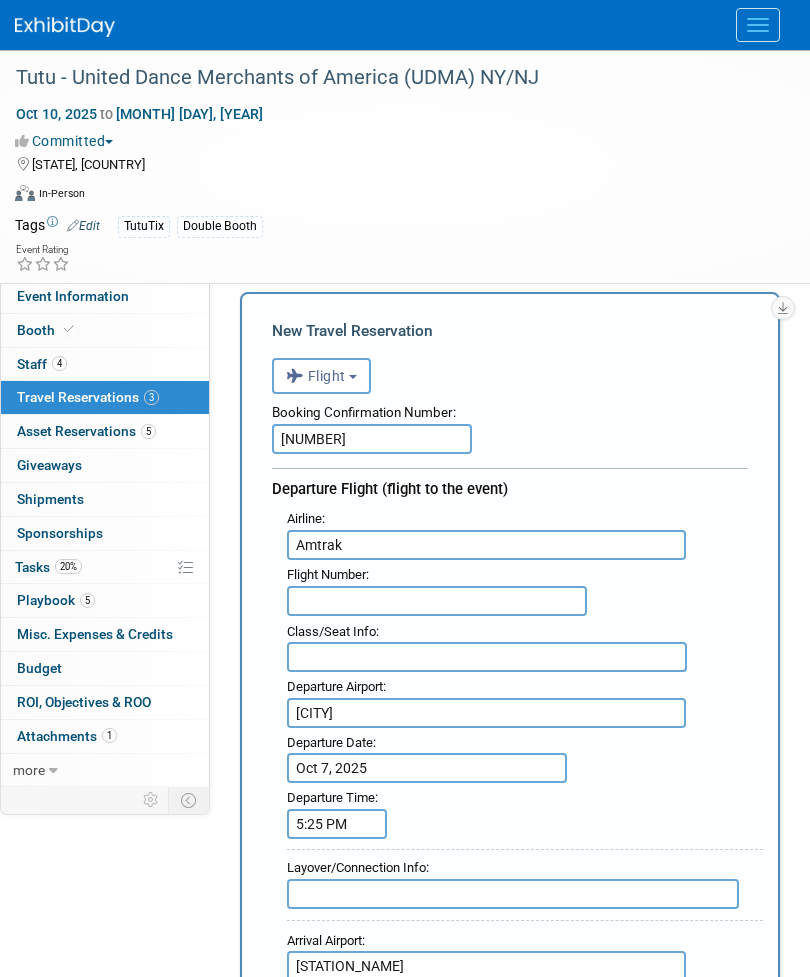 click on "Flight" at bounding box center [321, 376] 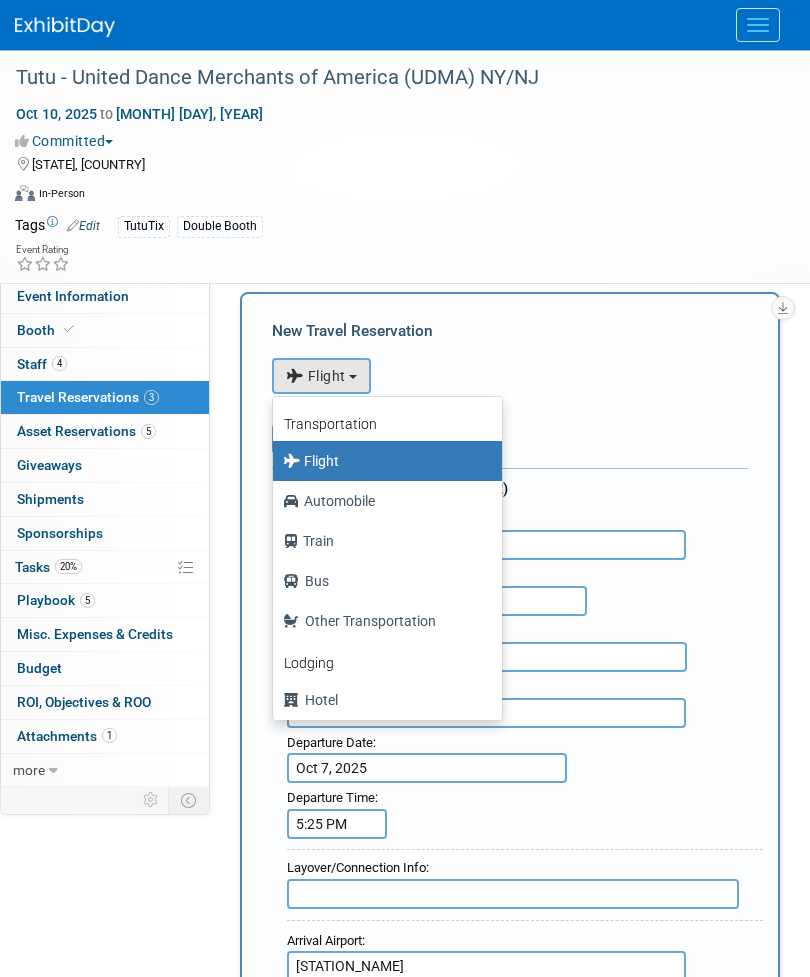 click at bounding box center (405, 488) 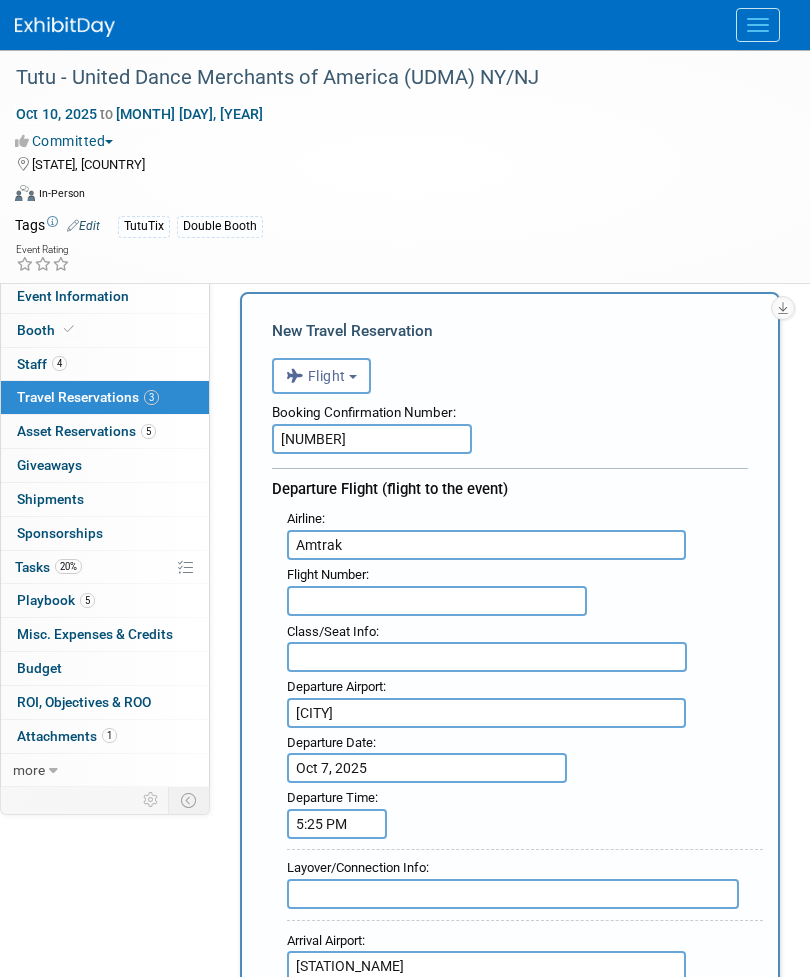 click on "Flight" at bounding box center (316, 376) 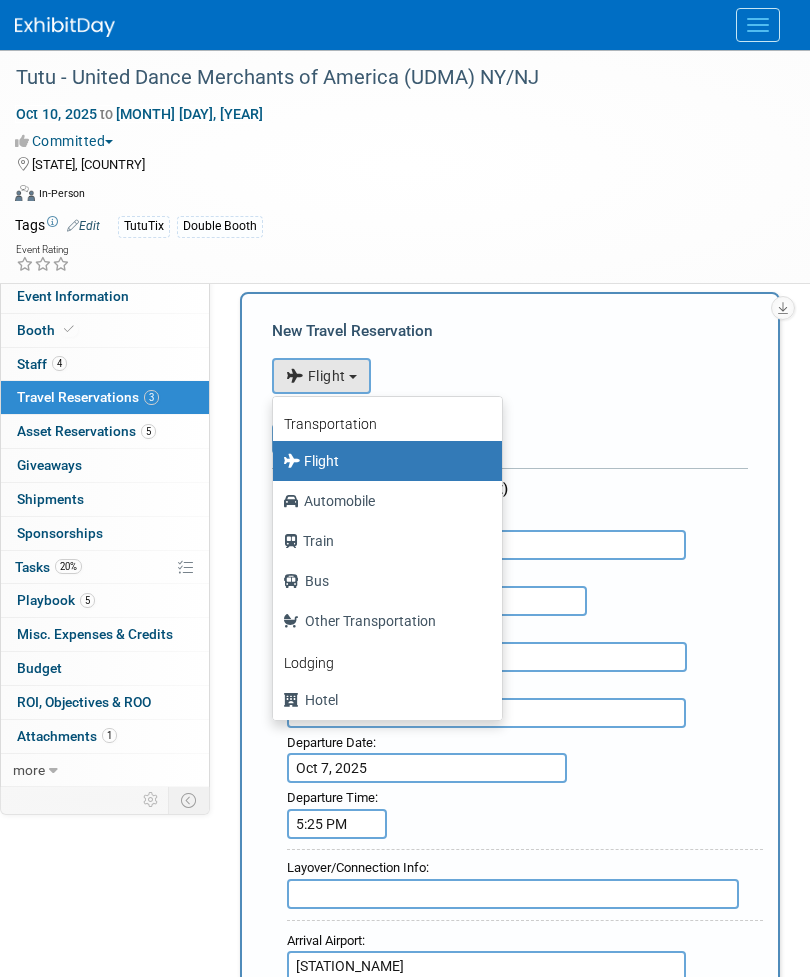 click at bounding box center (405, 488) 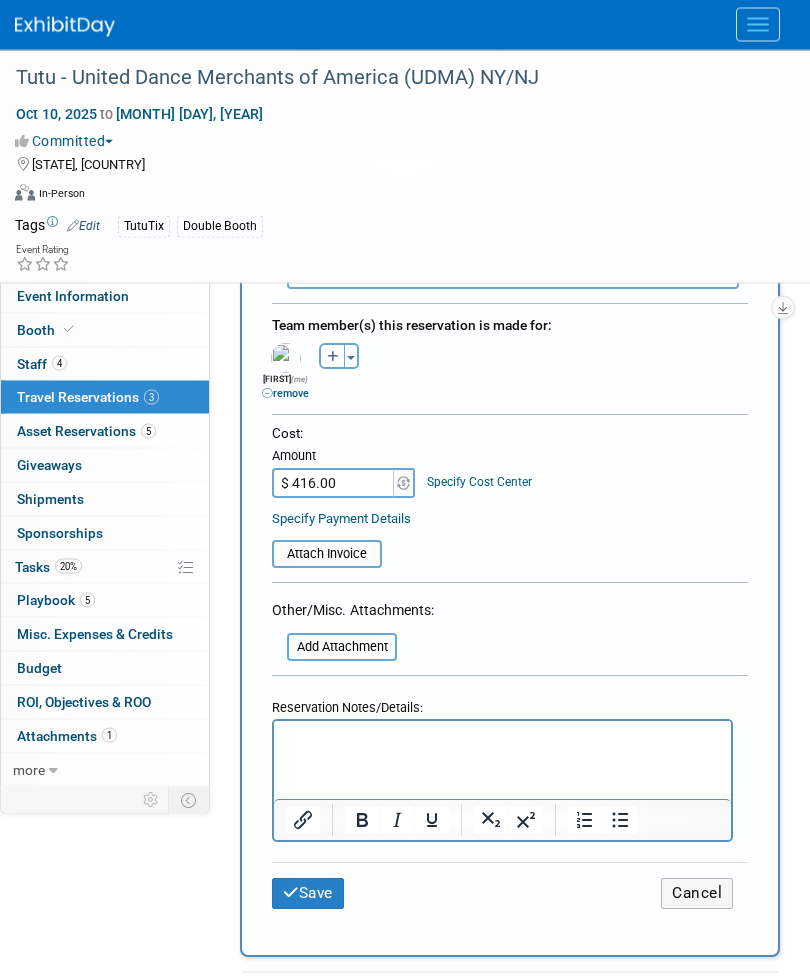 scroll, scrollTop: 1610, scrollLeft: 0, axis: vertical 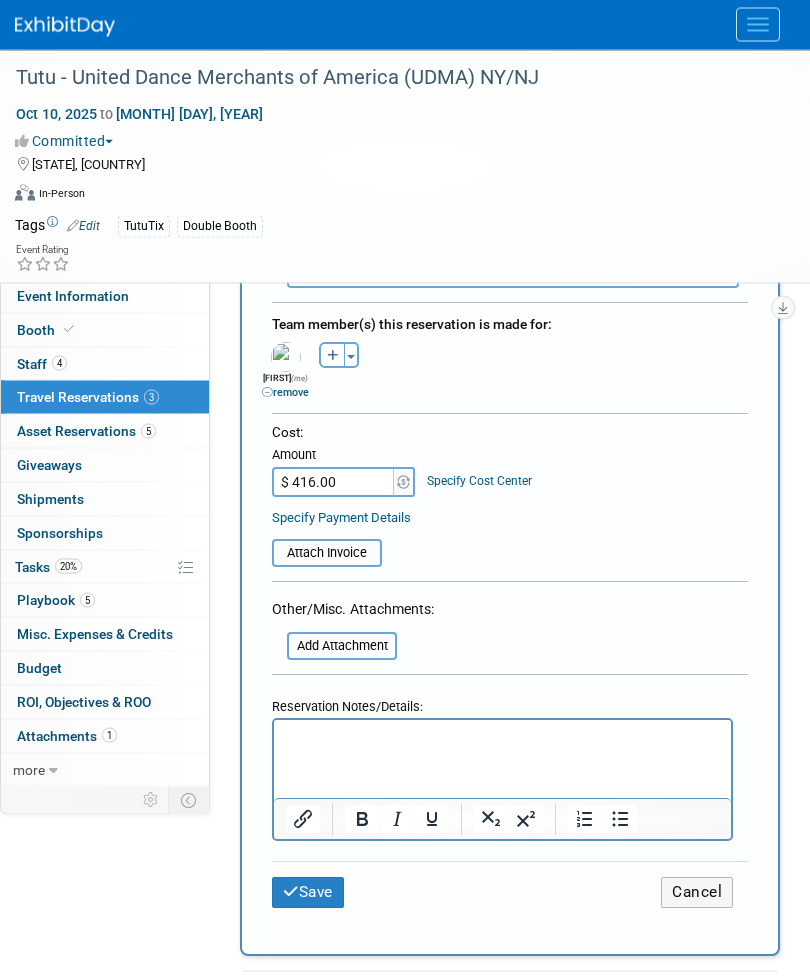 click at bounding box center (261, 554) 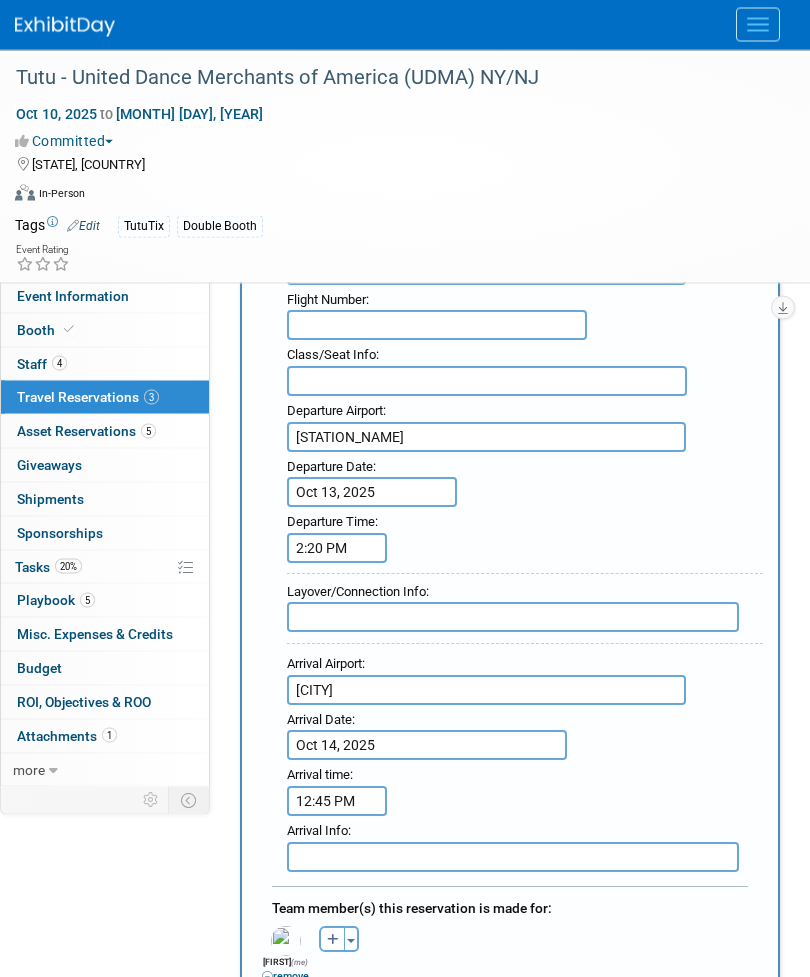 scroll, scrollTop: 1028, scrollLeft: 0, axis: vertical 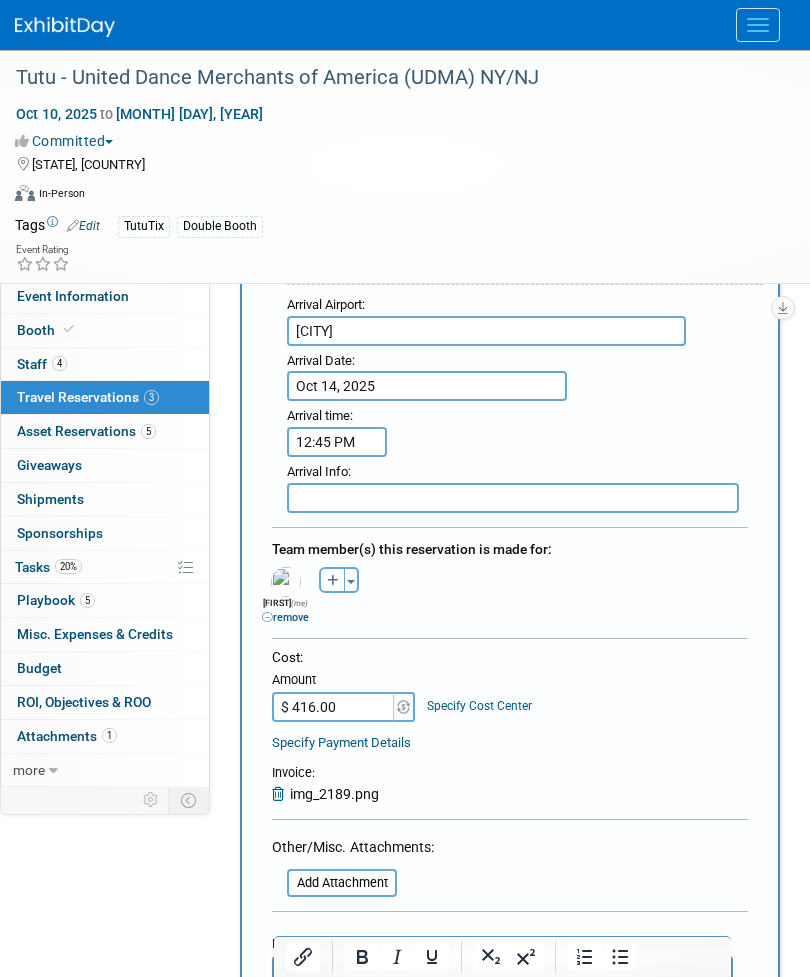 click on "$ 416.00" at bounding box center [334, 707] 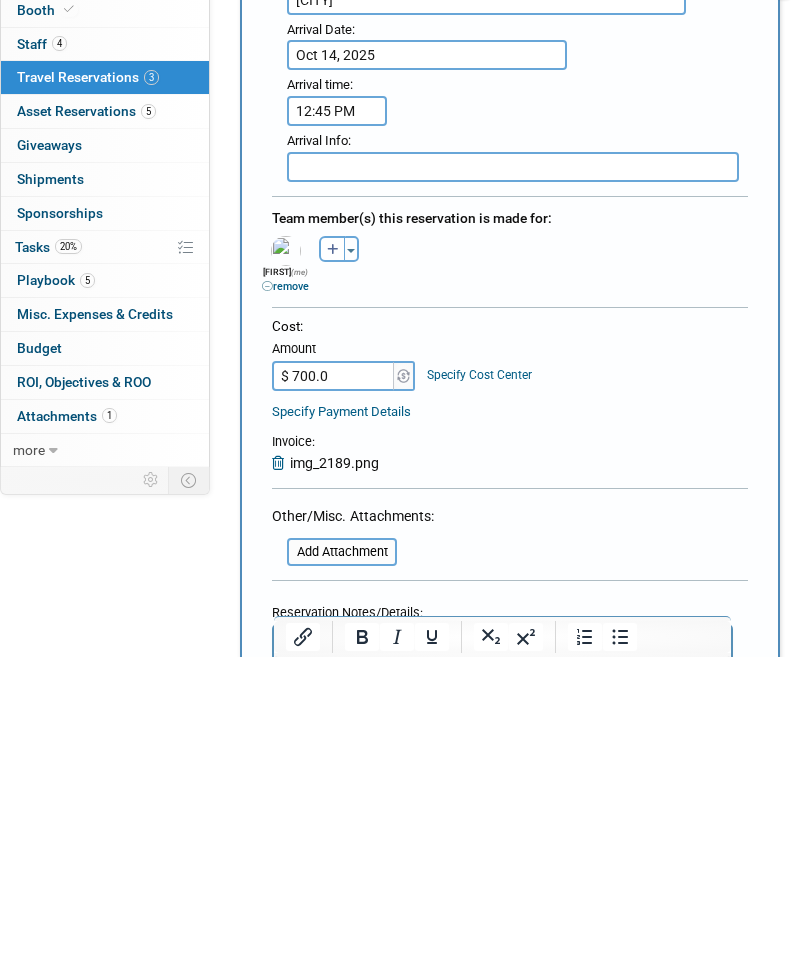 type on "$ 700.00" 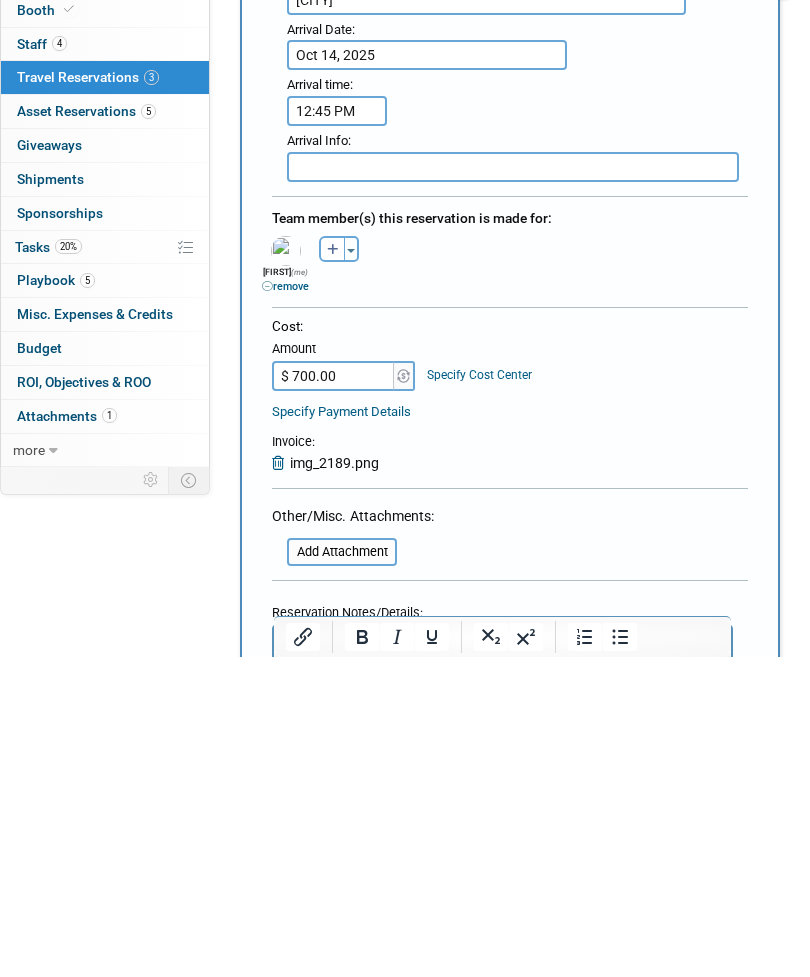 click on "Attach Invoice
Invoice: img_2189.png" at bounding box center (510, 764) 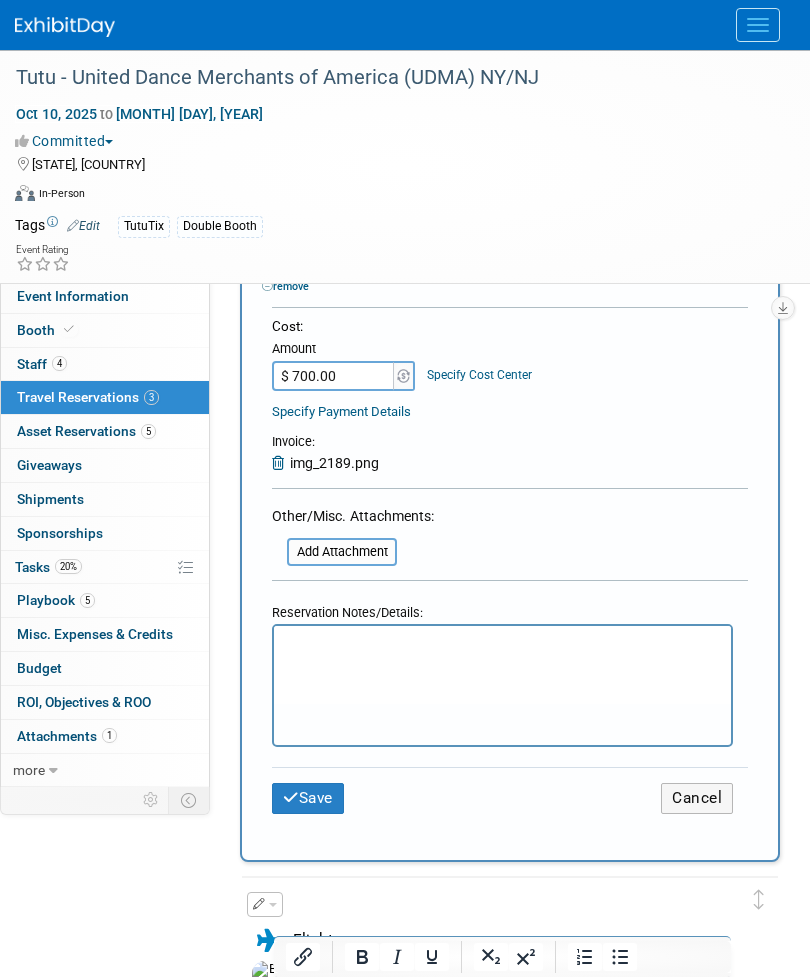 click at bounding box center [281, 463] 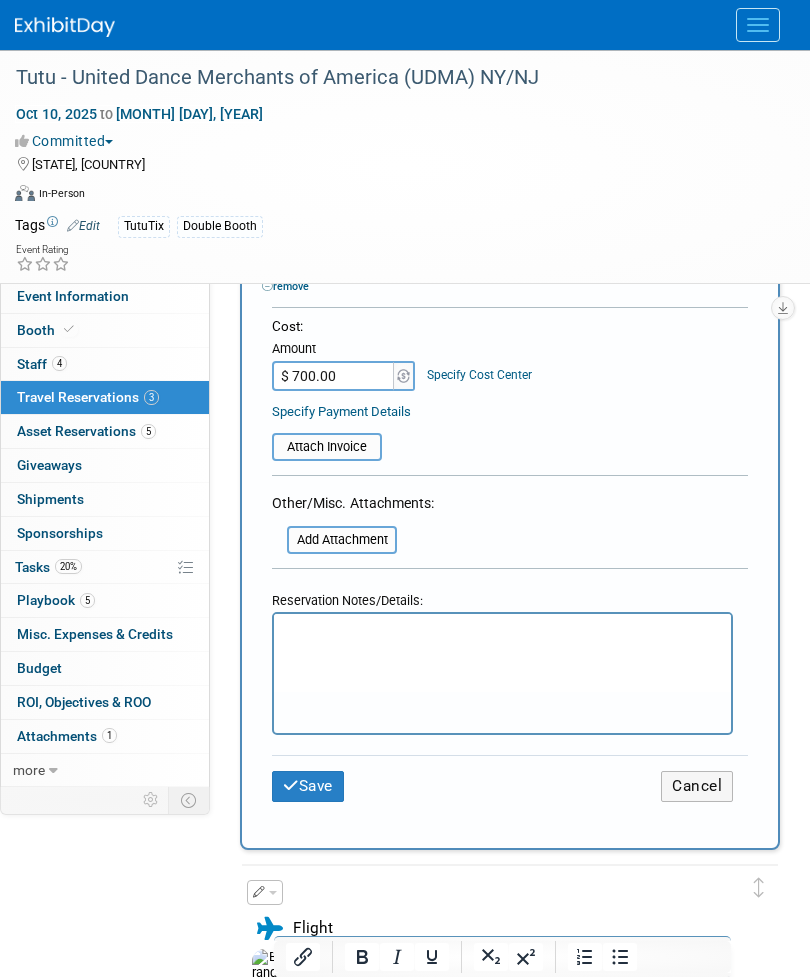 click at bounding box center [261, 447] 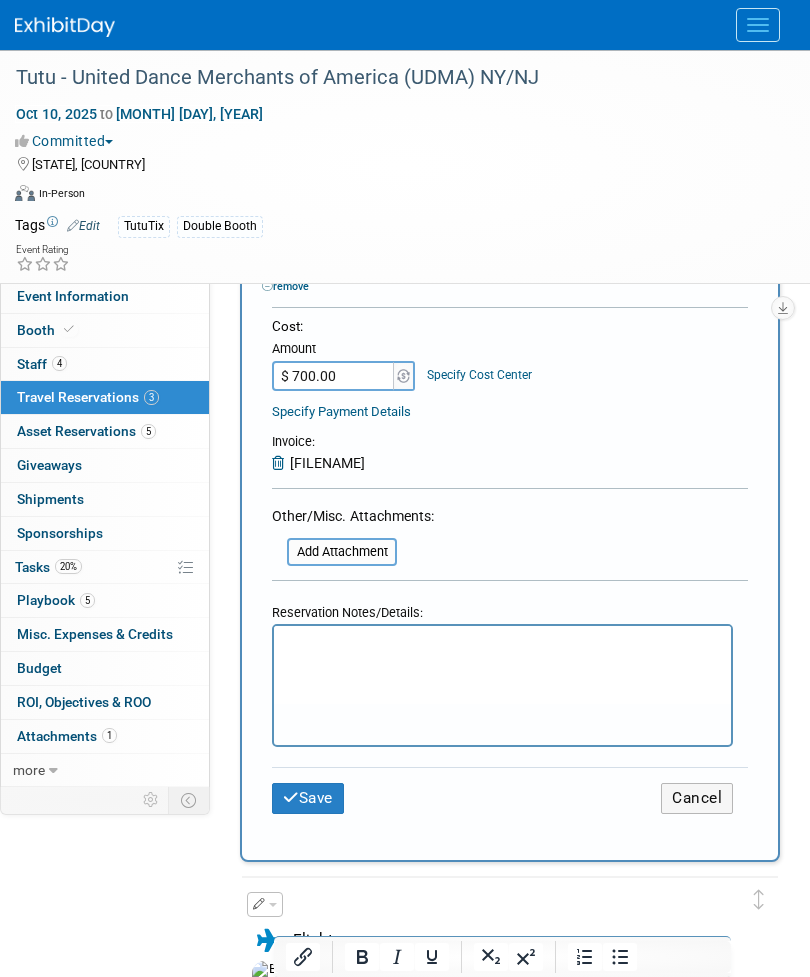 click on "$ 700.00" at bounding box center [334, 376] 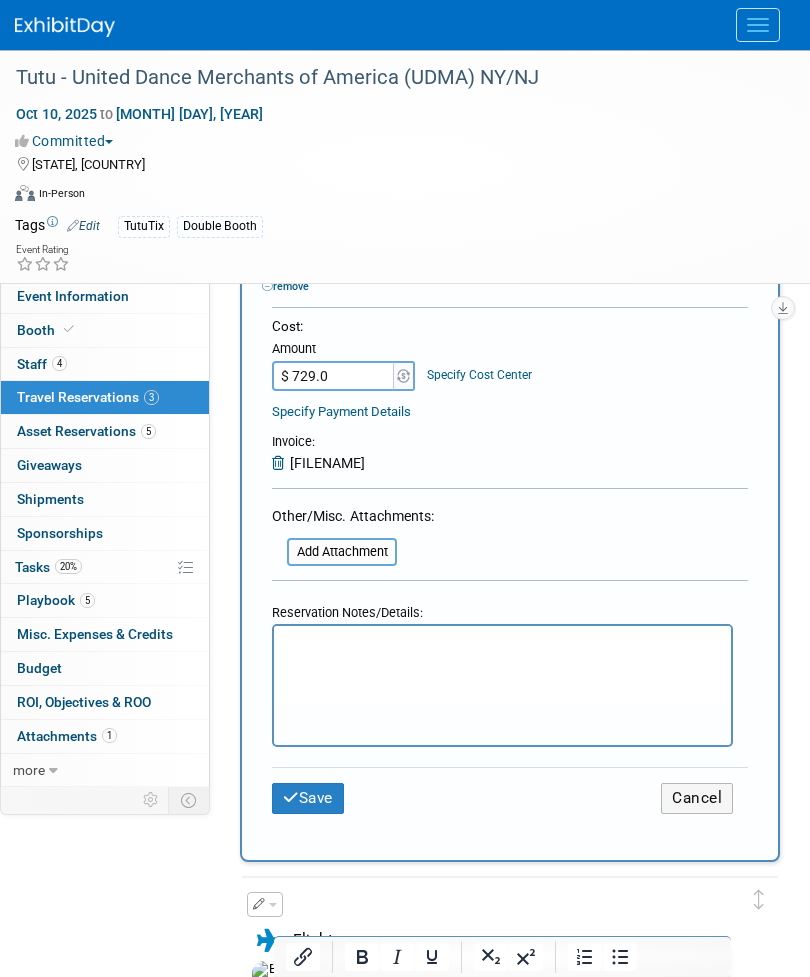 type on "$ 729.00" 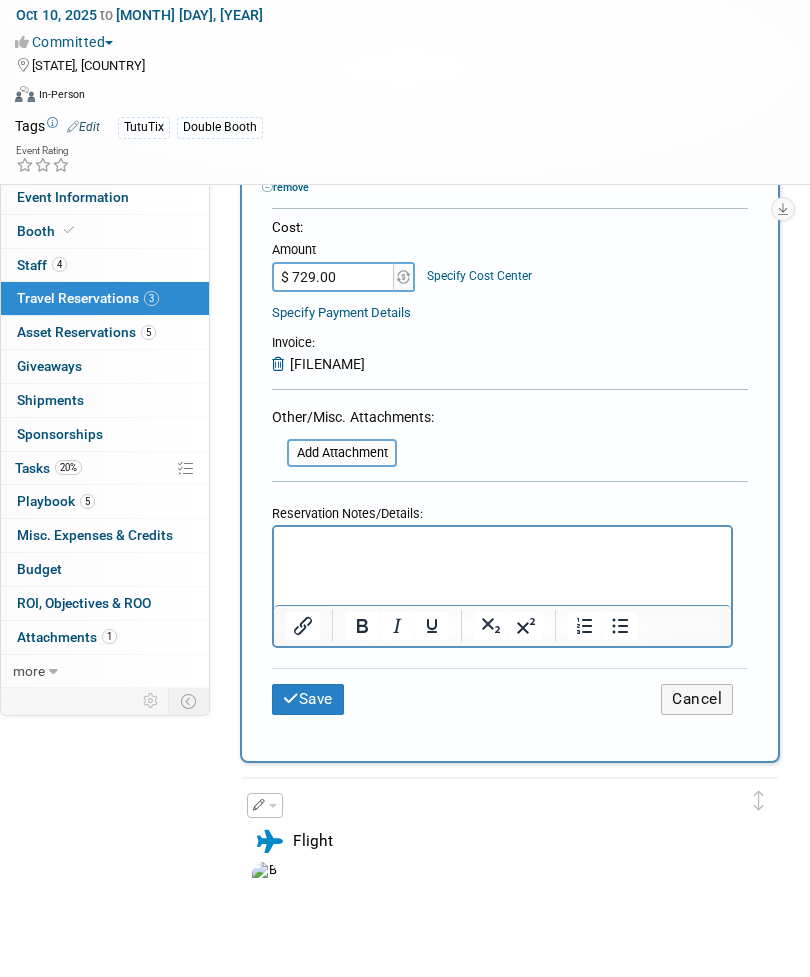 click on "Save" at bounding box center [308, 798] 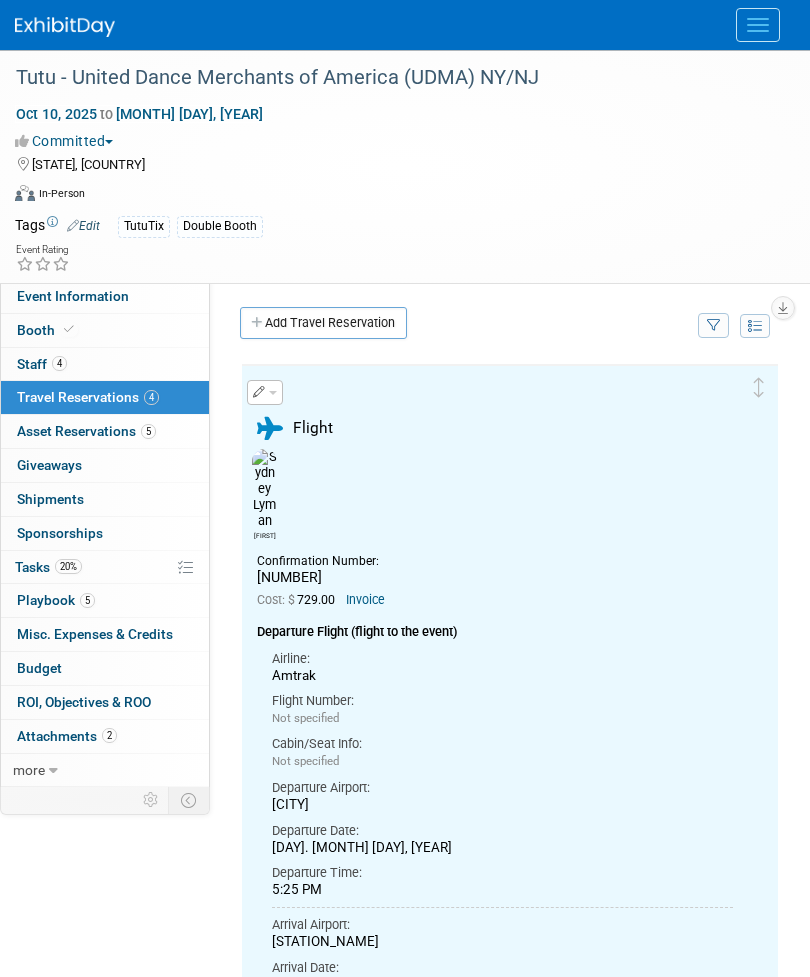 scroll, scrollTop: 0, scrollLeft: 0, axis: both 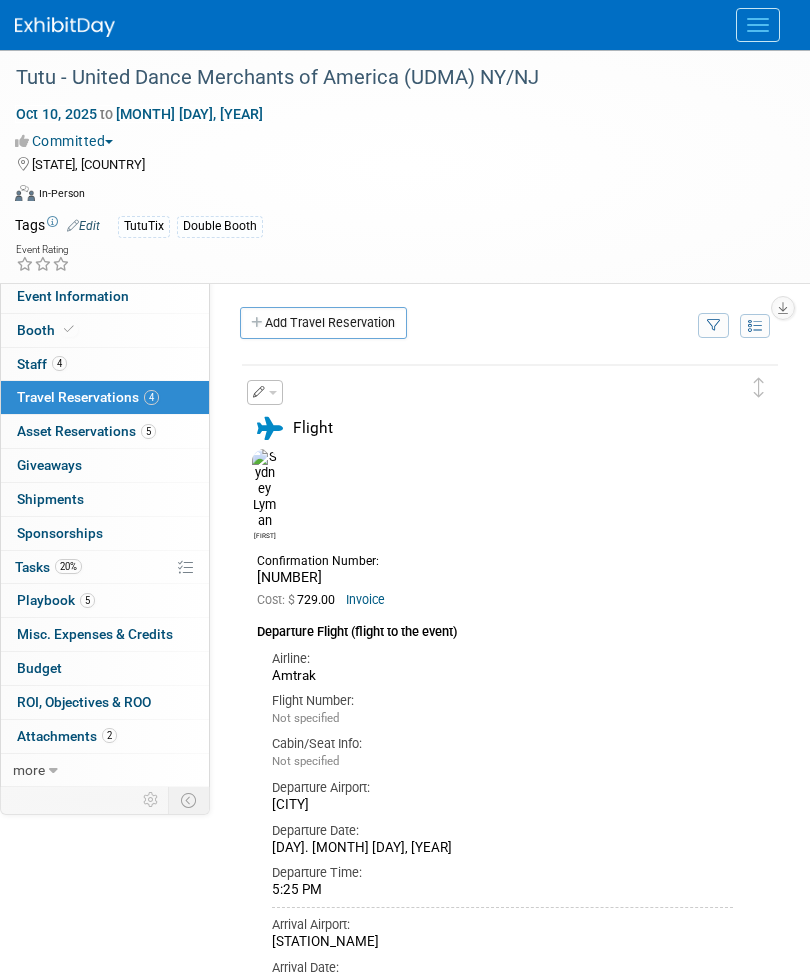 click on "Add Travel Reservation" at bounding box center (323, 323) 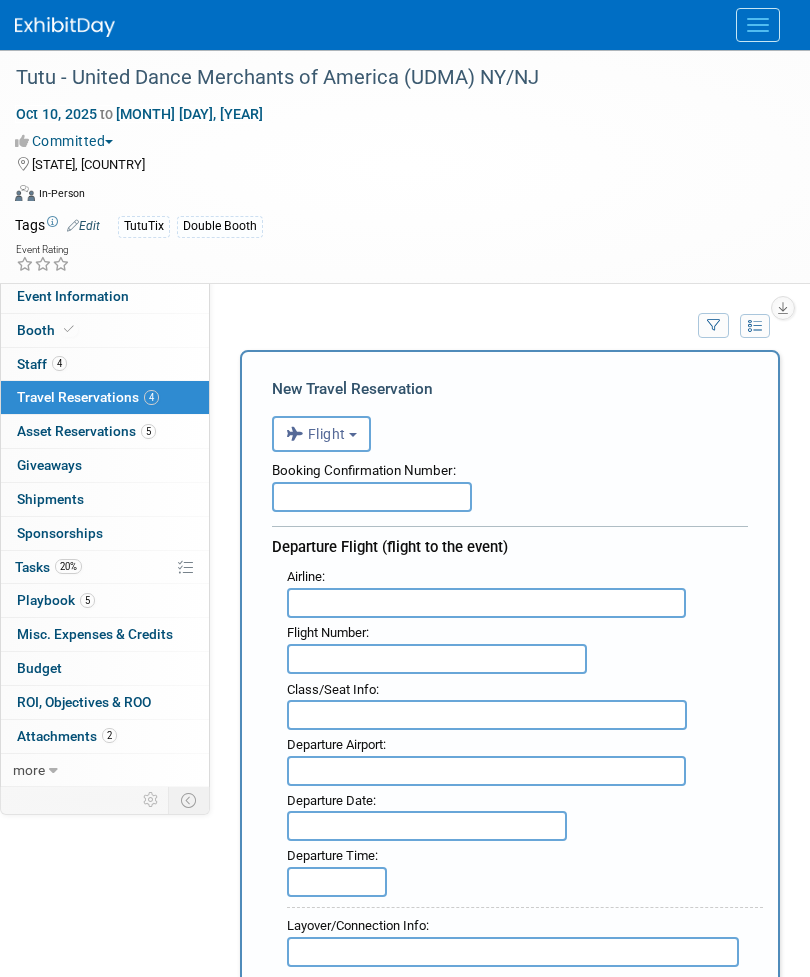 scroll, scrollTop: 0, scrollLeft: 0, axis: both 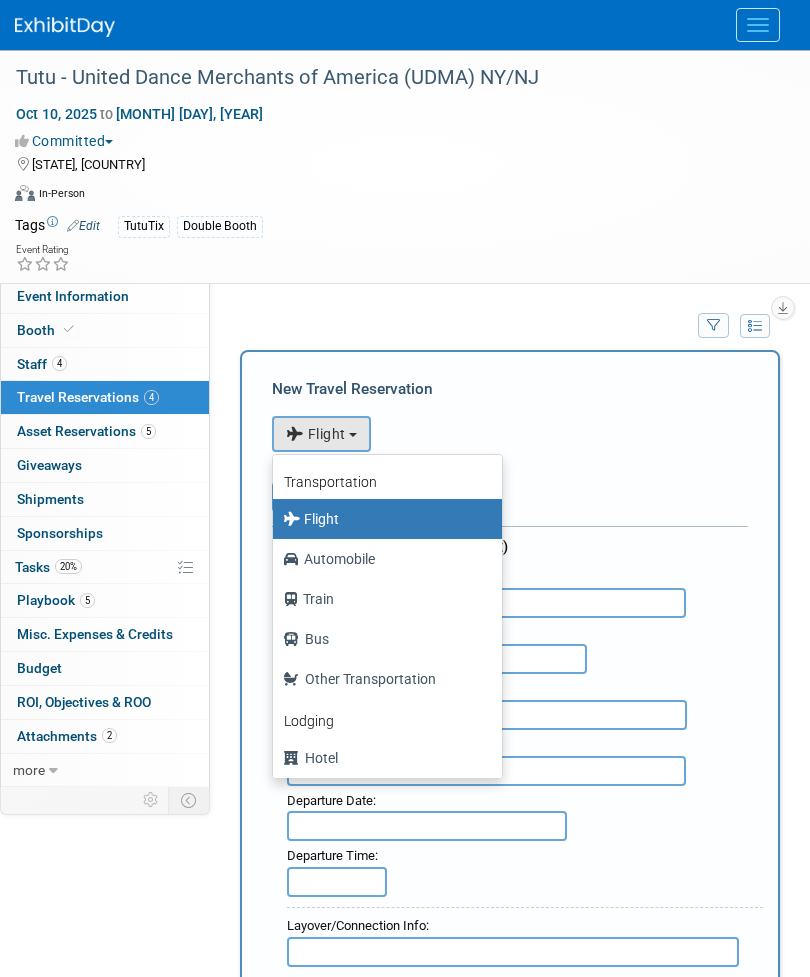 click at bounding box center (405, 488) 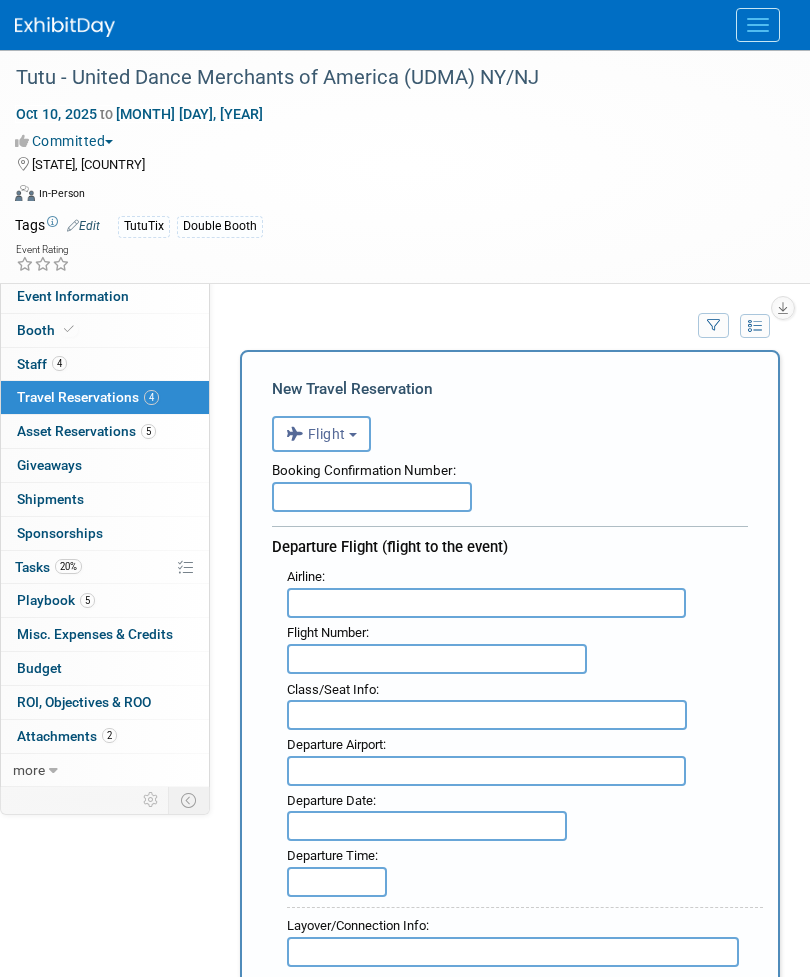 click on "Flight" at bounding box center [321, 434] 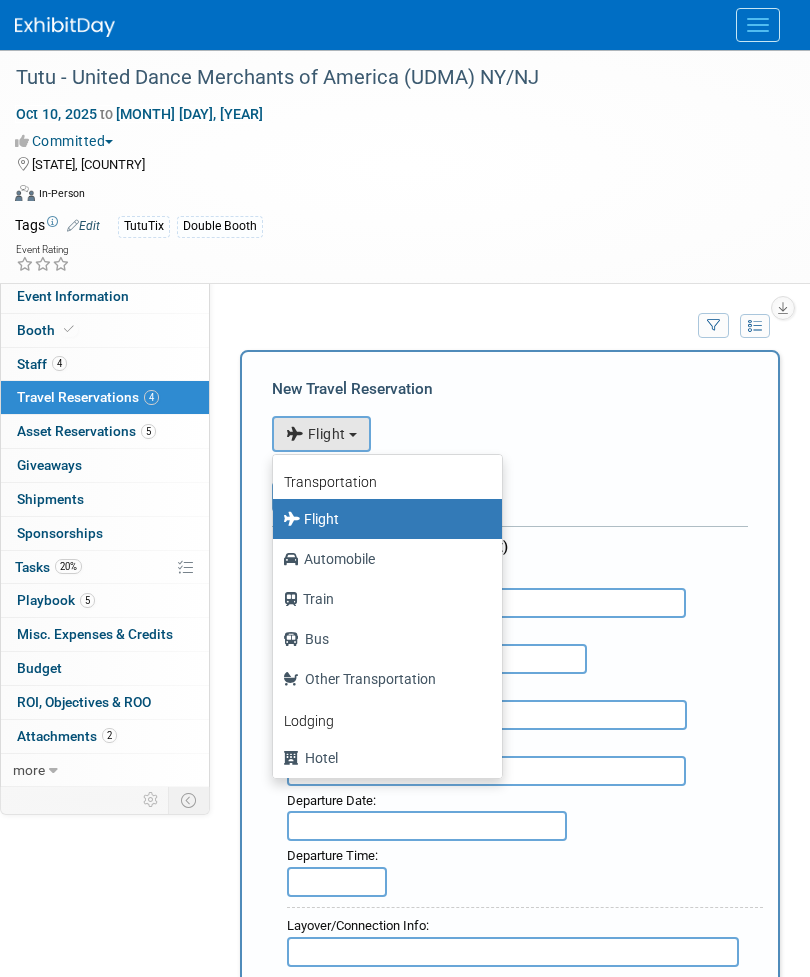 click at bounding box center (405, 488) 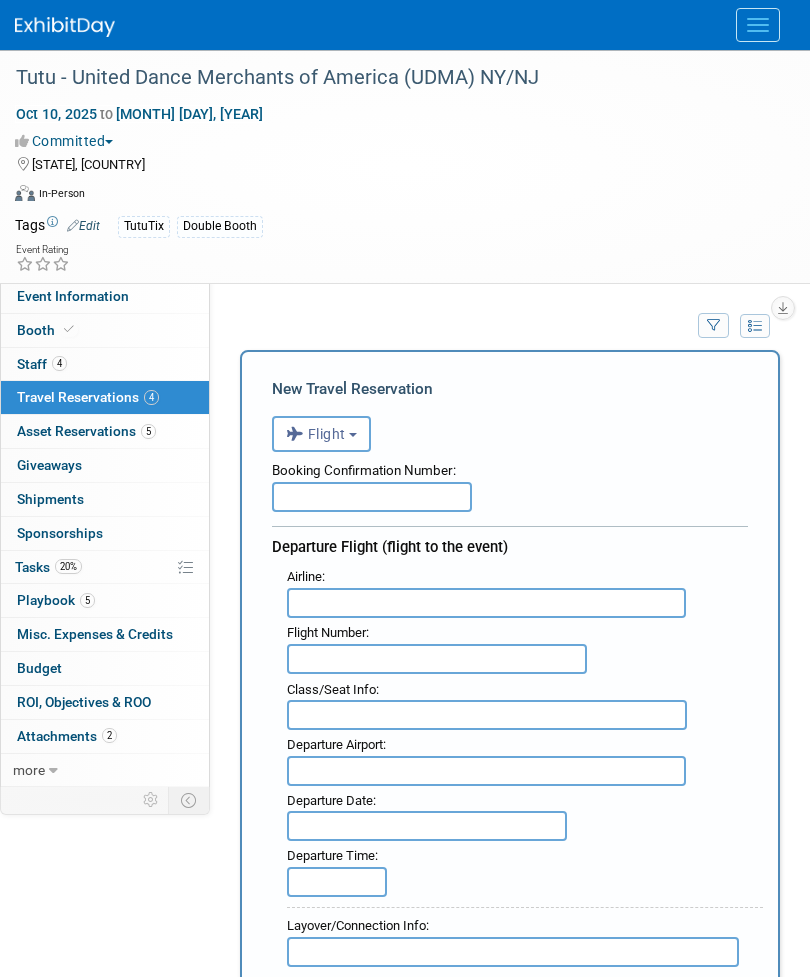 click at bounding box center (486, 771) 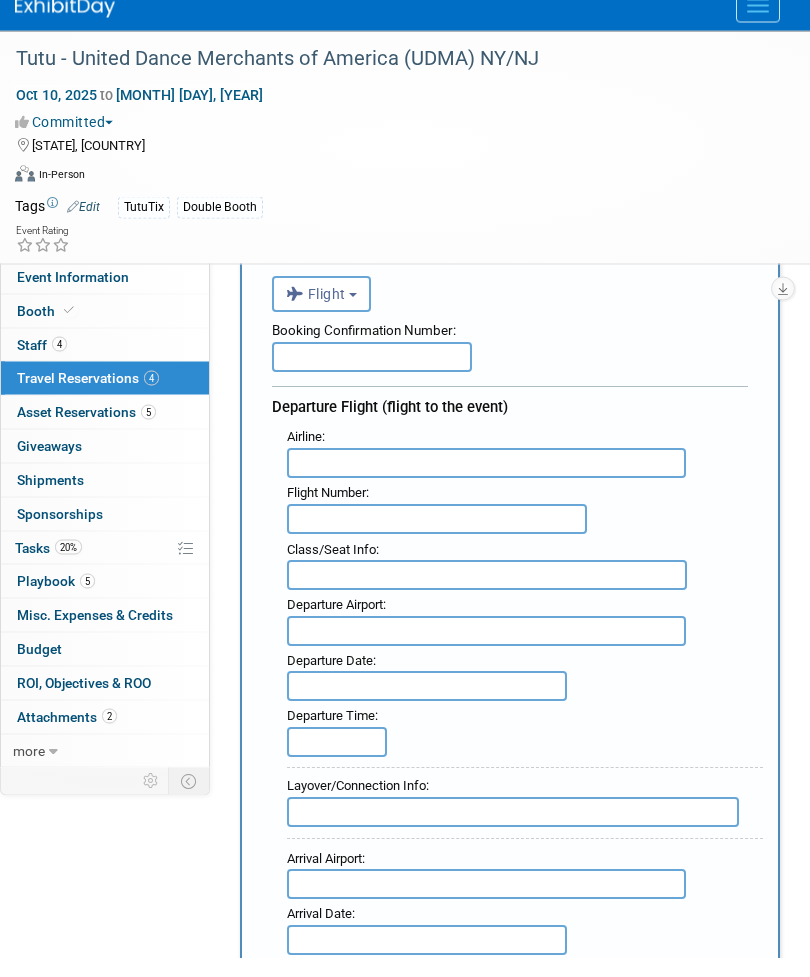 click on "Flight" at bounding box center [316, 314] 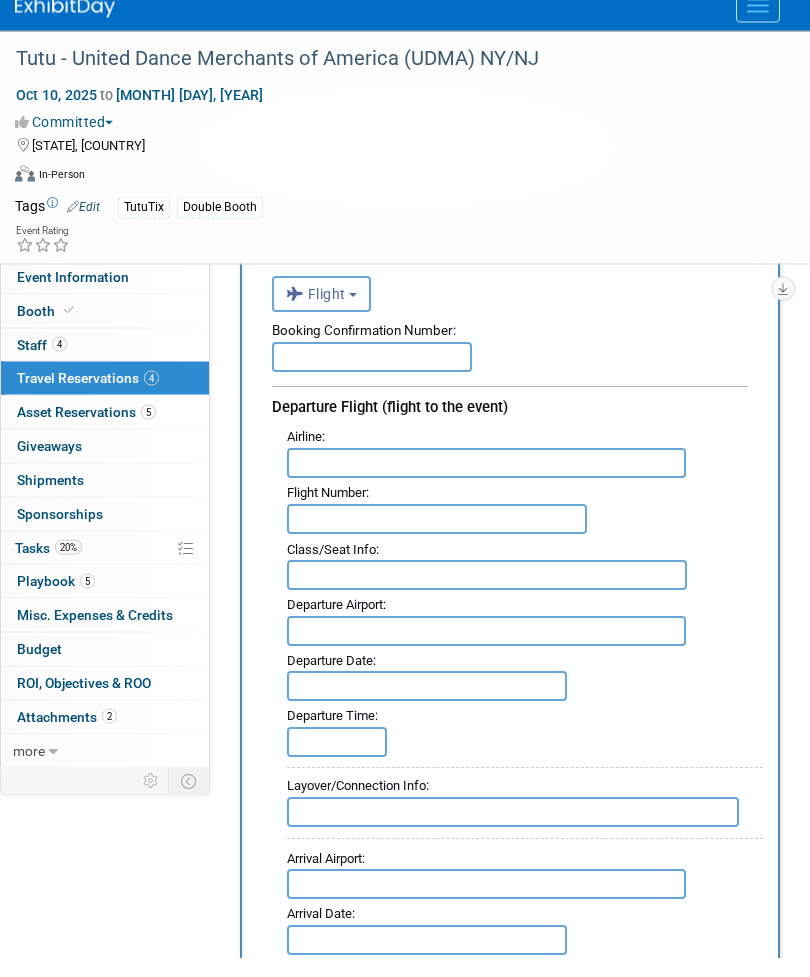 scroll, scrollTop: 140, scrollLeft: 0, axis: vertical 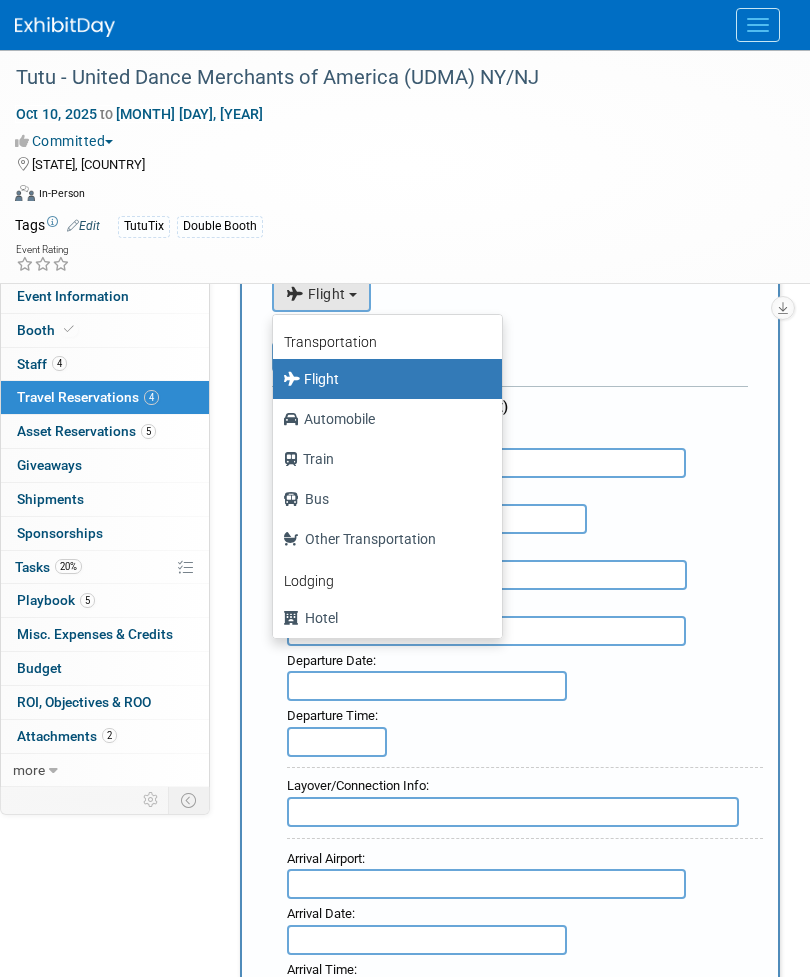 click at bounding box center (405, 488) 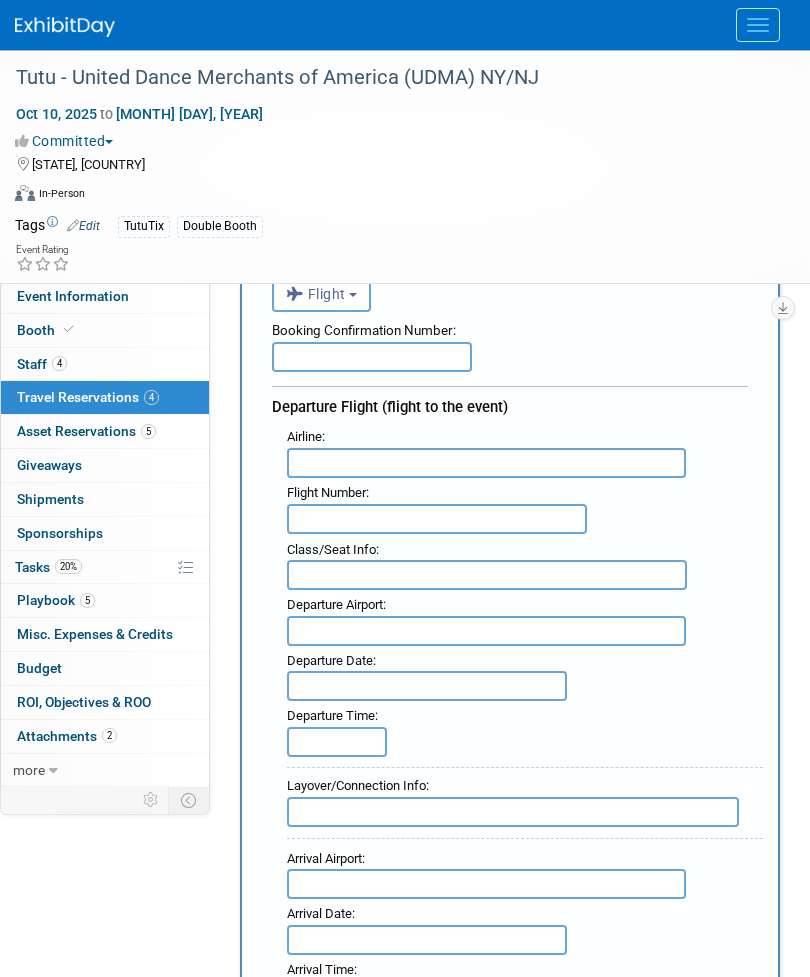scroll, scrollTop: 0, scrollLeft: 0, axis: both 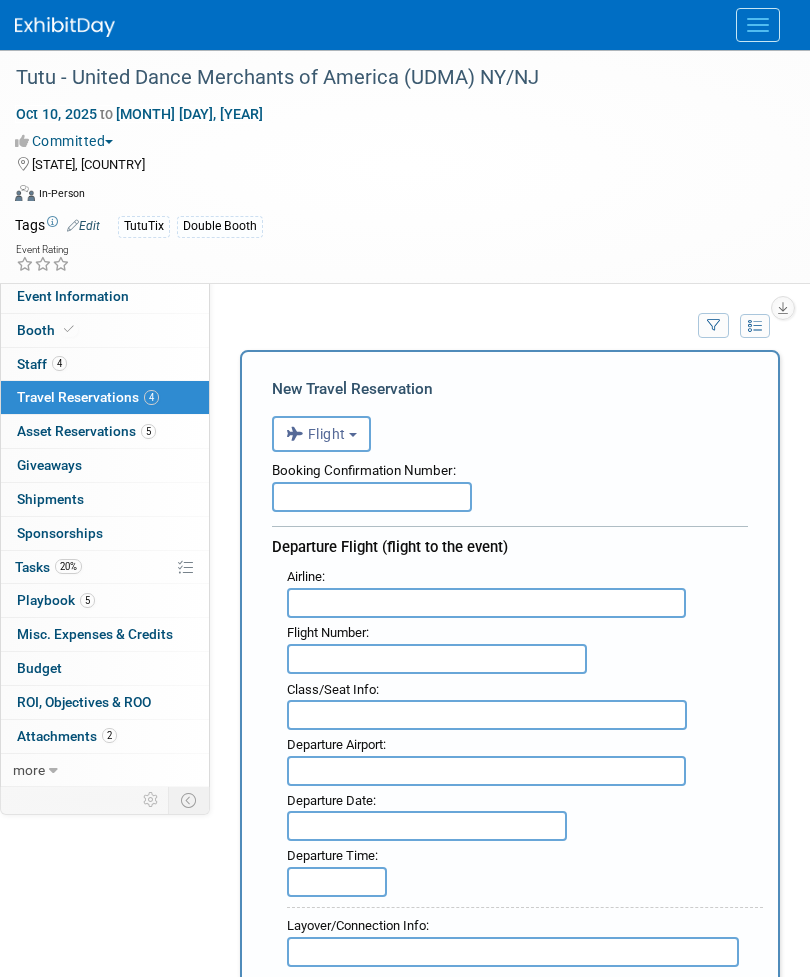 click at bounding box center (65, 27) 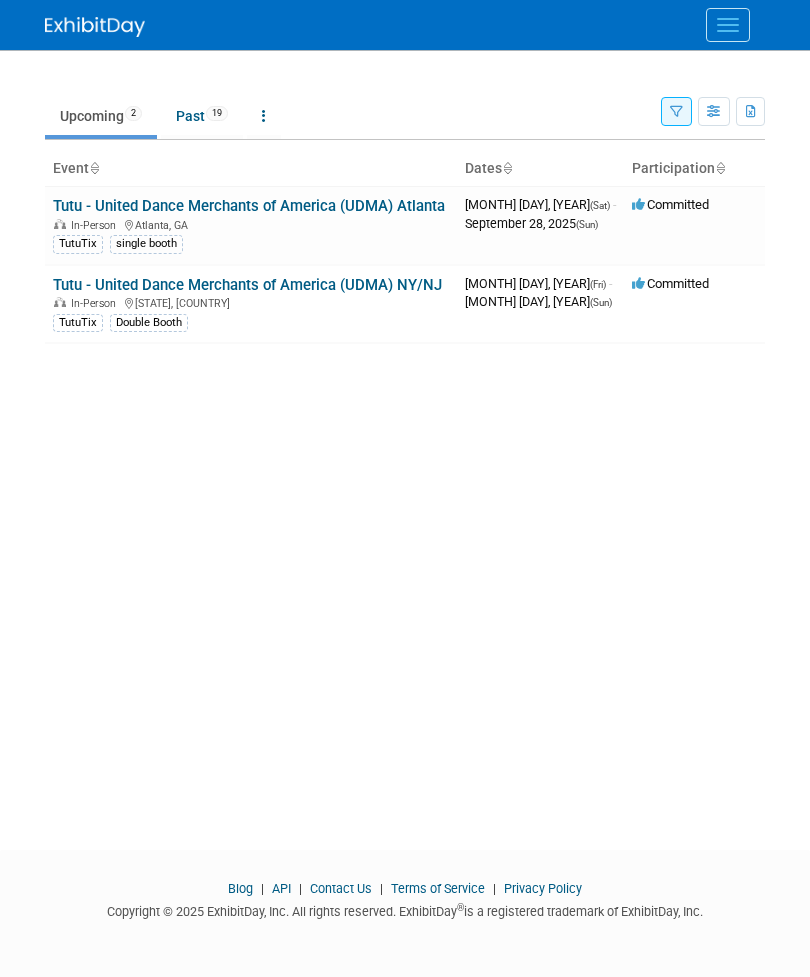 scroll, scrollTop: 0, scrollLeft: 0, axis: both 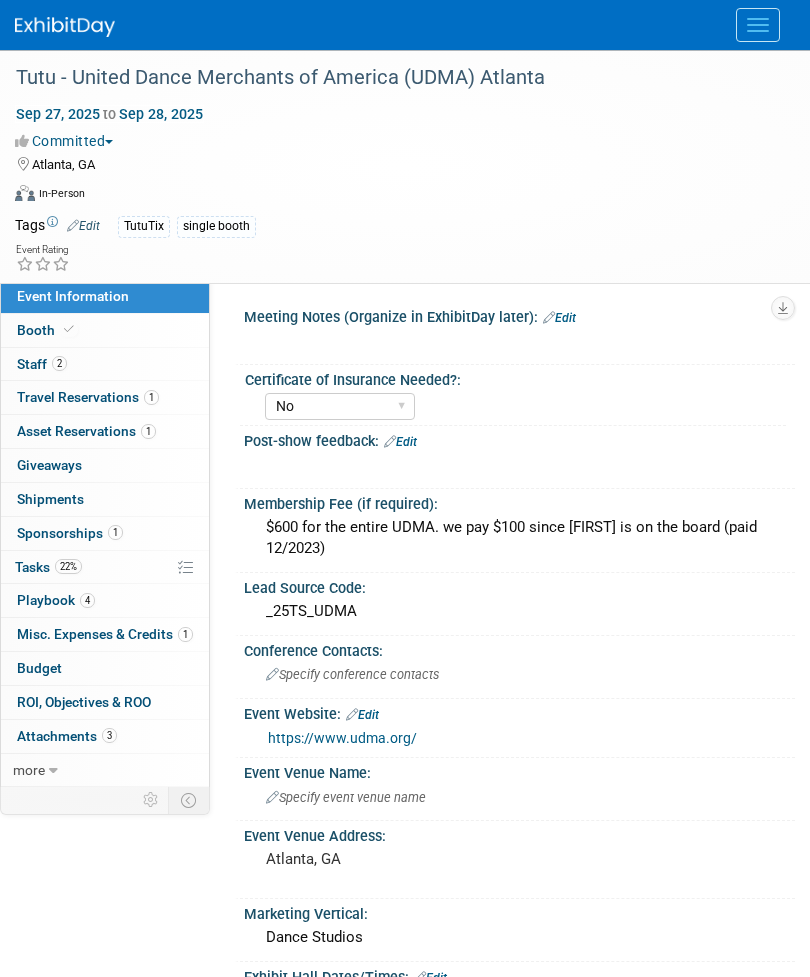 select on "No" 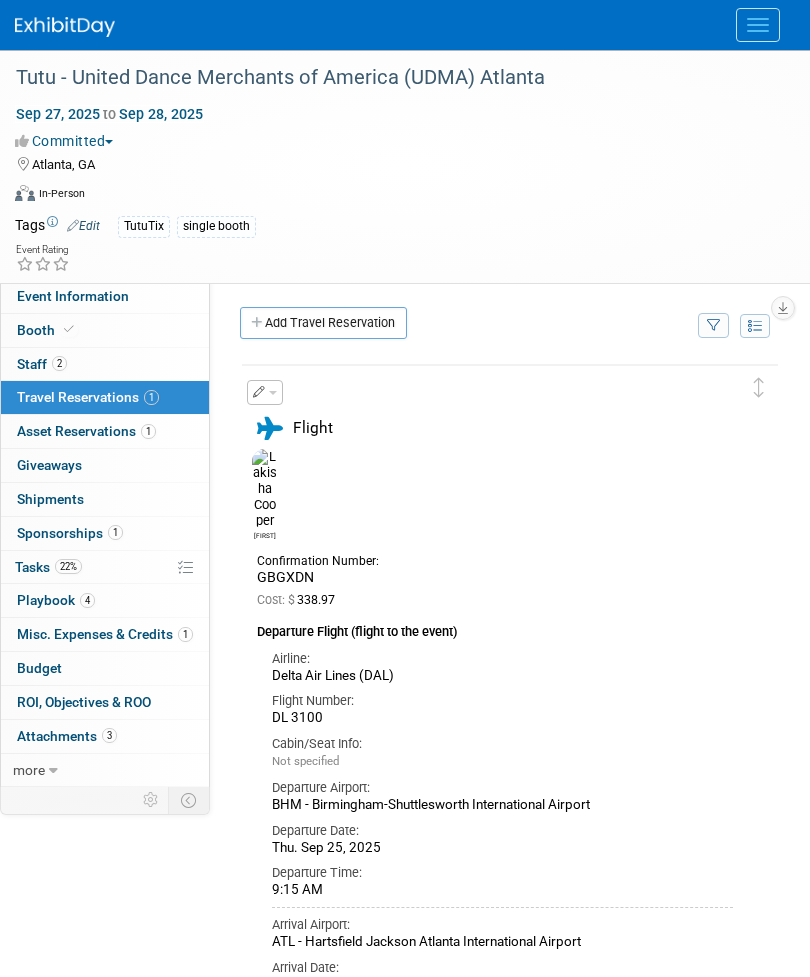 click on "Add Travel Reservation" at bounding box center [323, 323] 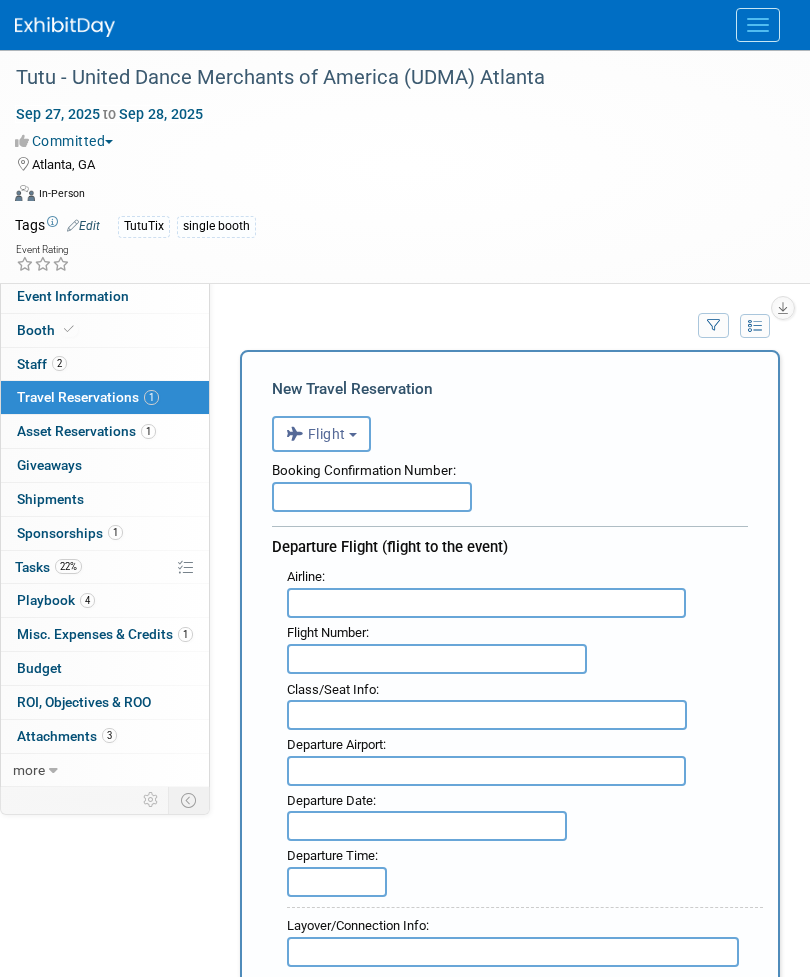 scroll, scrollTop: 0, scrollLeft: 0, axis: both 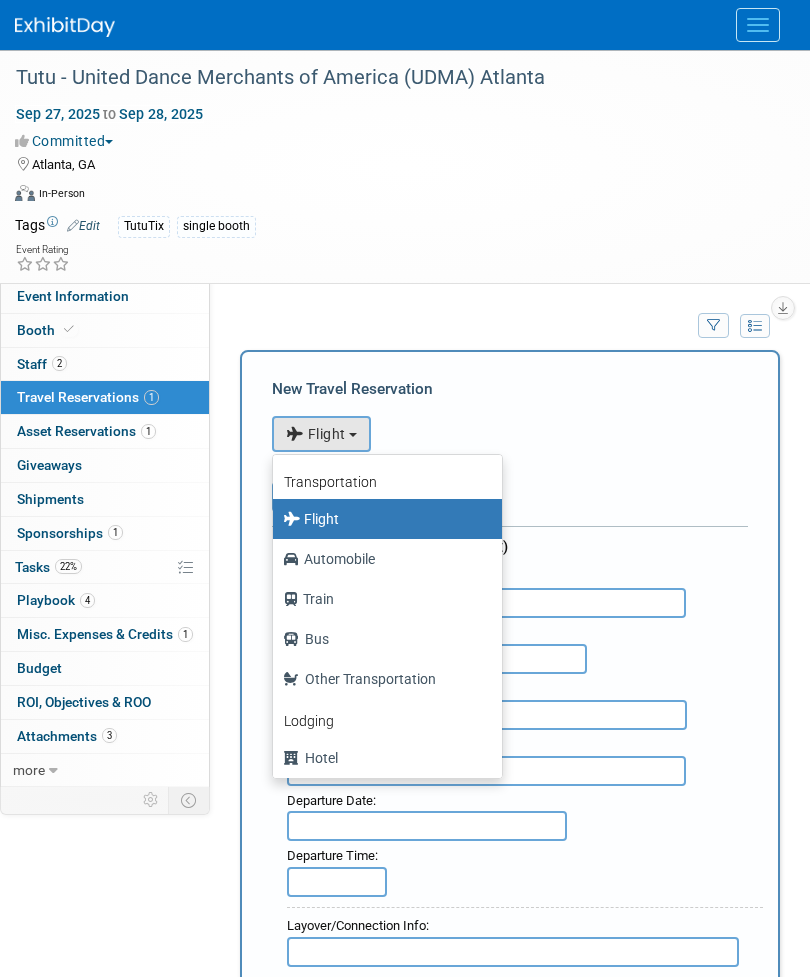 click at bounding box center [405, 488] 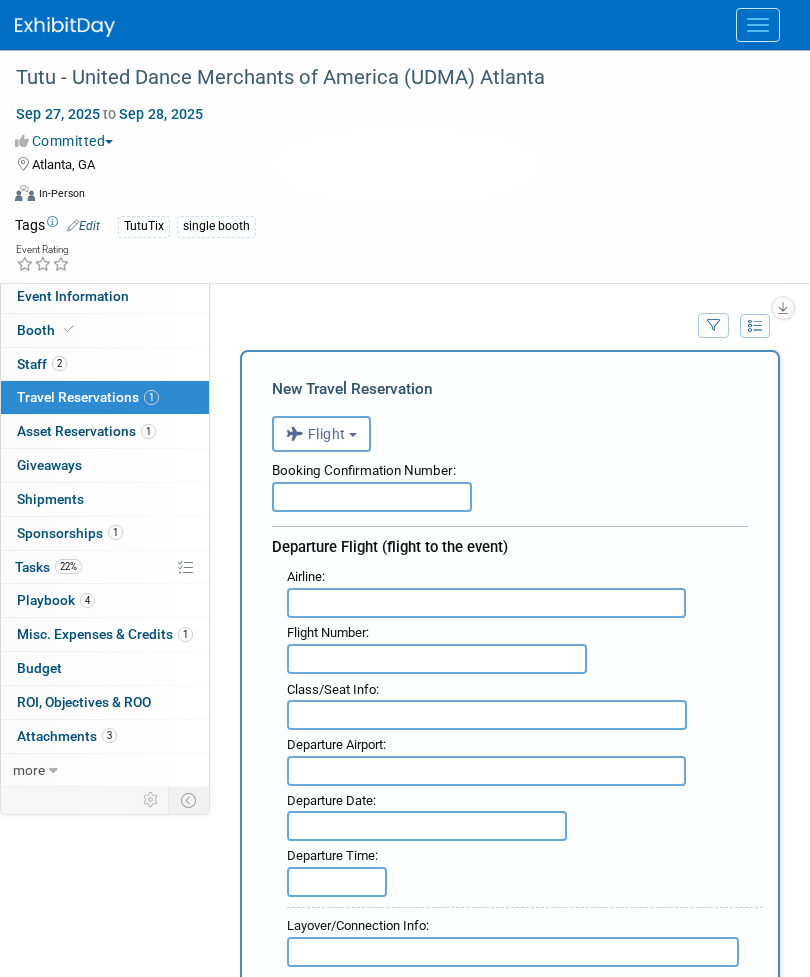 click on "Flight" at bounding box center (316, 434) 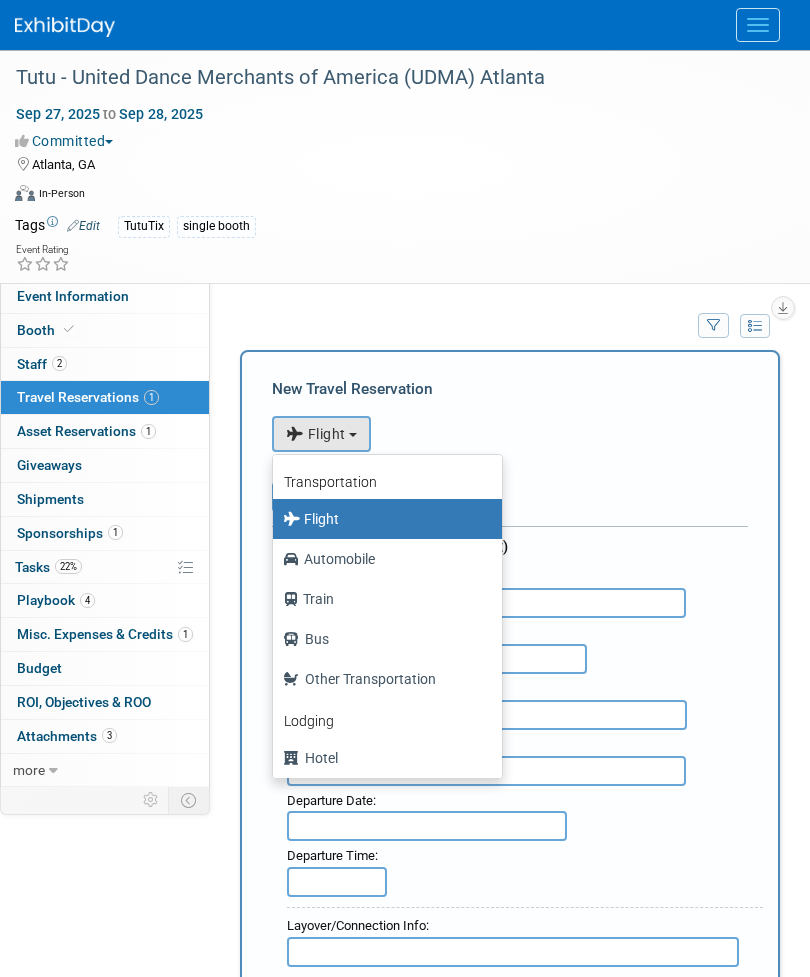 click at bounding box center [405, 488] 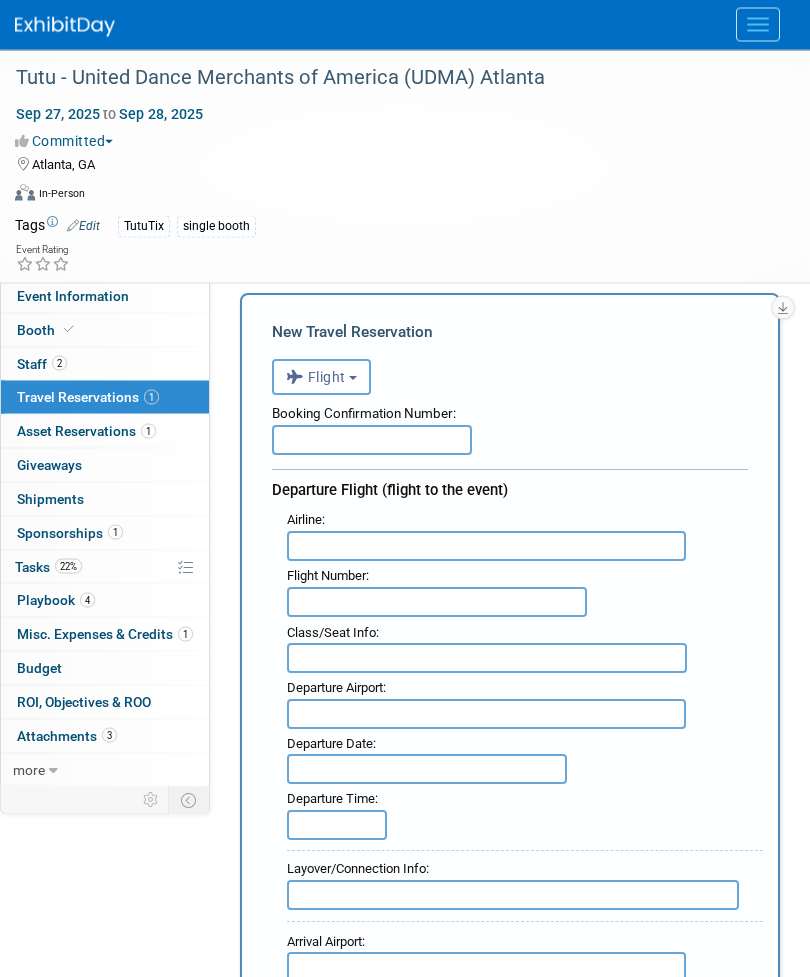 scroll, scrollTop: 58, scrollLeft: 0, axis: vertical 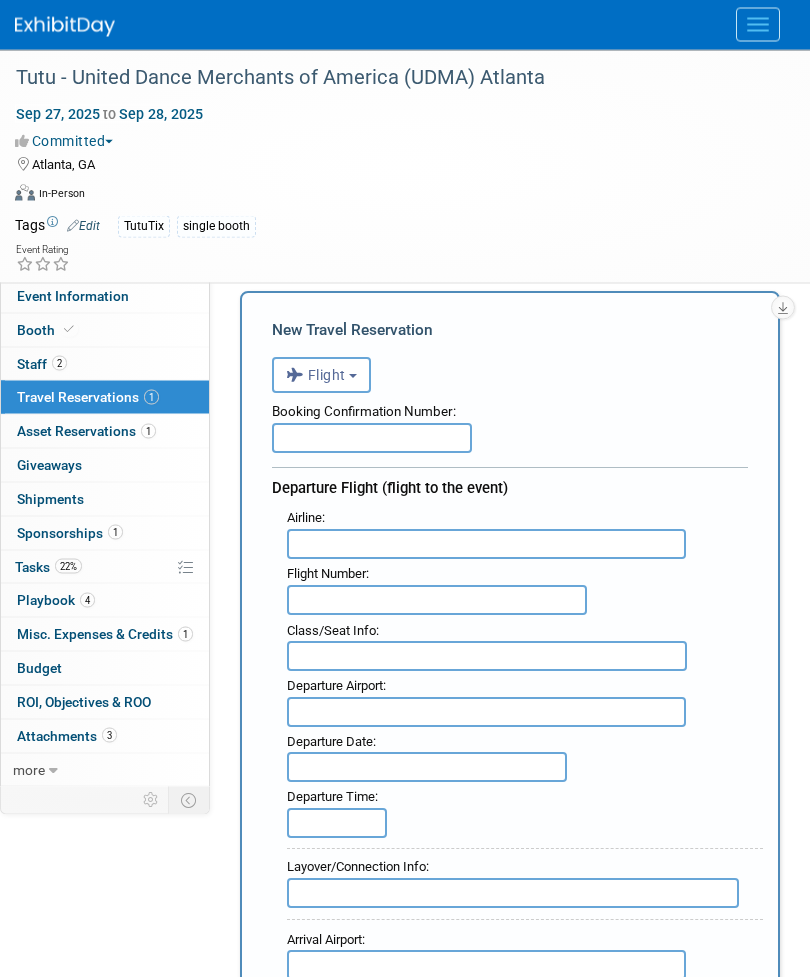 click at bounding box center [372, 439] 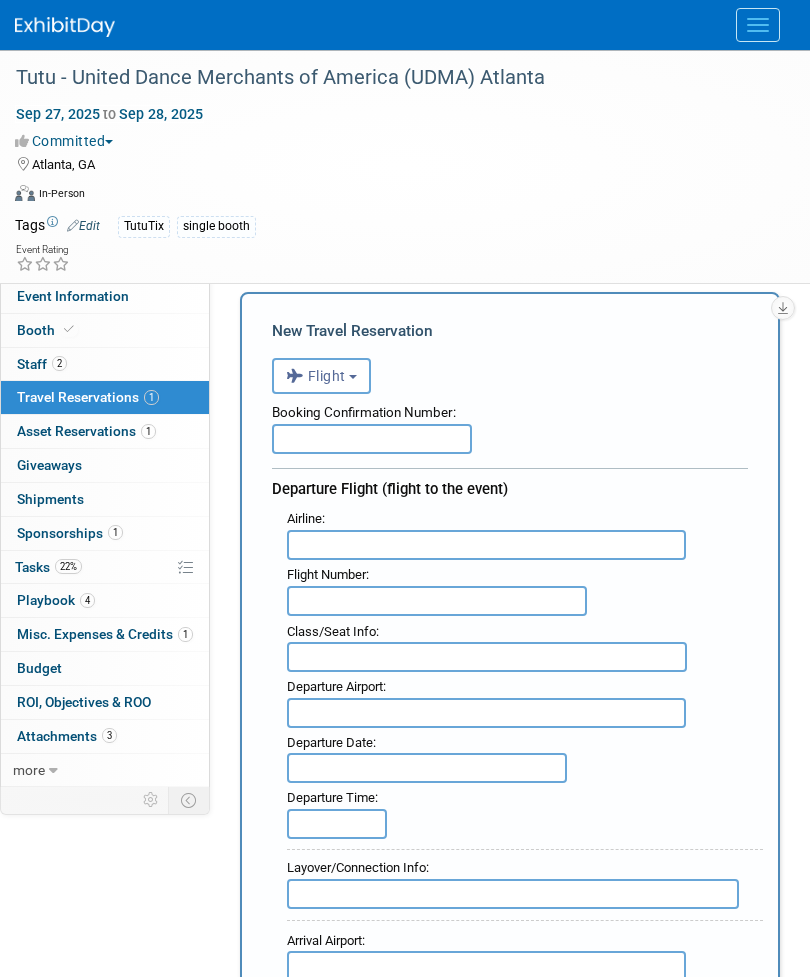 type on "." 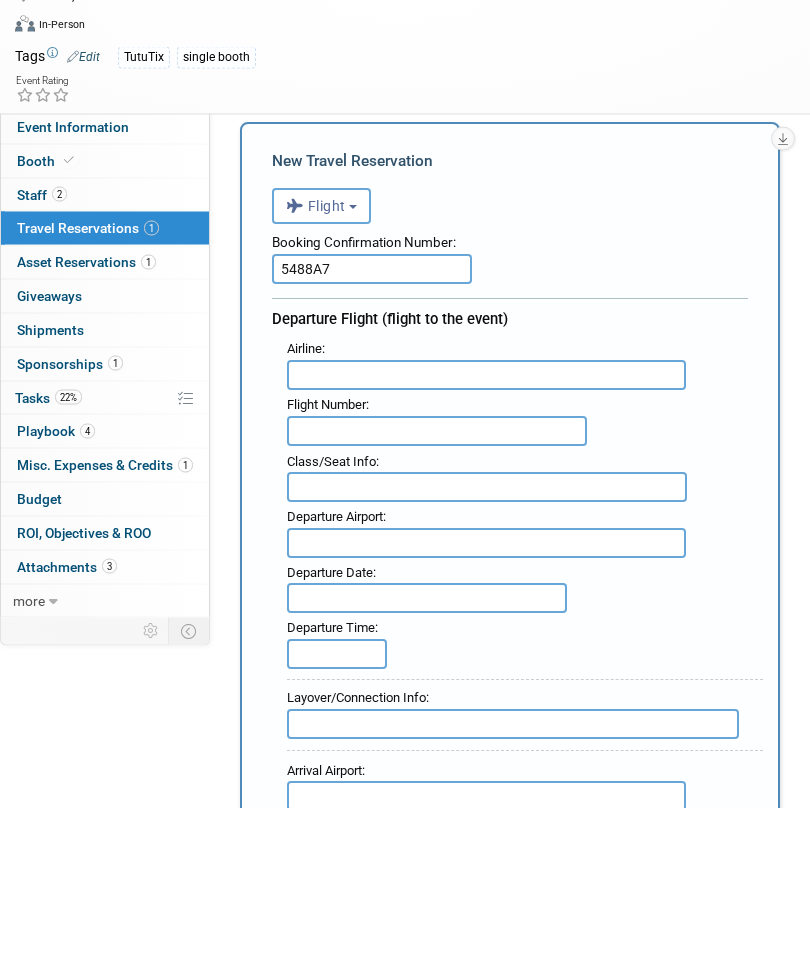 type on "5488A7" 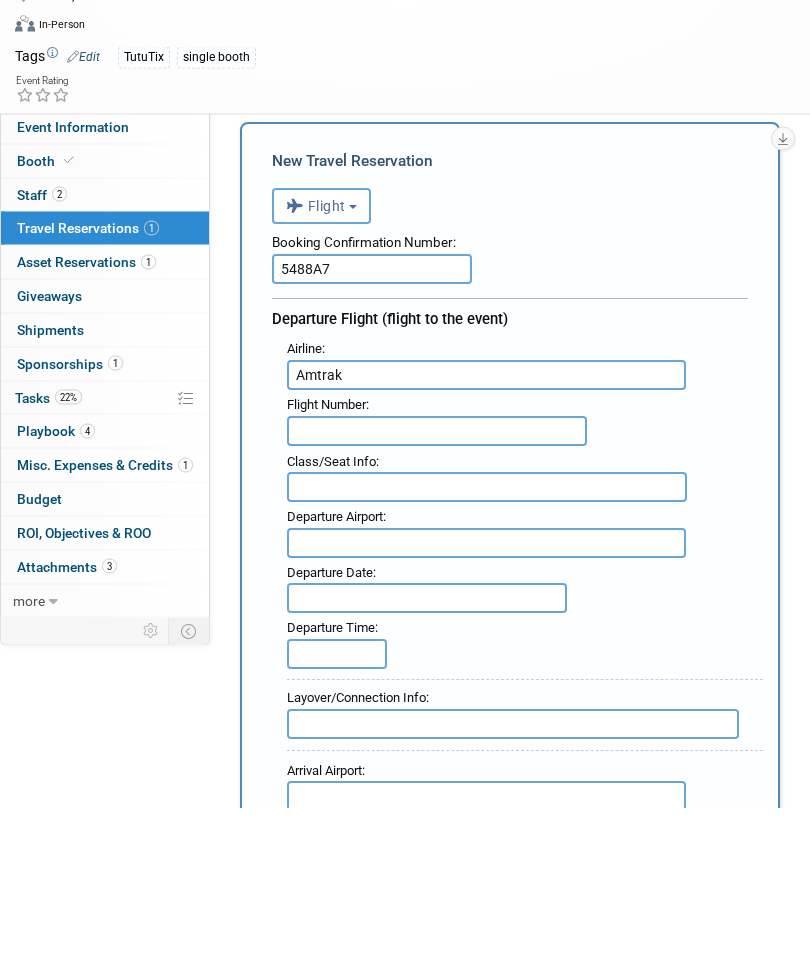 type on "Amtrak" 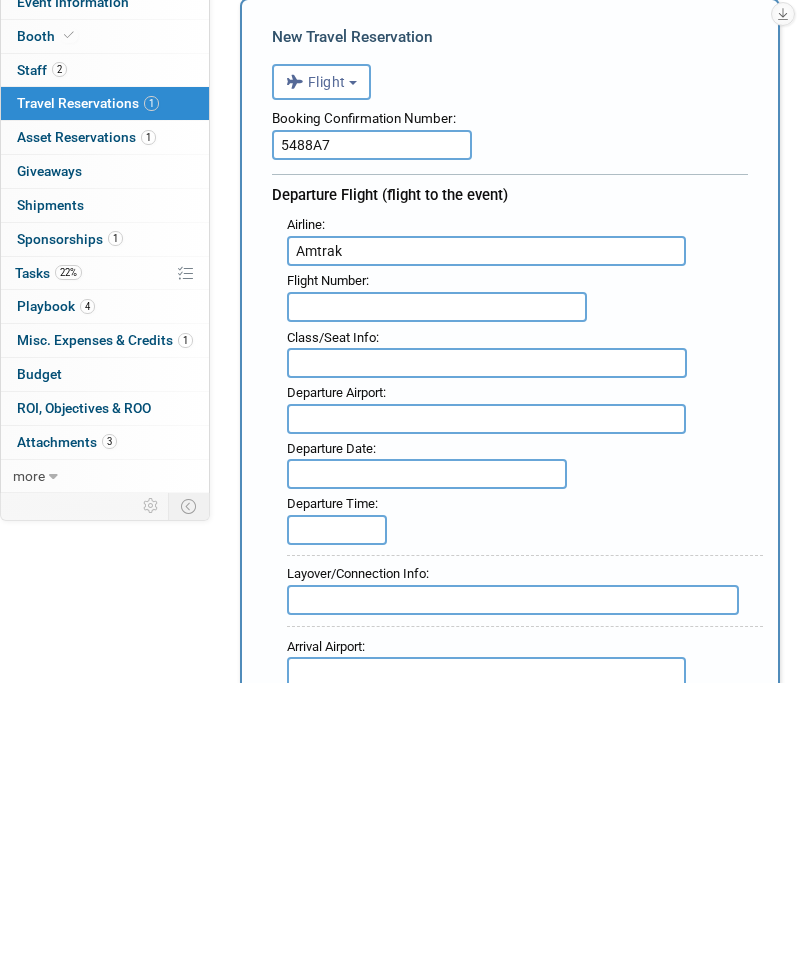 click at bounding box center (486, 713) 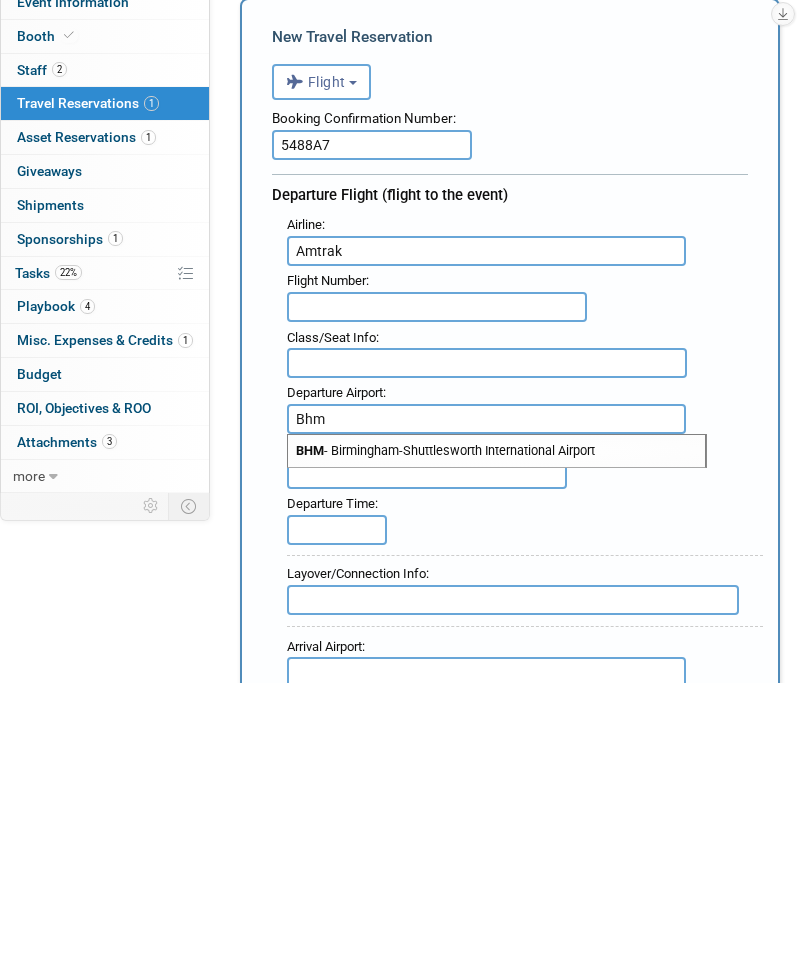 click on "Departure Airport :
Bhm
BHM  - [AIRPORT]
Departure Date :
Departure Time :" at bounding box center (517, 755) 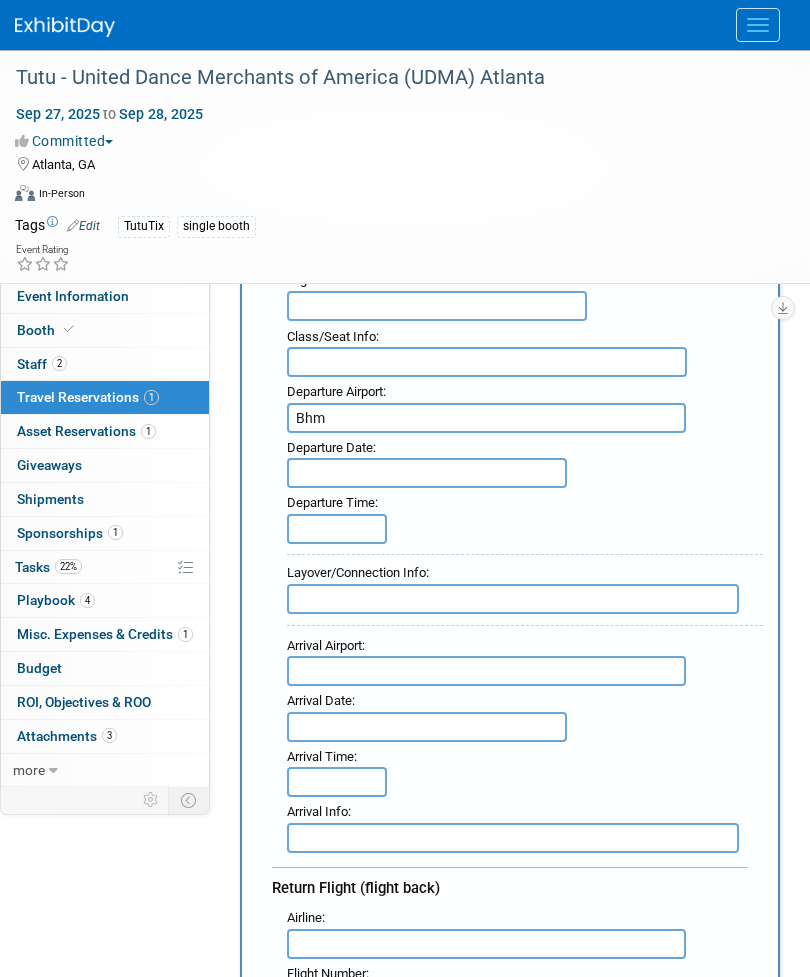 click on "Bhm" at bounding box center [486, 418] 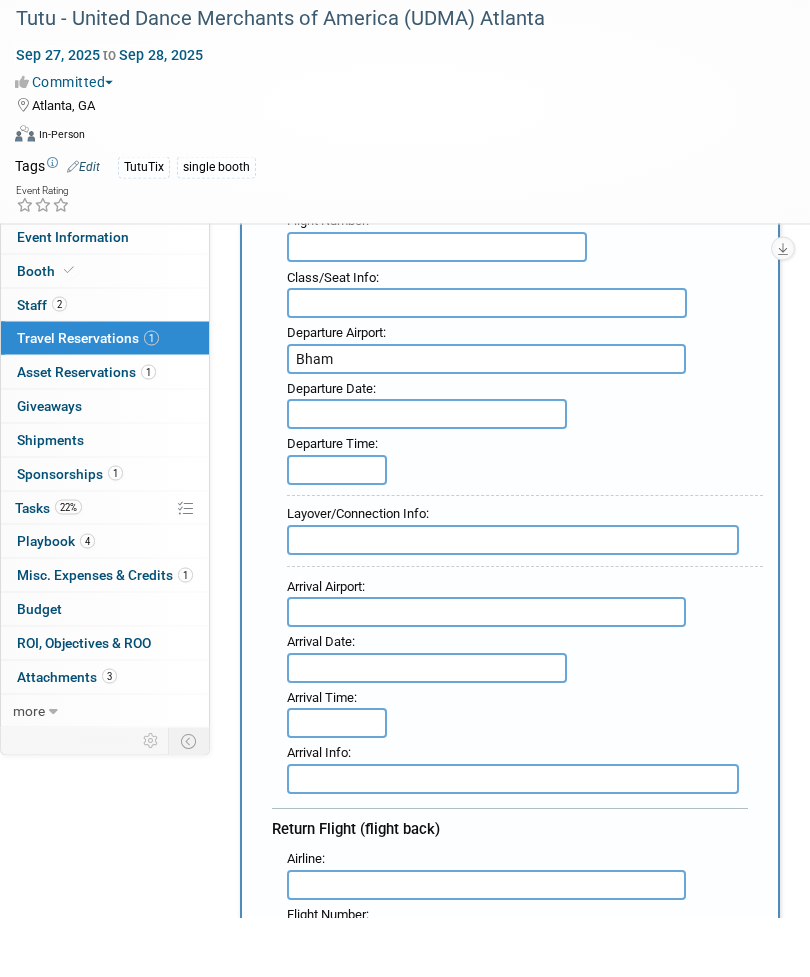 type on "Bham" 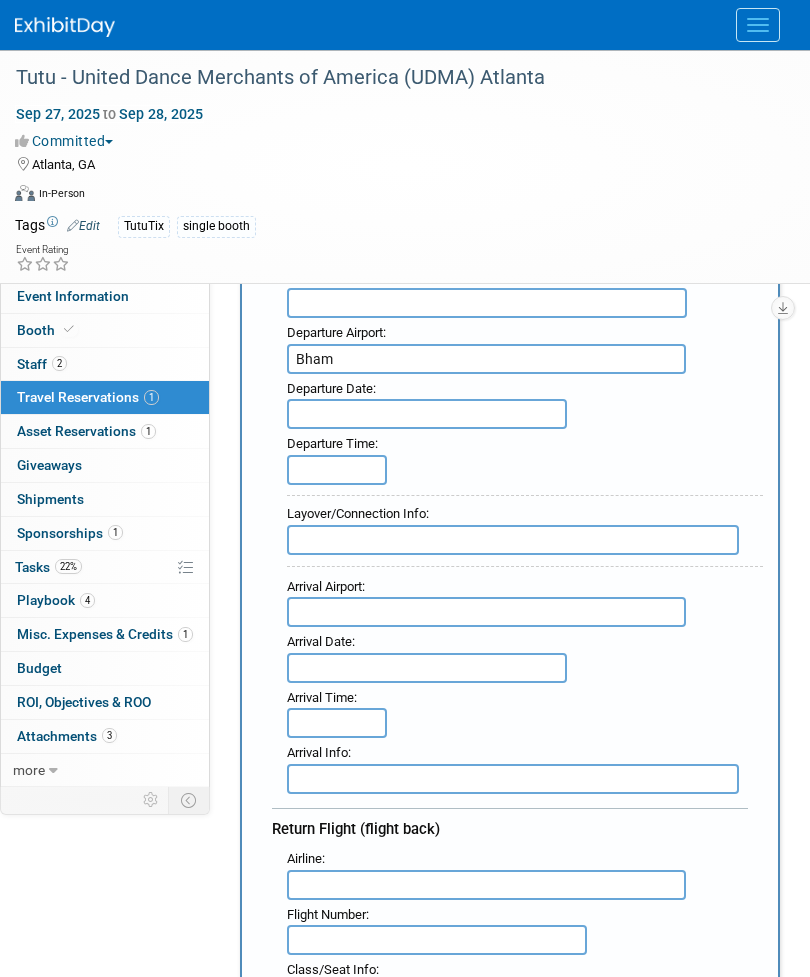 click on "Etix
Events
Recently Viewed Events:
Tutu - United Dance Merchants of America (UDMA) Atlanta
Atlanta, GA
Sep 27, 2025  to  Sep 28, 2025
Tutu - United Dance Merchants of America (UDMA) NY/NJ
NJ, United States
Oct 10, 2025  to  Oct 12, 2025
Tutu - Pinnacle Dance Conference (Twinkle Star)
New Orleans, LA
Jul 18, 2025  to  Jul 20, 2025
Task Board
Assets
Activity Feed
My Account
My Profile & Preferences
Sync to External Calendar...
Refer & Earn
Contact us
Sign out
Recently Viewed Events:
Tutu - United Dance Merchants of America (UDMA) Atlanta
In-Person
Atlanta, GA
Sep 27, 2025  to  Sep 28, 2025
(Committed)
In-Person
NJ, United States" at bounding box center (405, 76) 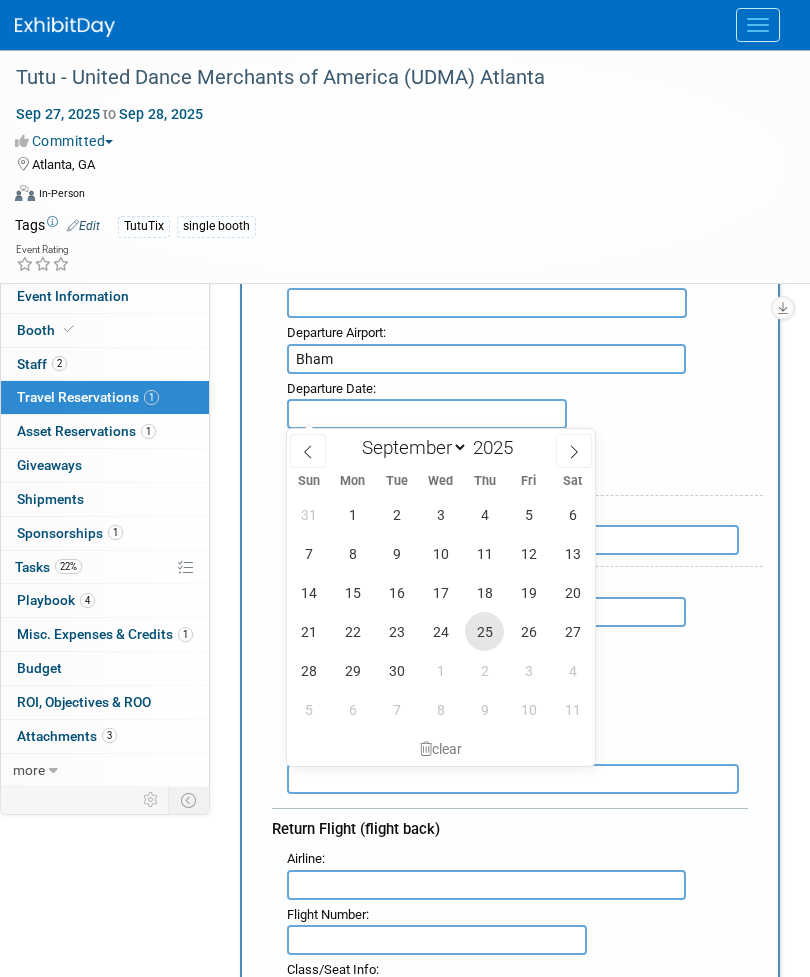 click on "25" at bounding box center [484, 631] 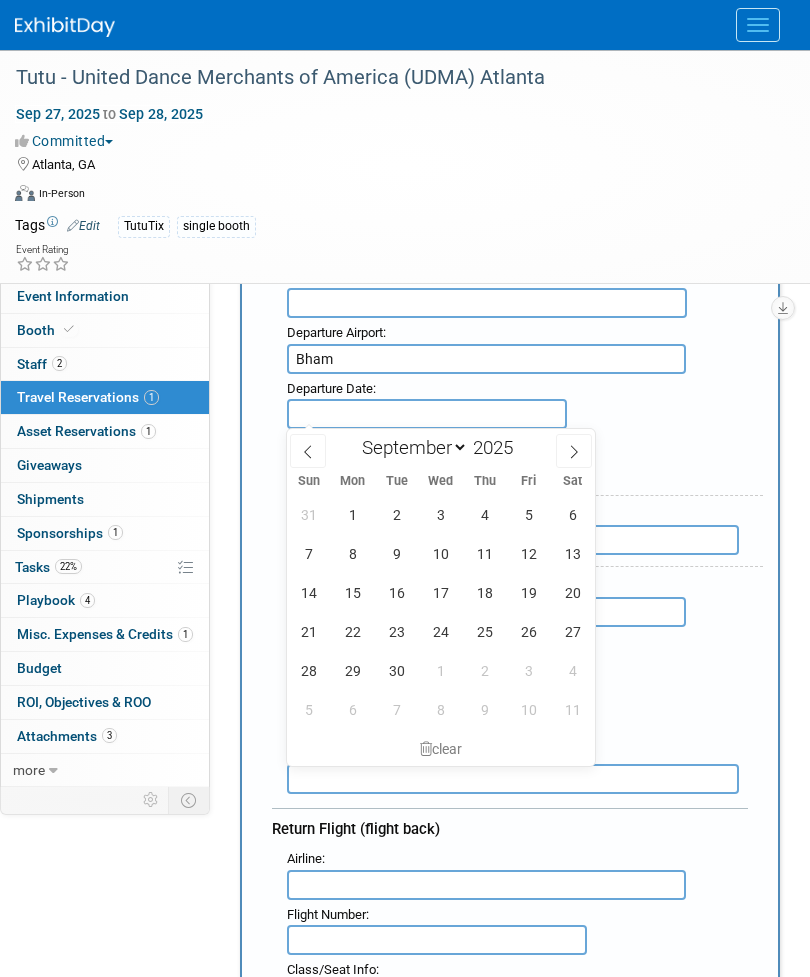 type on "Sep 25, 2025" 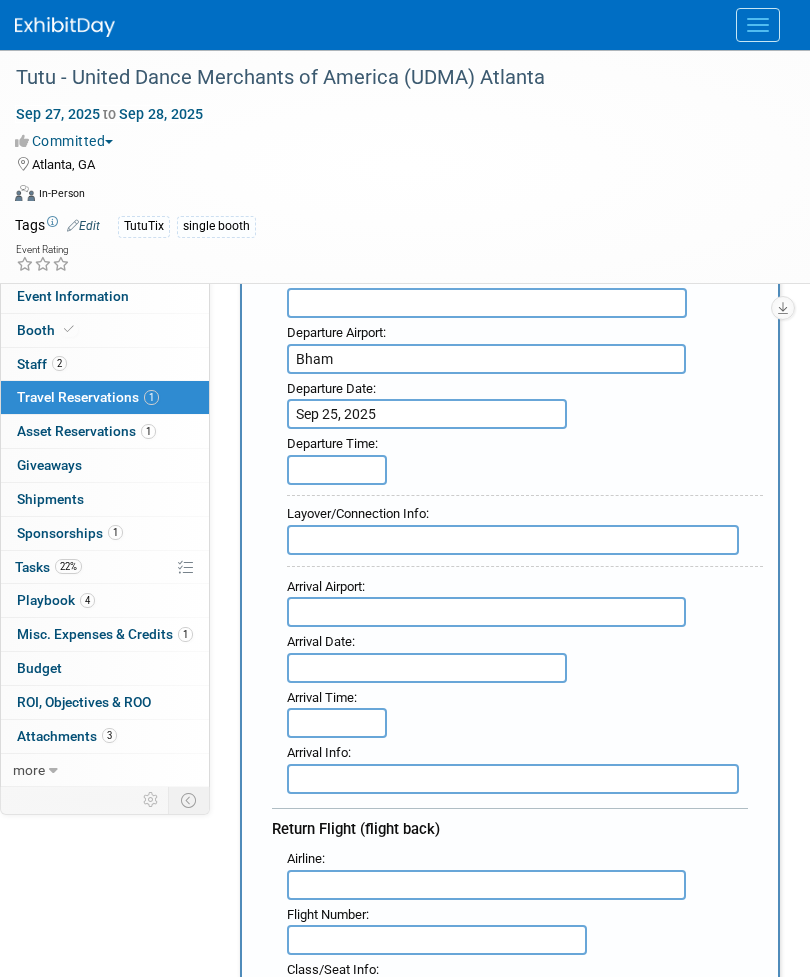 click at bounding box center (337, 470) 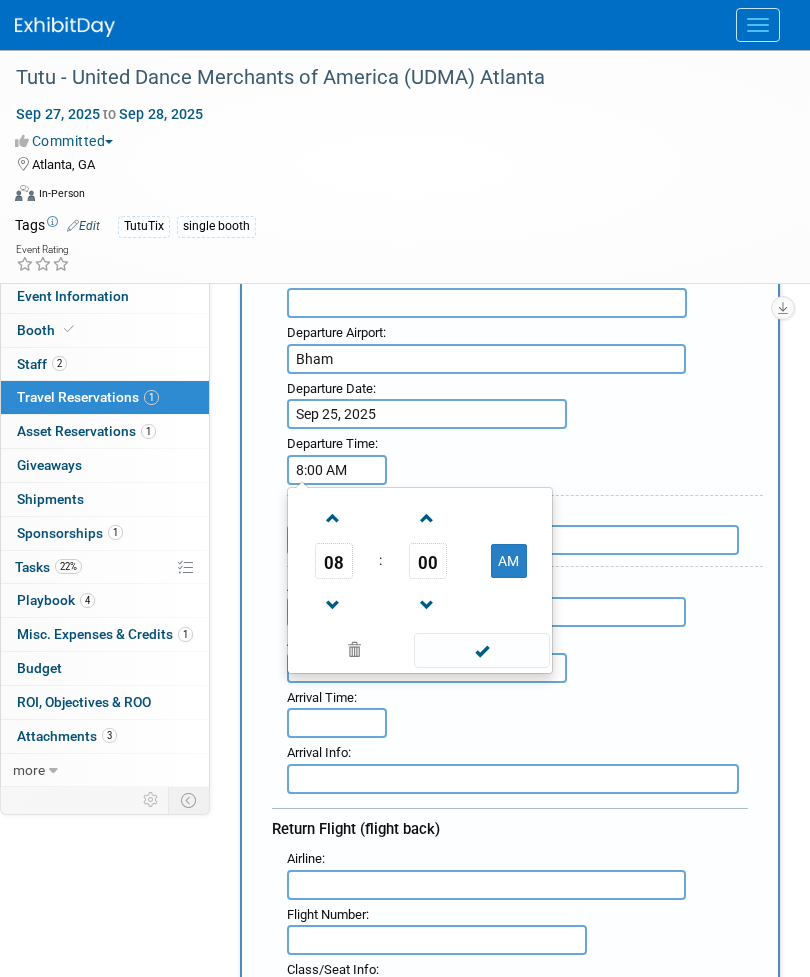 click at bounding box center (333, 605) 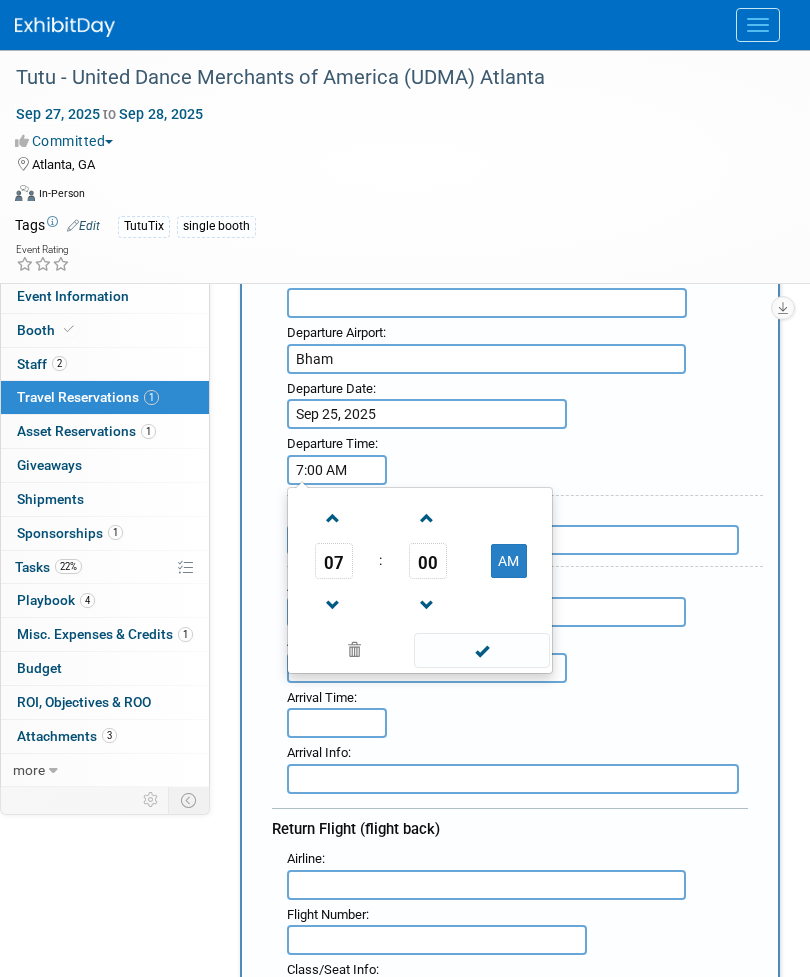click at bounding box center [333, 605] 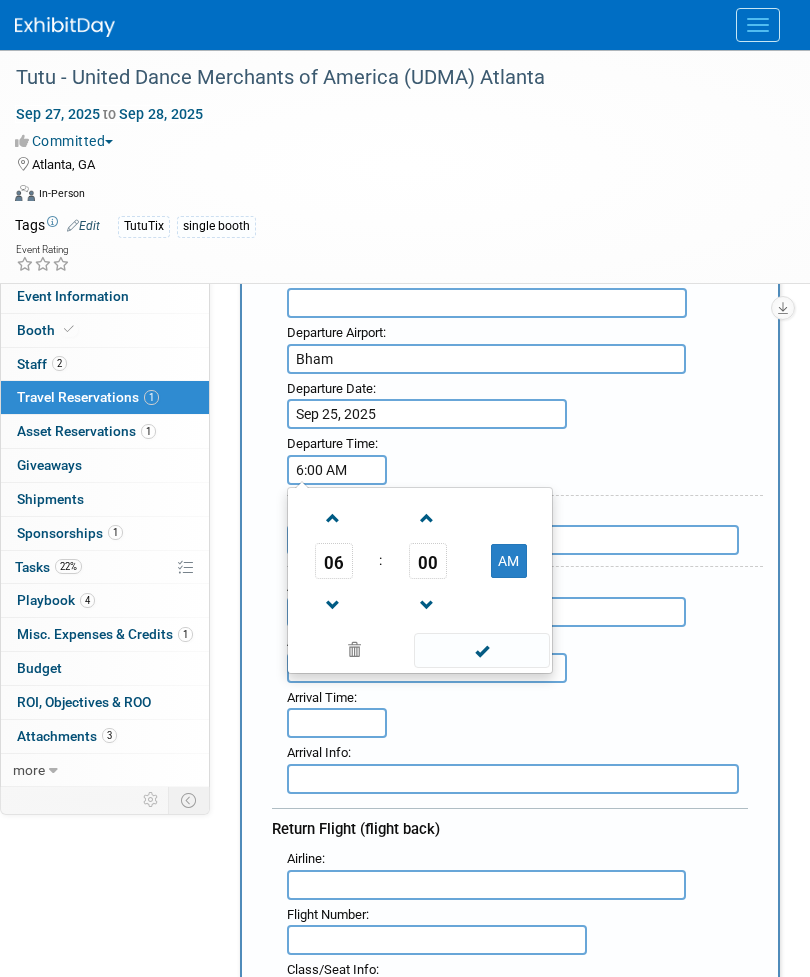 click at bounding box center (333, 605) 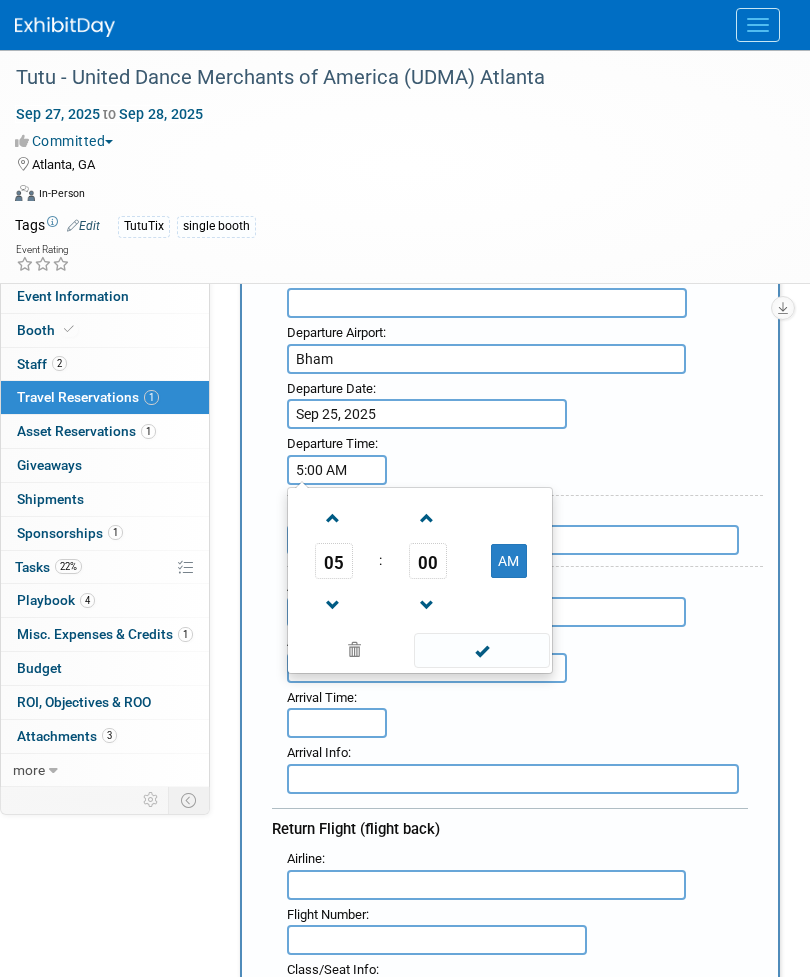 click on "00" at bounding box center [428, 561] 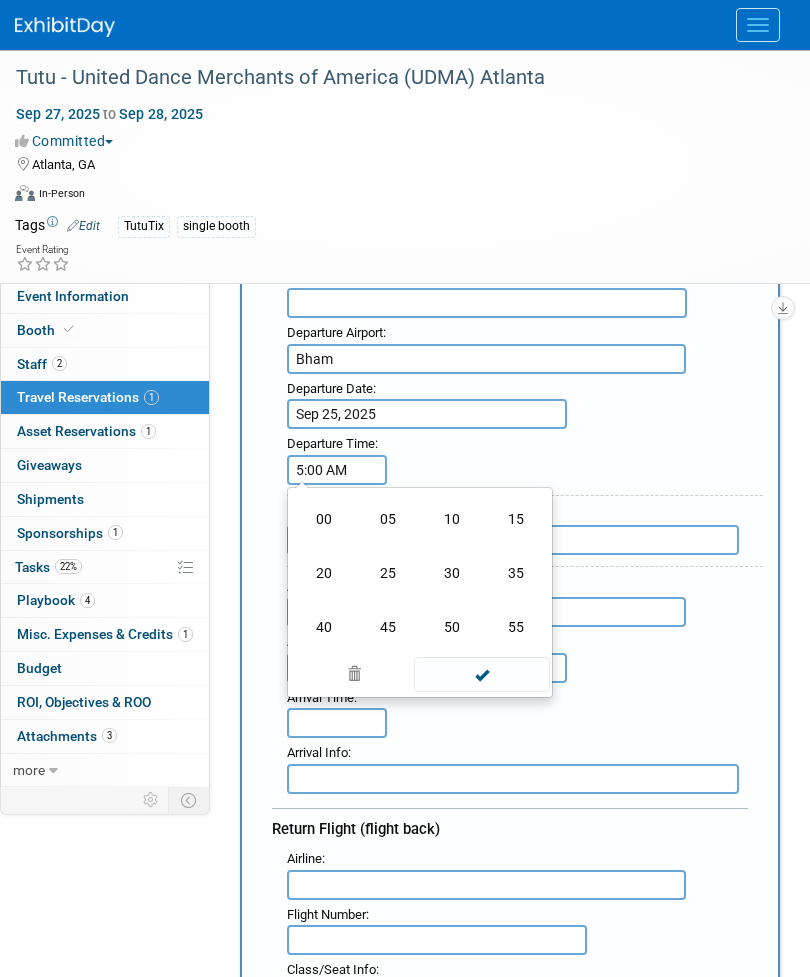 click on "25" at bounding box center [388, 573] 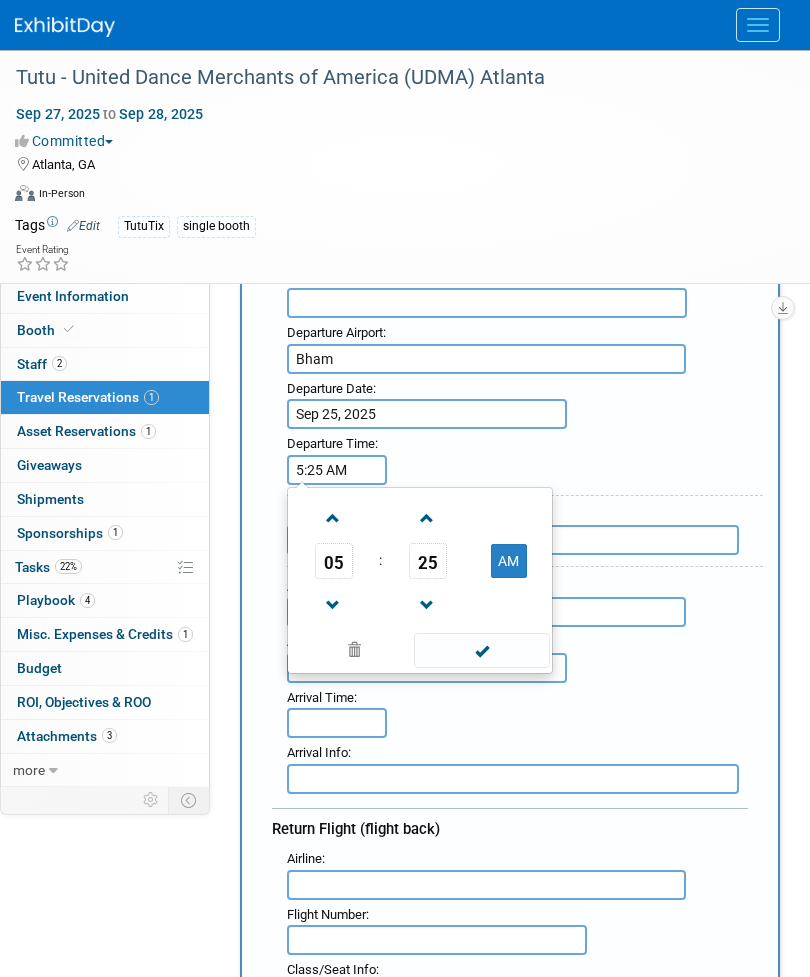 click on "AM" at bounding box center [509, 561] 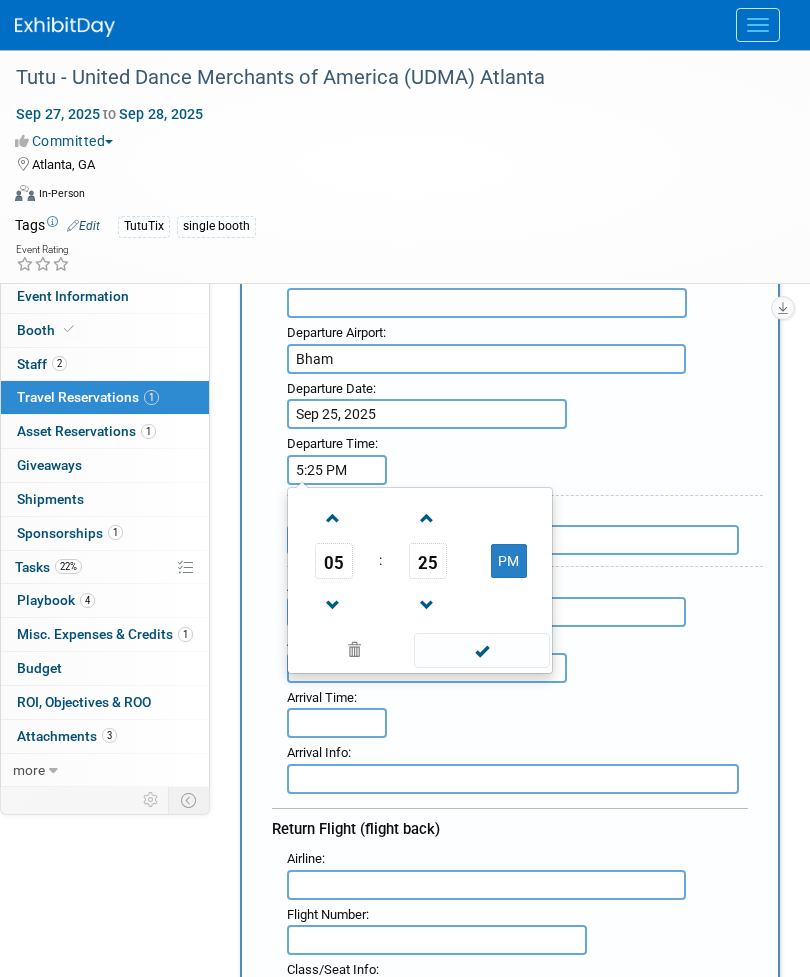 click at bounding box center [481, 650] 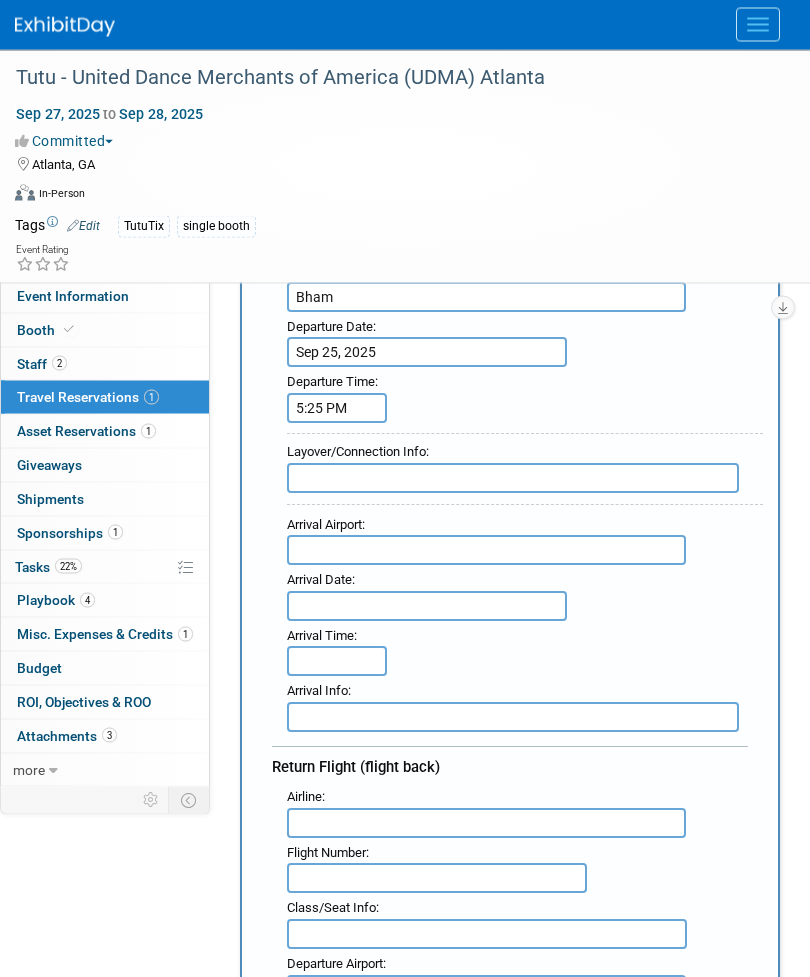 scroll, scrollTop: 474, scrollLeft: 0, axis: vertical 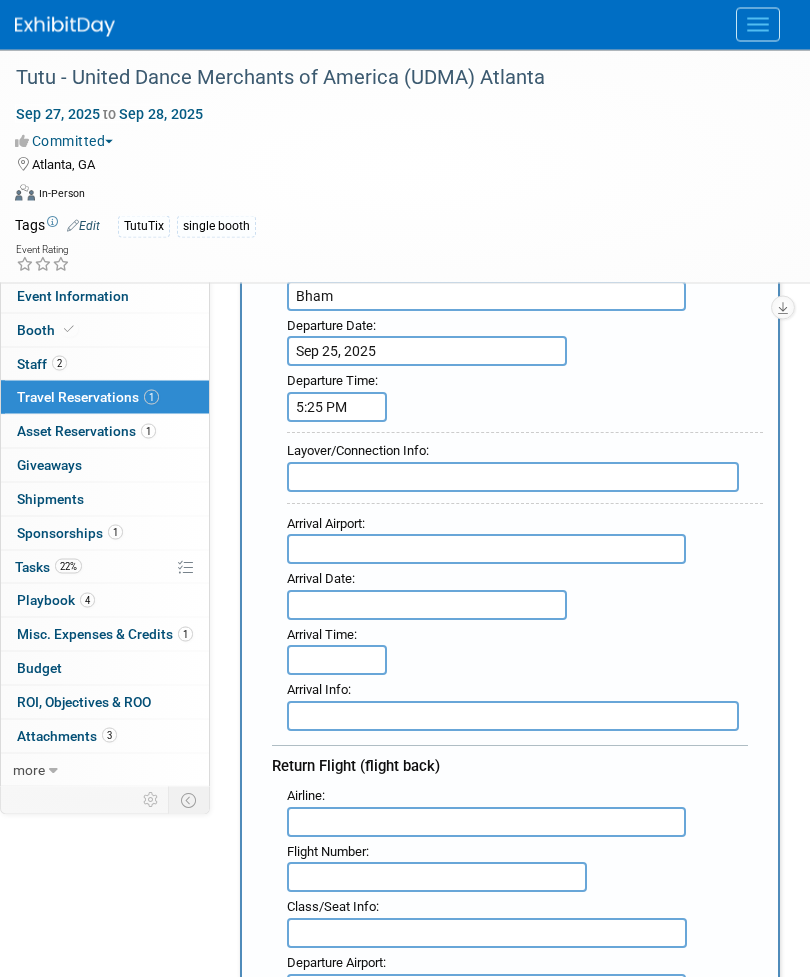 click at bounding box center (486, 550) 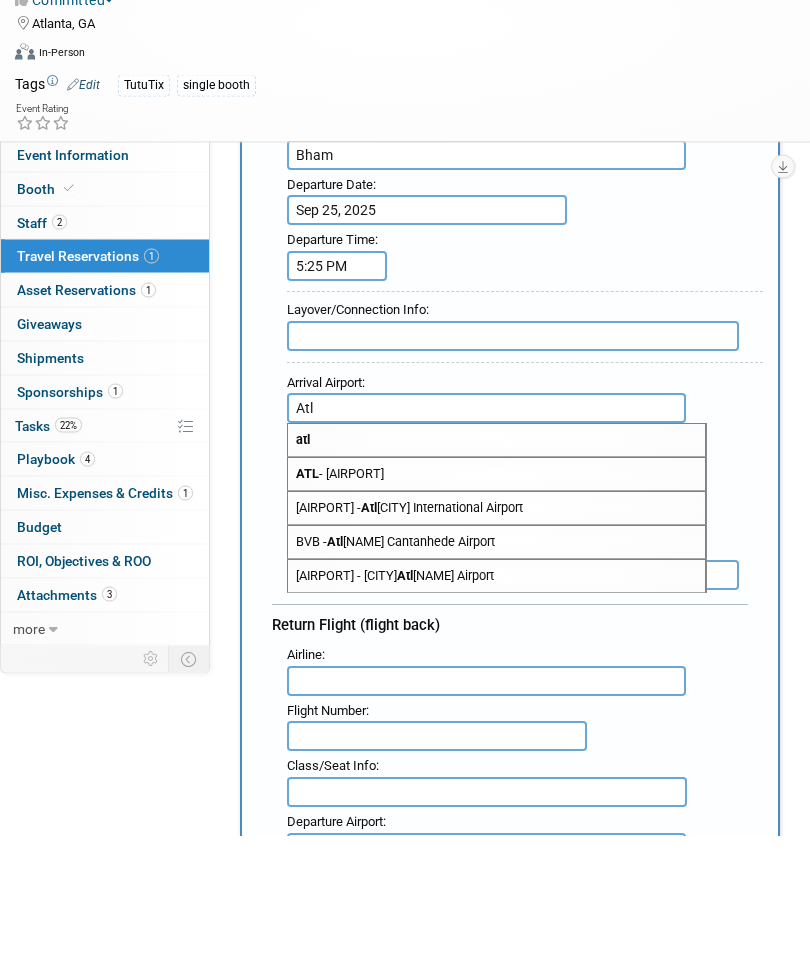 type on "Atl" 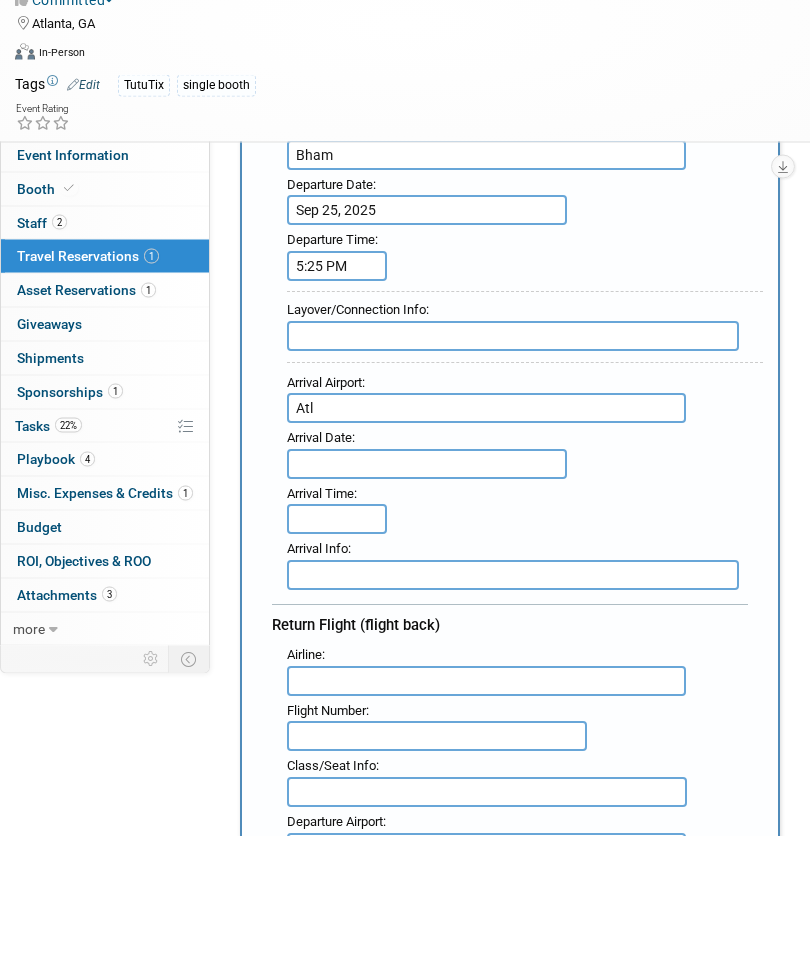 scroll, scrollTop: 616, scrollLeft: 0, axis: vertical 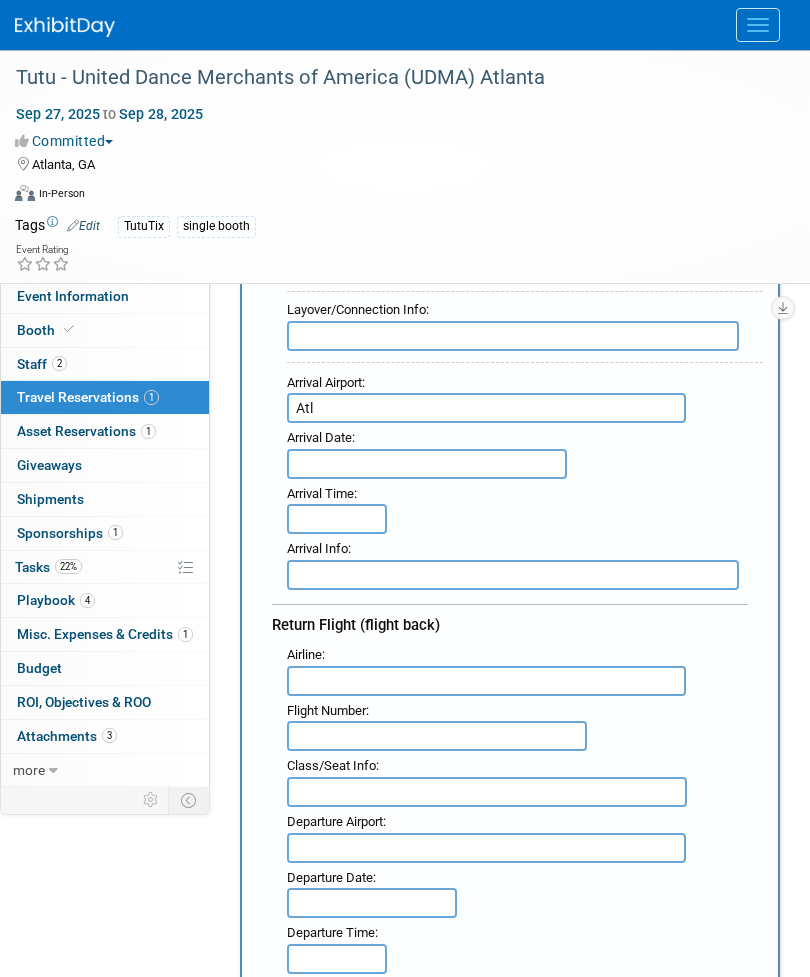 click on "Etix
Events
Recently Viewed Events:
Tutu - United Dance Merchants of America (UDMA) Atlanta
Atlanta, GA
Sep 27, 2025  to  Sep 28, 2025
Tutu - United Dance Merchants of America (UDMA) NY/NJ
NJ, United States
Oct 10, 2025  to  Oct 12, 2025
Tutu - Pinnacle Dance Conference (Twinkle Star)
New Orleans, LA
Jul 18, 2025  to  Jul 20, 2025
Task Board
Assets
Activity Feed
My Account
My Profile & Preferences
Sync to External Calendar...
Refer & Earn
Contact us
Sign out
Recently Viewed Events:
Tutu - United Dance Merchants of America (UDMA) Atlanta
In-Person
Atlanta, GA
Sep 27, 2025  to  Sep 28, 2025
(Committed)
In-Person
NJ, United States" at bounding box center [405, -128] 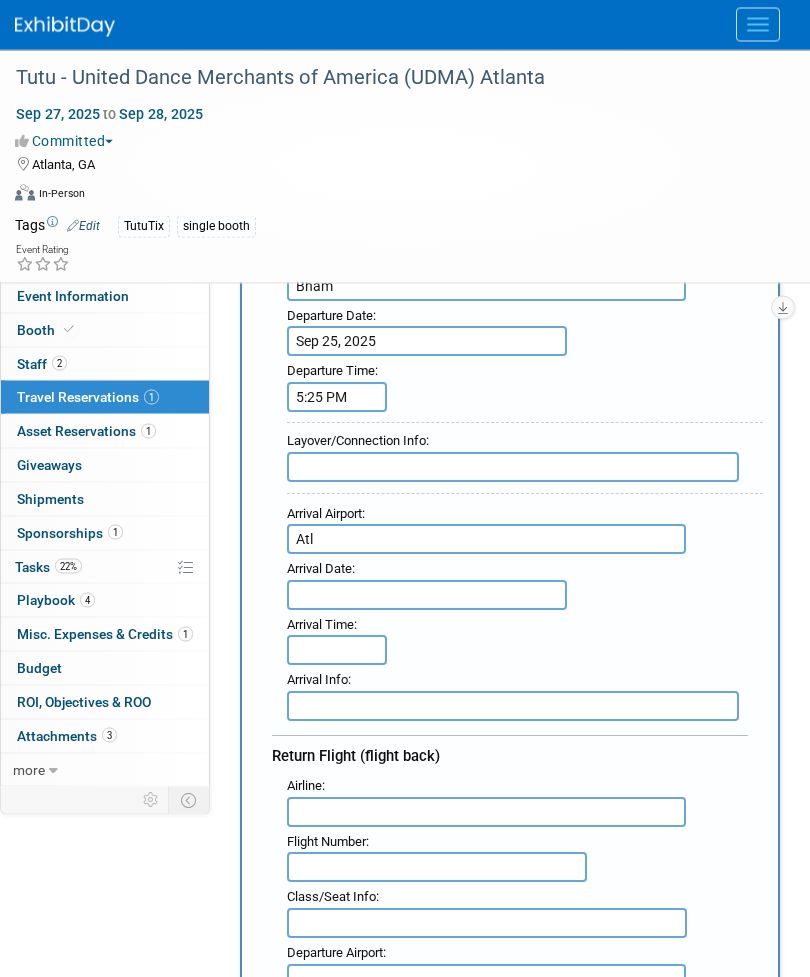 scroll, scrollTop: 486, scrollLeft: 0, axis: vertical 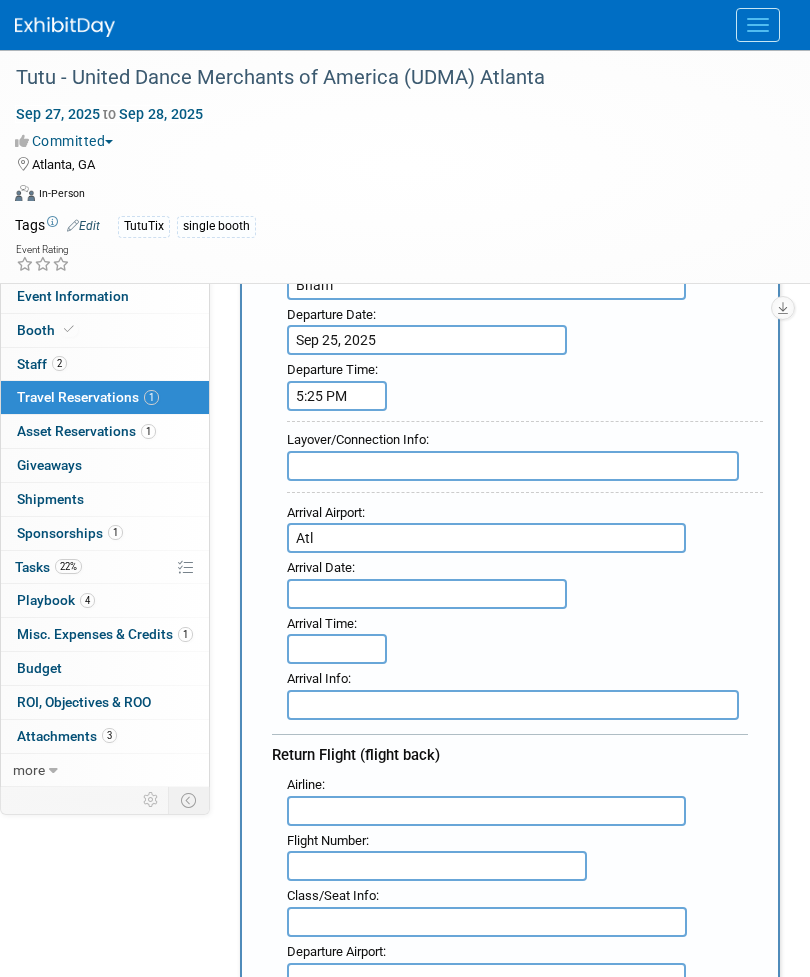 click at bounding box center (427, 594) 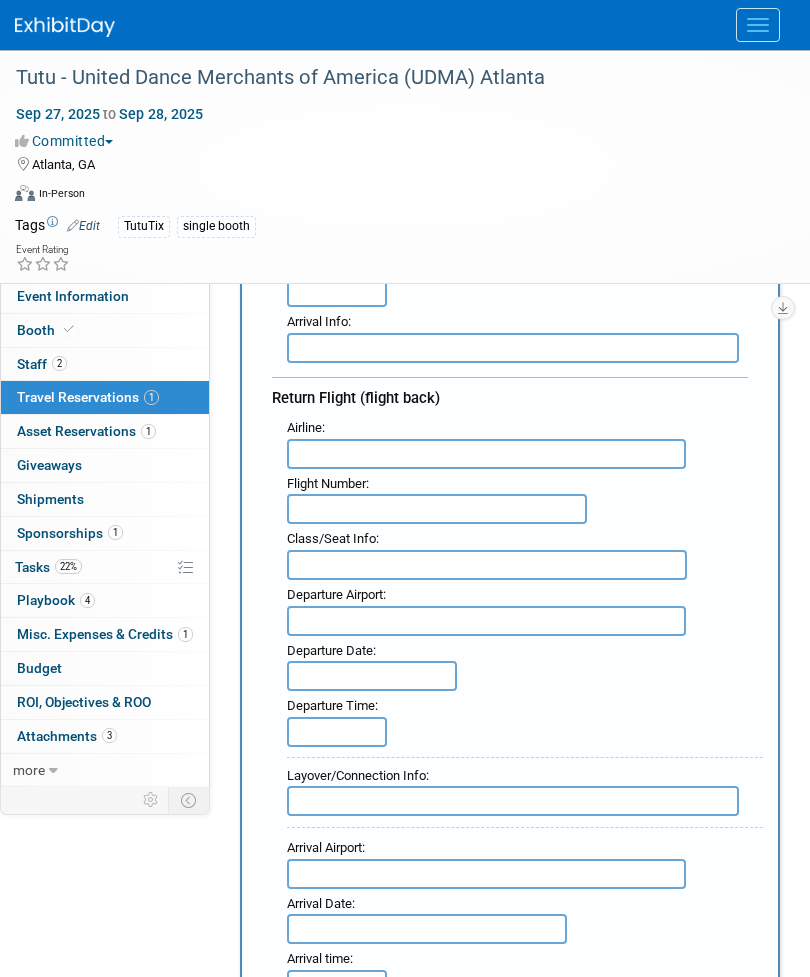 scroll, scrollTop: 843, scrollLeft: 0, axis: vertical 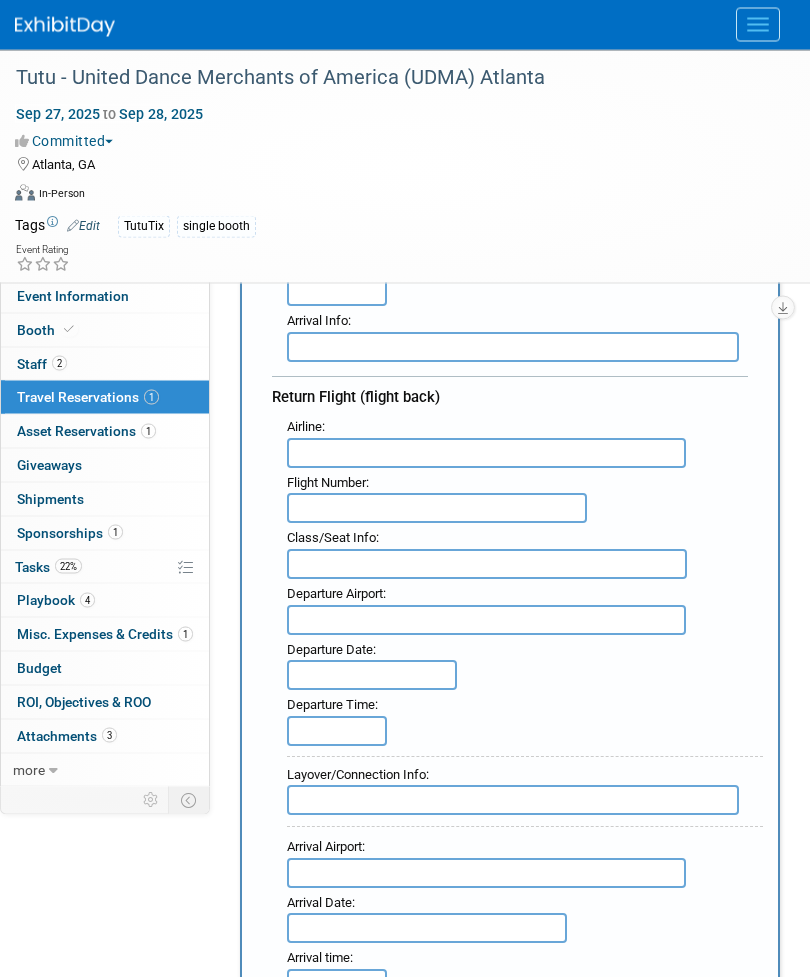click at bounding box center [486, 454] 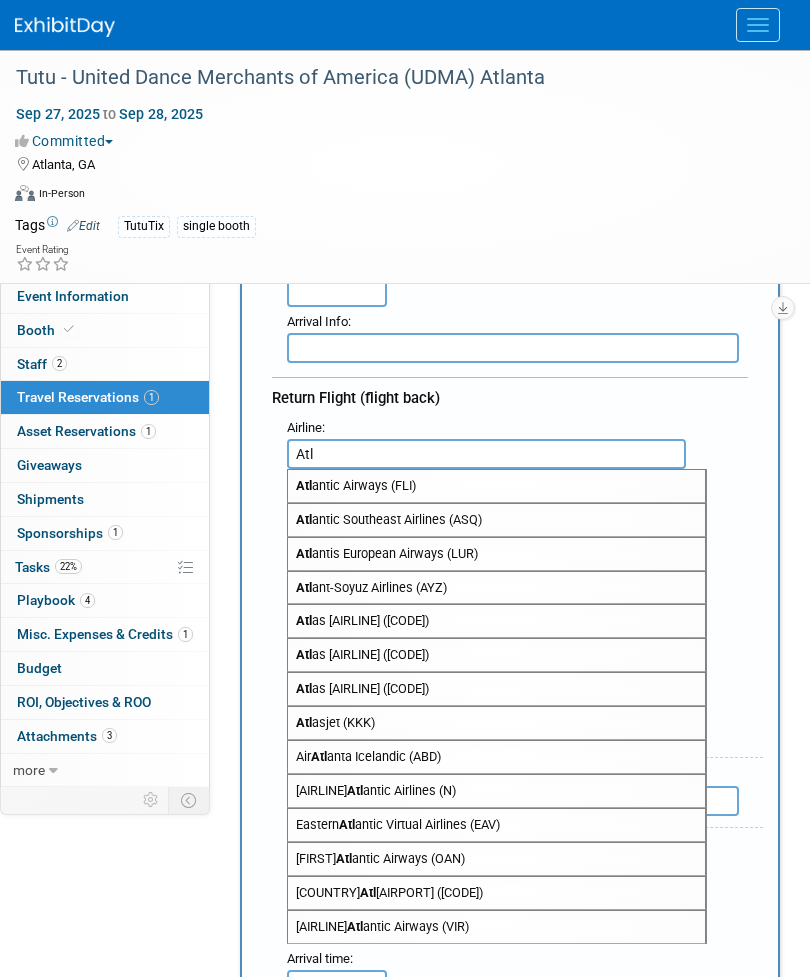 click on "Class/Seat Info :" at bounding box center [517, 554] 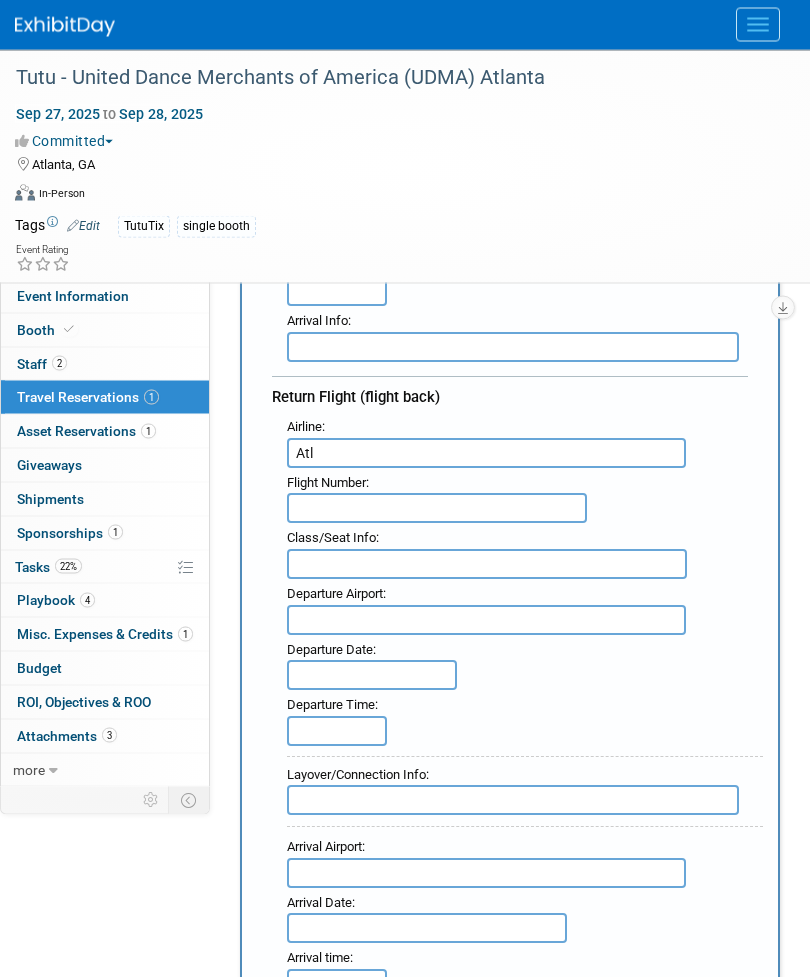 click at bounding box center [486, 621] 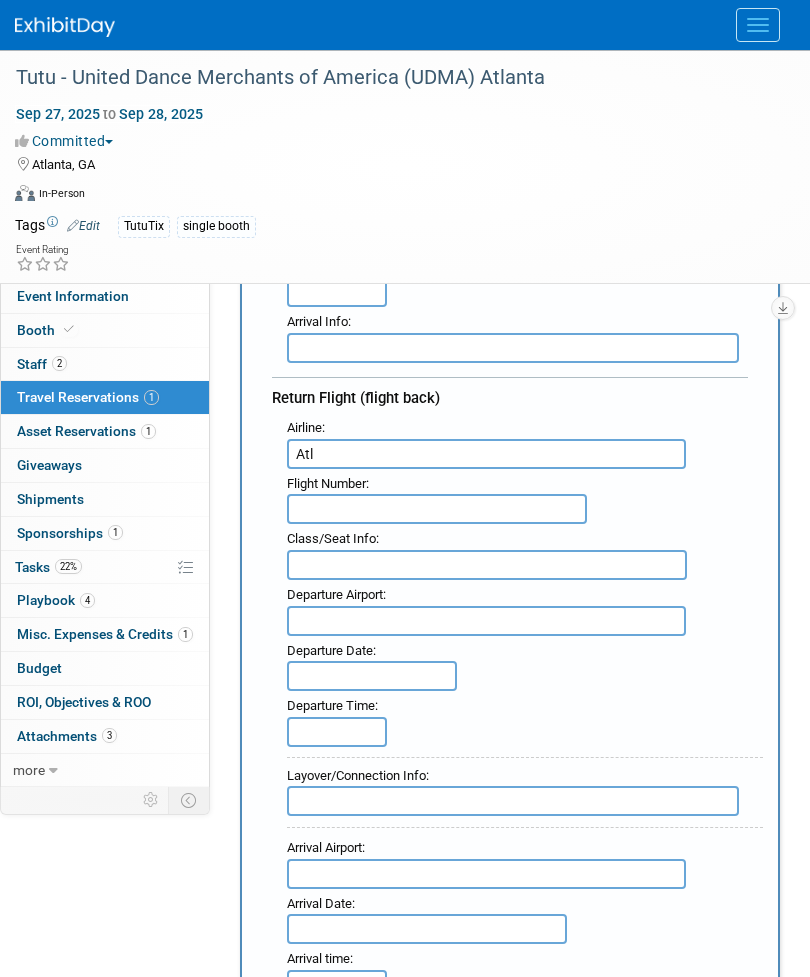 click on "Atl" at bounding box center [486, 454] 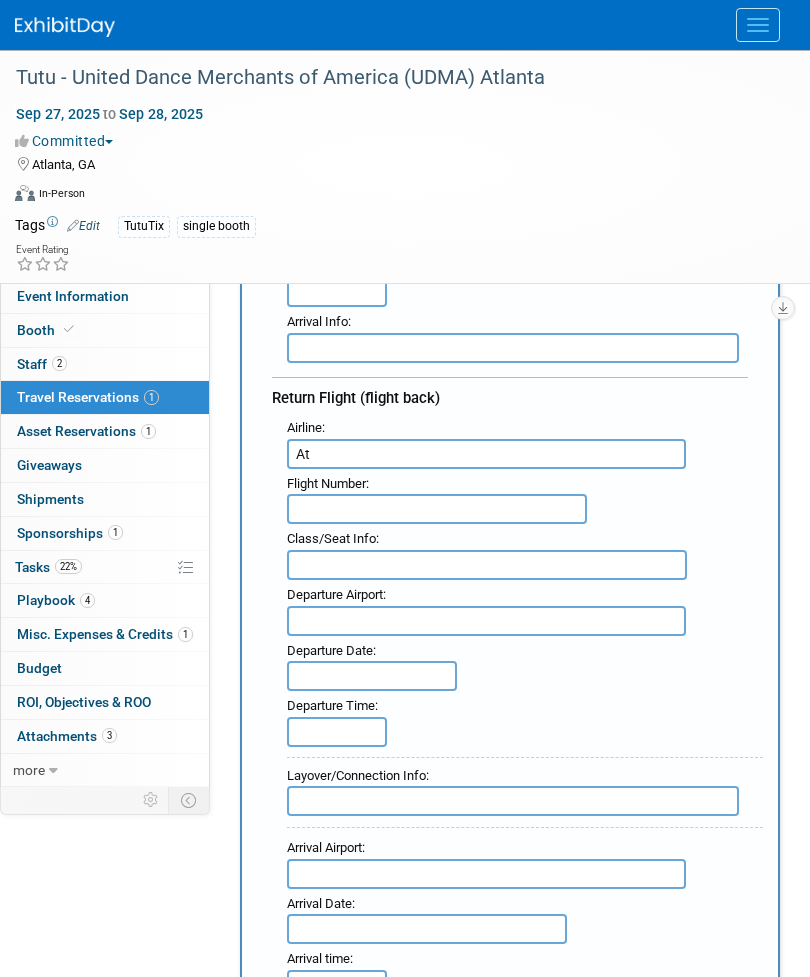 type on "A" 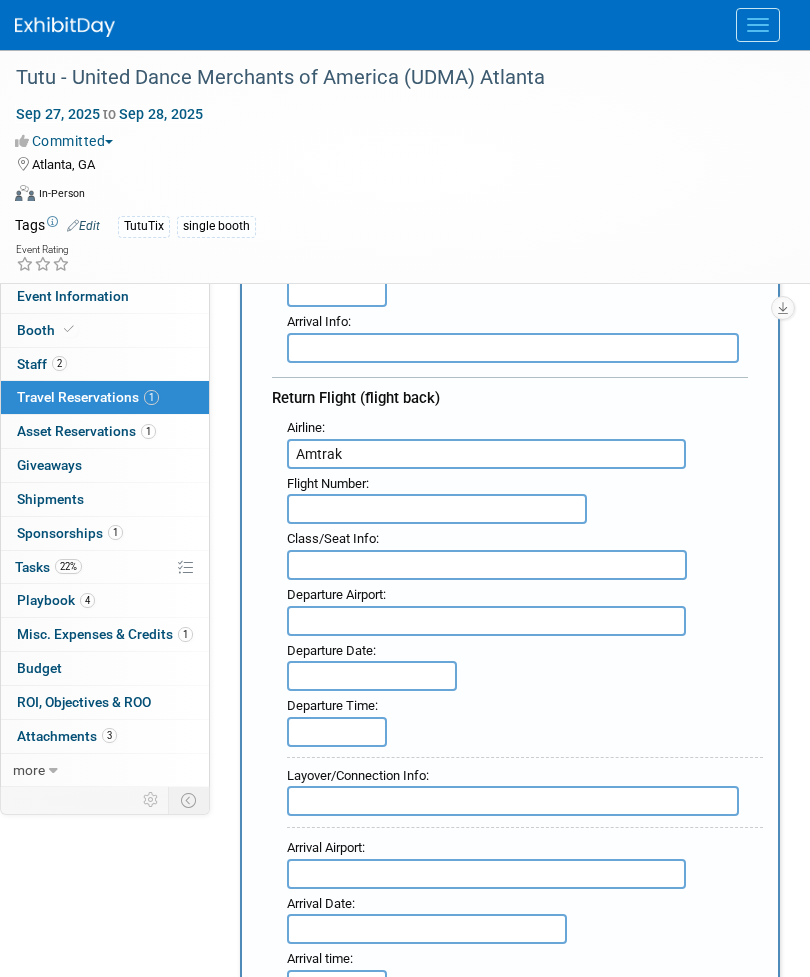 type on "Amtrak" 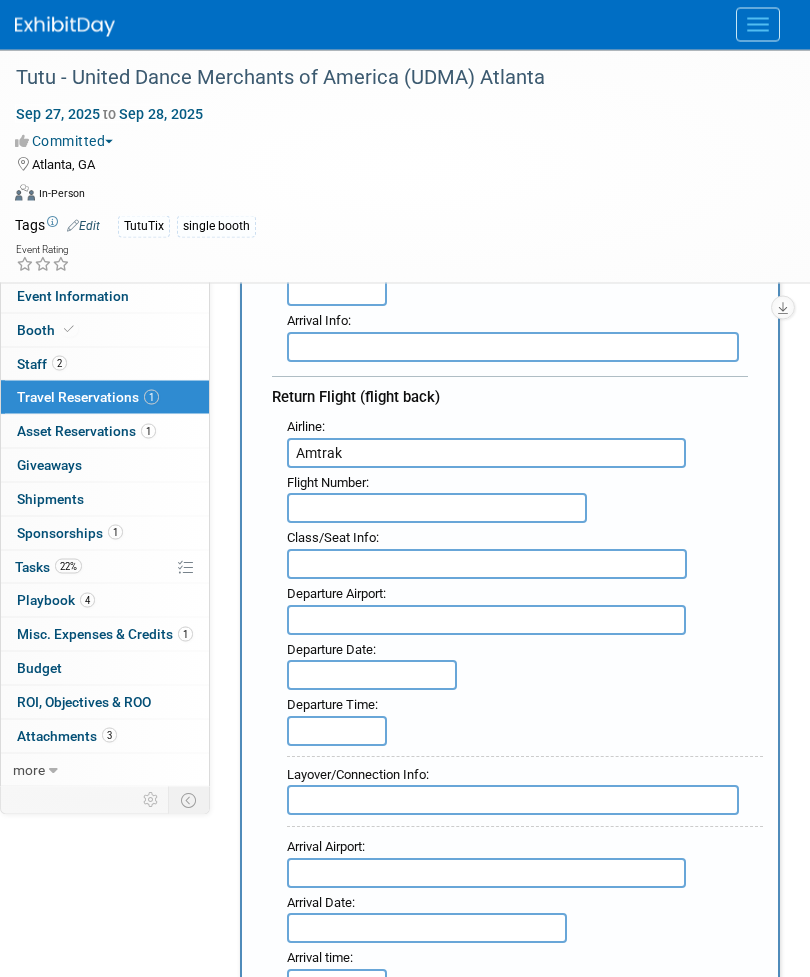 click at bounding box center [486, 621] 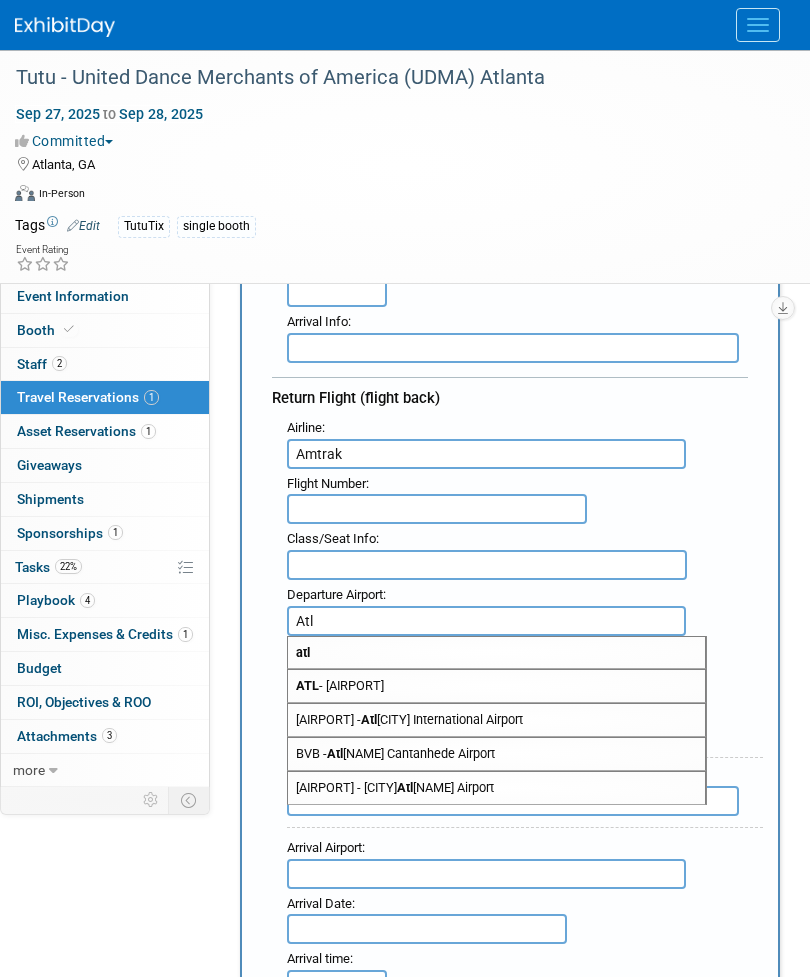 type on "Atl" 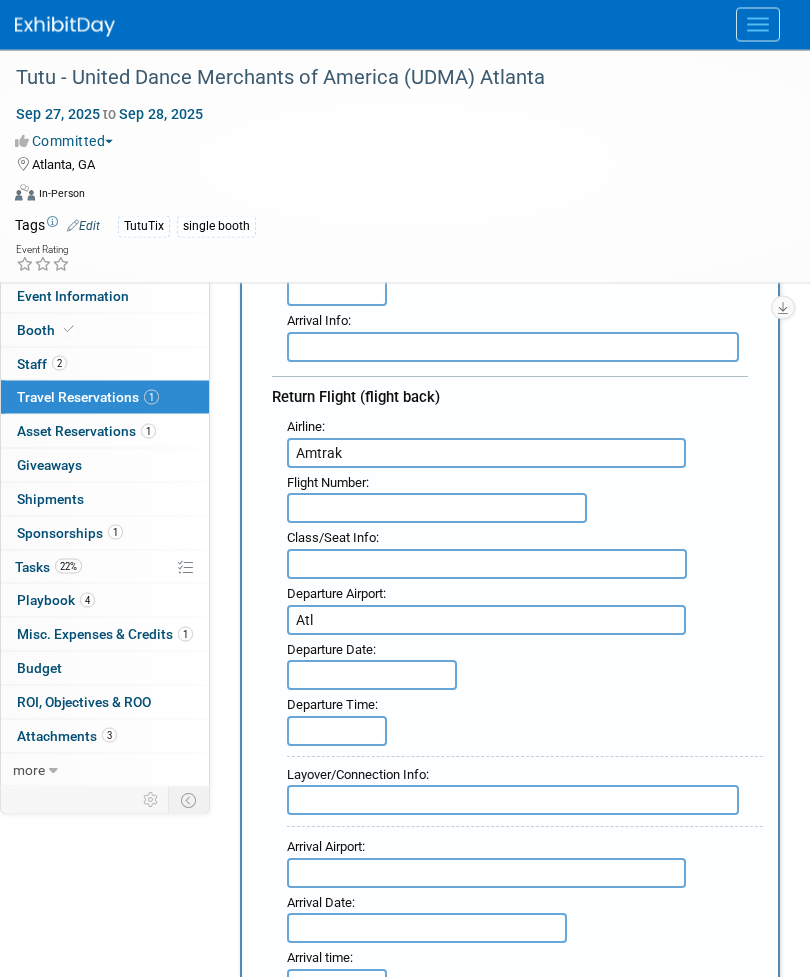 click on "Etix
Events
Recently Viewed Events:
Tutu - United Dance Merchants of America (UDMA) Atlanta
Atlanta, GA
Sep 27, 2025  to  Sep 28, 2025
Tutu - United Dance Merchants of America (UDMA) NY/NJ
NJ, United States
Oct 10, 2025  to  Oct 12, 2025
Tutu - Pinnacle Dance Conference (Twinkle Star)
New Orleans, LA
Jul 18, 2025  to  Jul 20, 2025
Task Board
Assets
Activity Feed
My Account
My Profile & Preferences
Sync to External Calendar...
Refer & Earn
Contact us
Sign out
Recently Viewed Events:
Tutu - United Dance Merchants of America (UDMA) Atlanta
In-Person
Atlanta, GA
Sep 27, 2025  to  Sep 28, 2025
(Committed)
In-Person
NJ, United States" at bounding box center (405, -355) 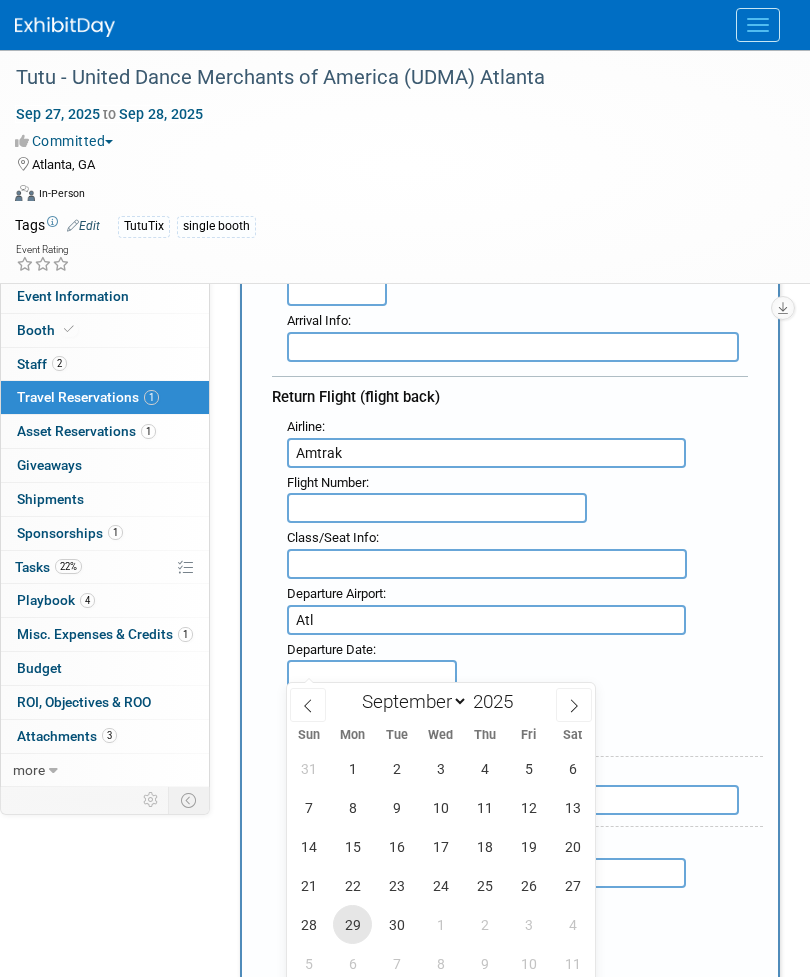 click on "29" at bounding box center [352, 924] 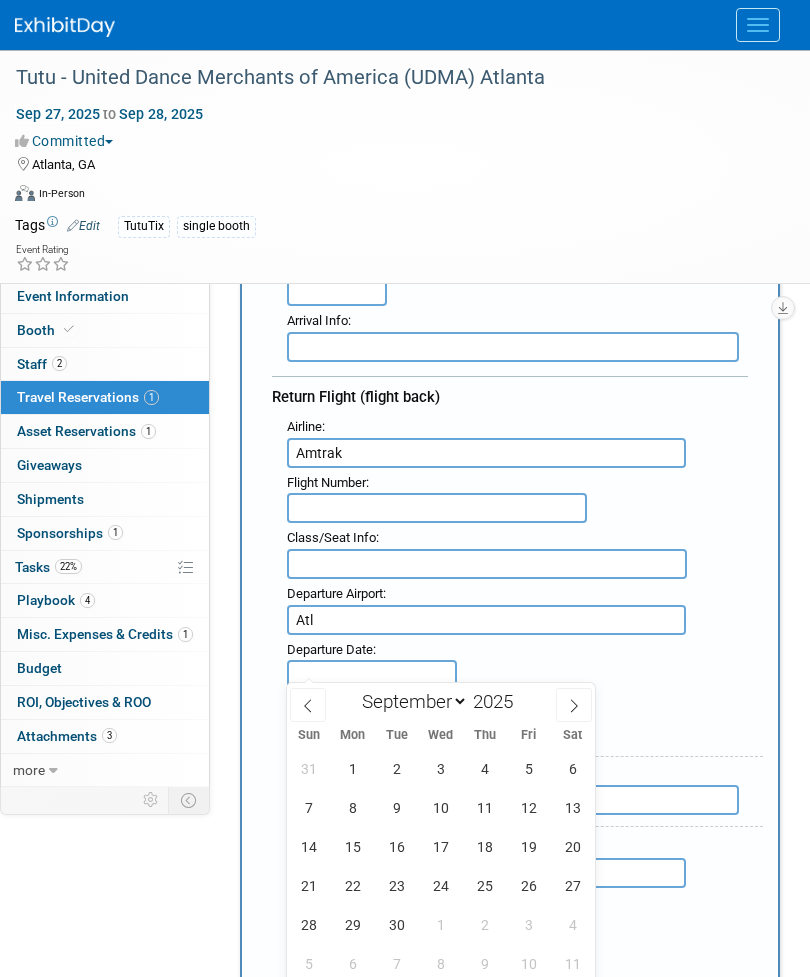 type on "Sep 29, 2025" 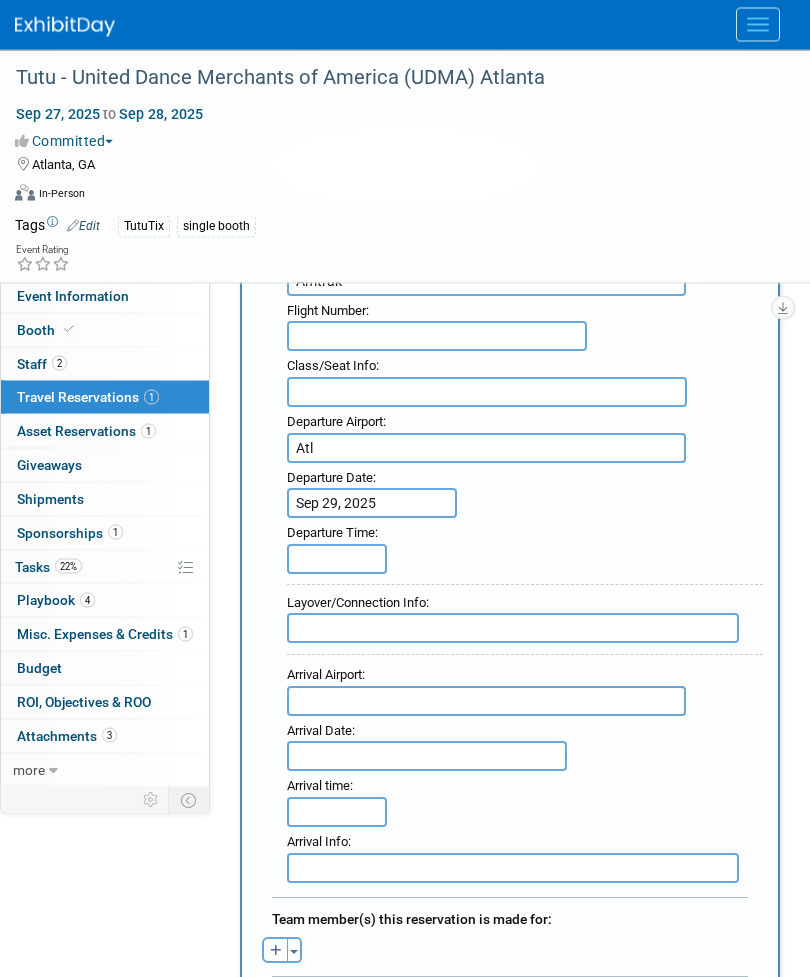 scroll, scrollTop: 1016, scrollLeft: 0, axis: vertical 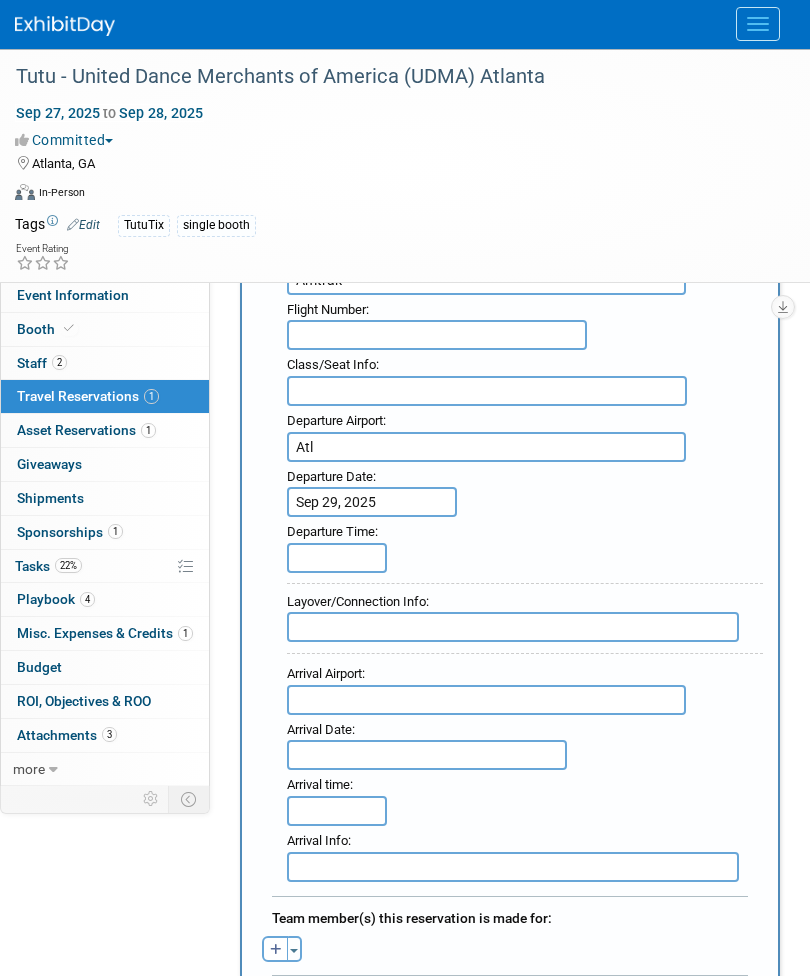 click at bounding box center [337, 559] 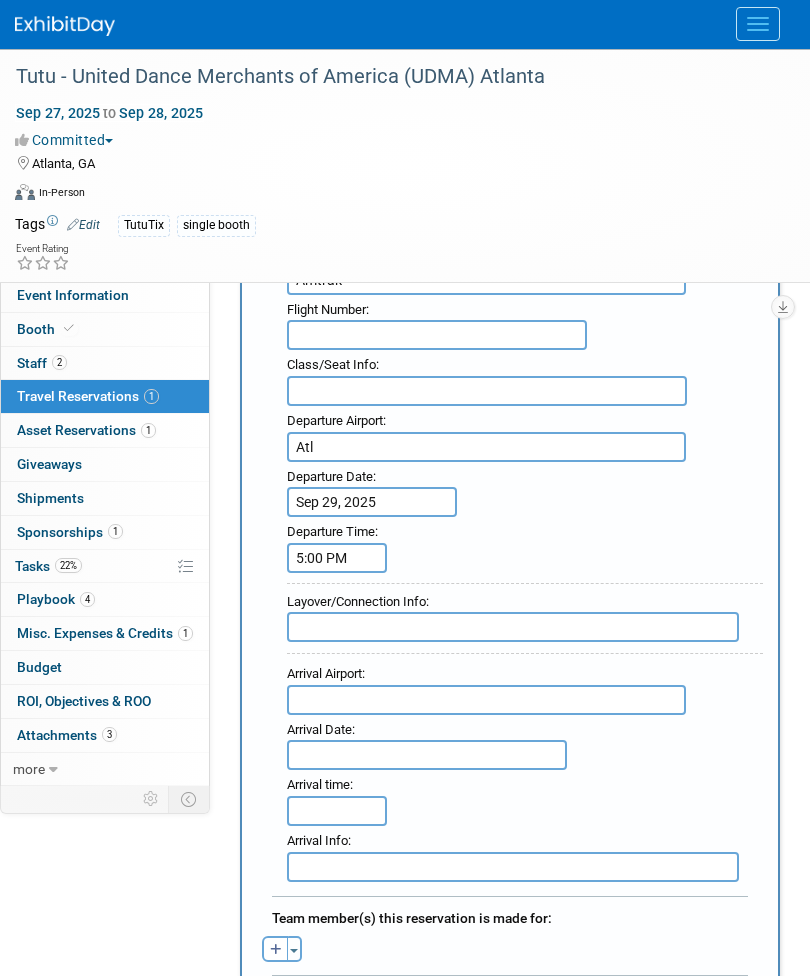 scroll, scrollTop: 1017, scrollLeft: 0, axis: vertical 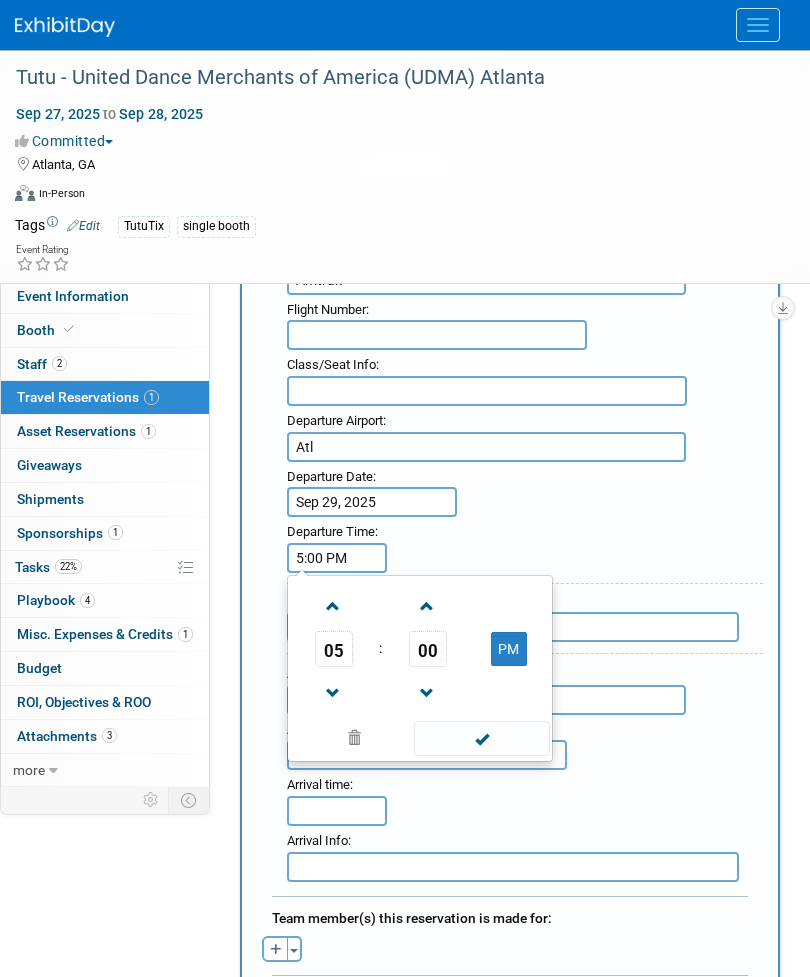 click at bounding box center (333, 606) 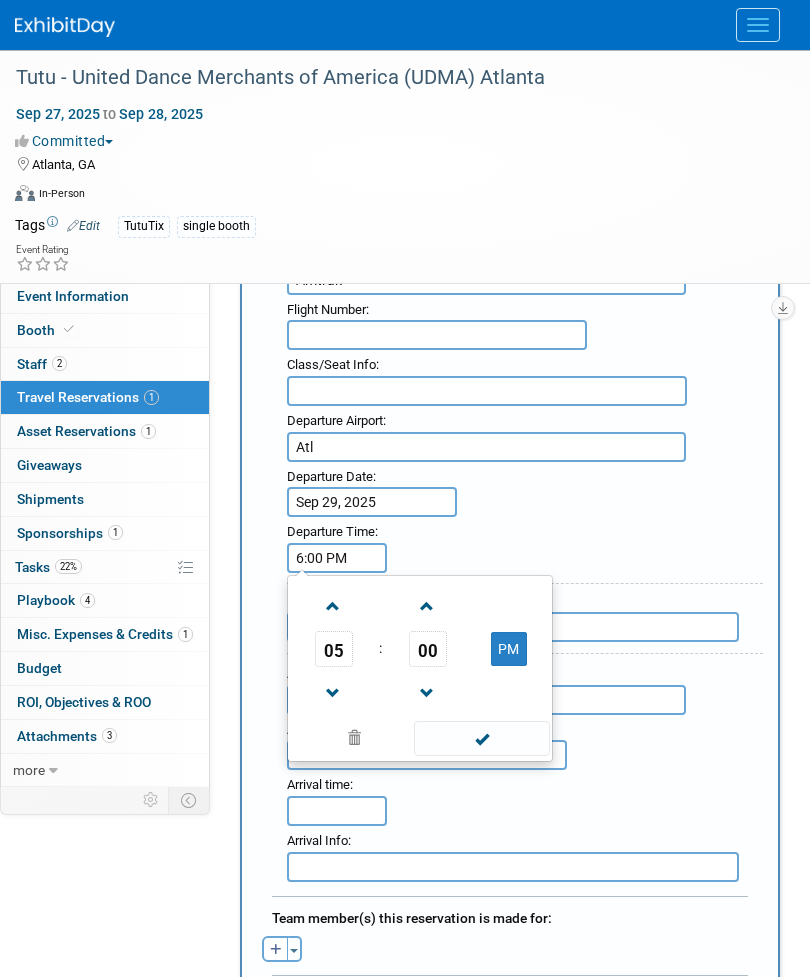 click at bounding box center (333, 606) 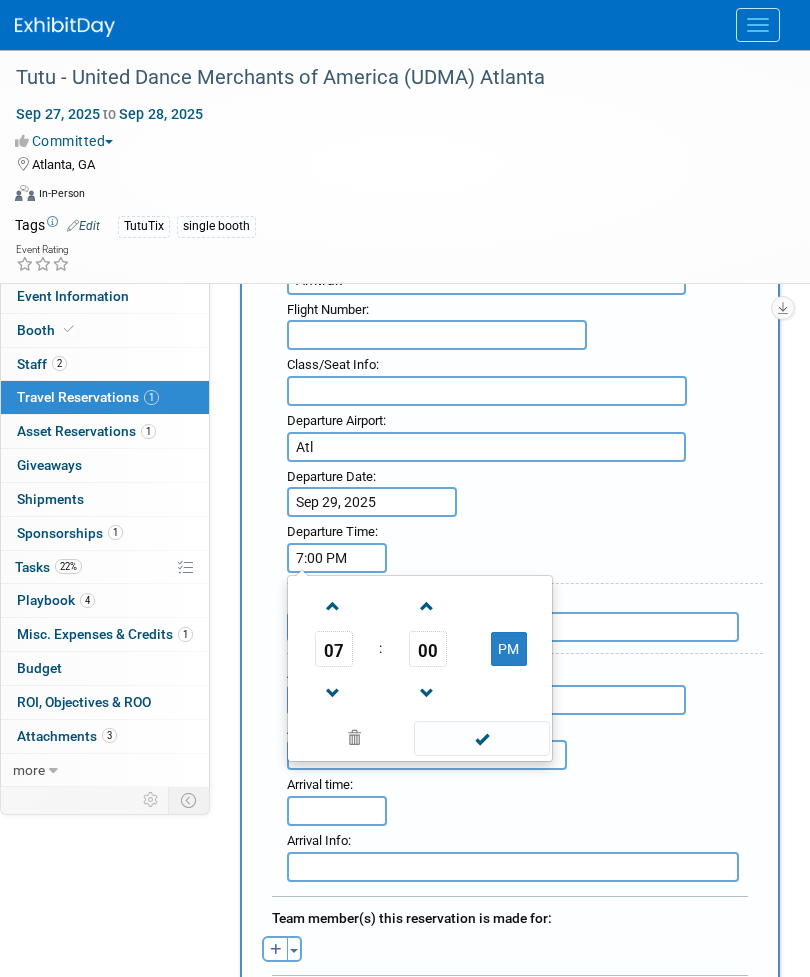 click at bounding box center [333, 606] 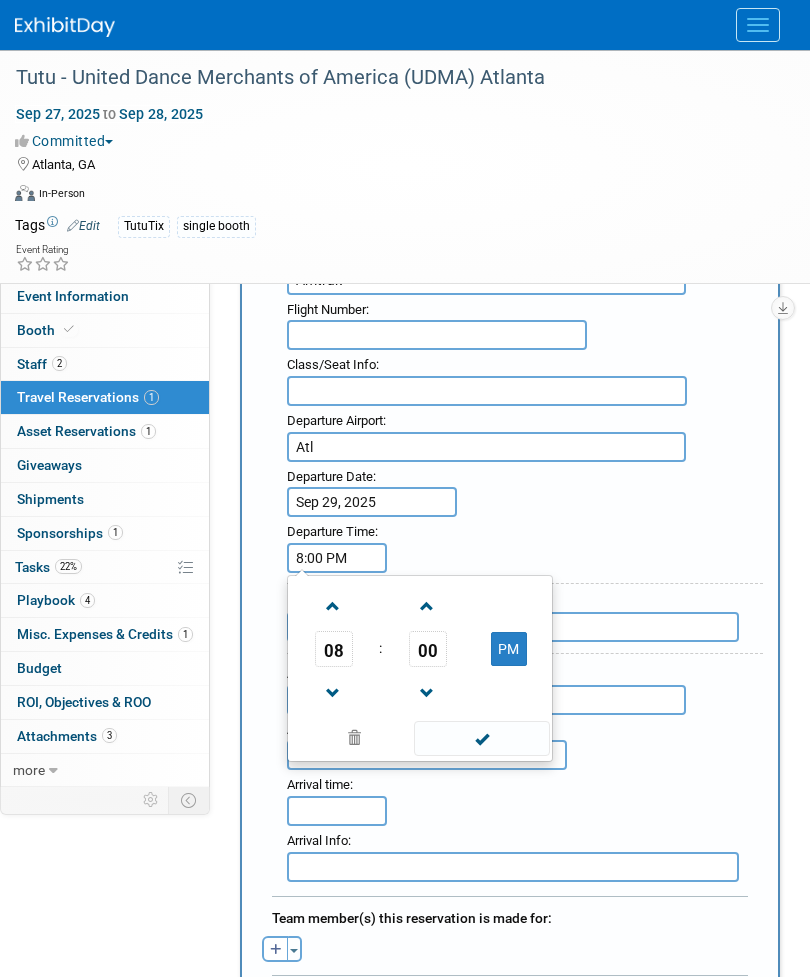 click at bounding box center (333, 606) 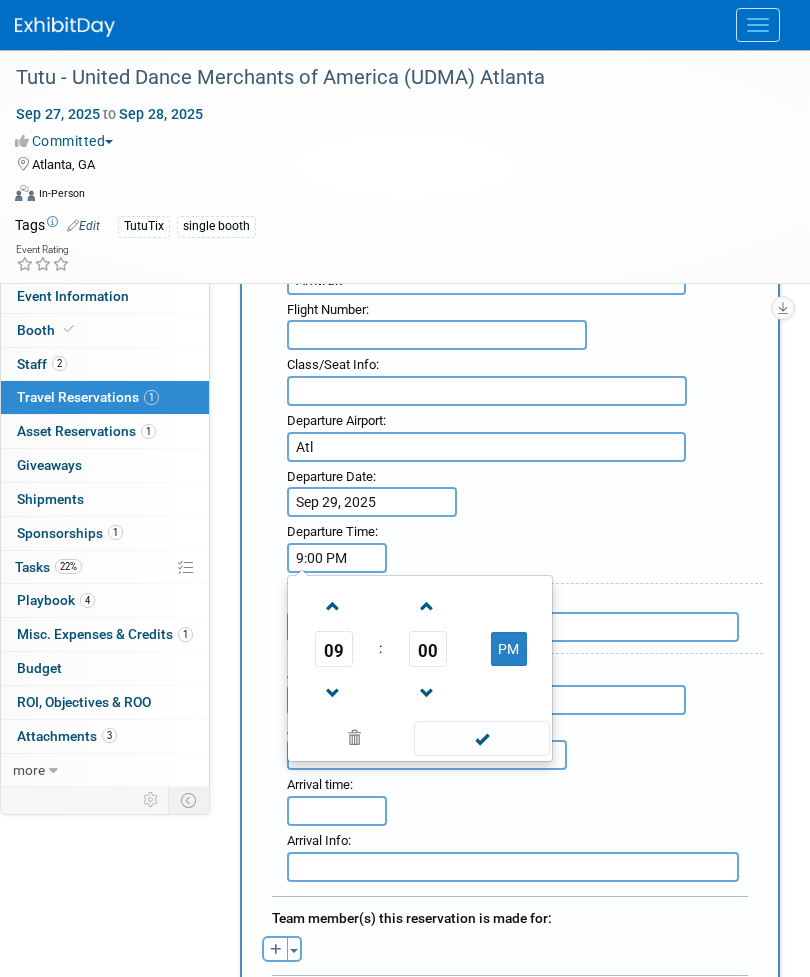 click on "PM" at bounding box center [509, 649] 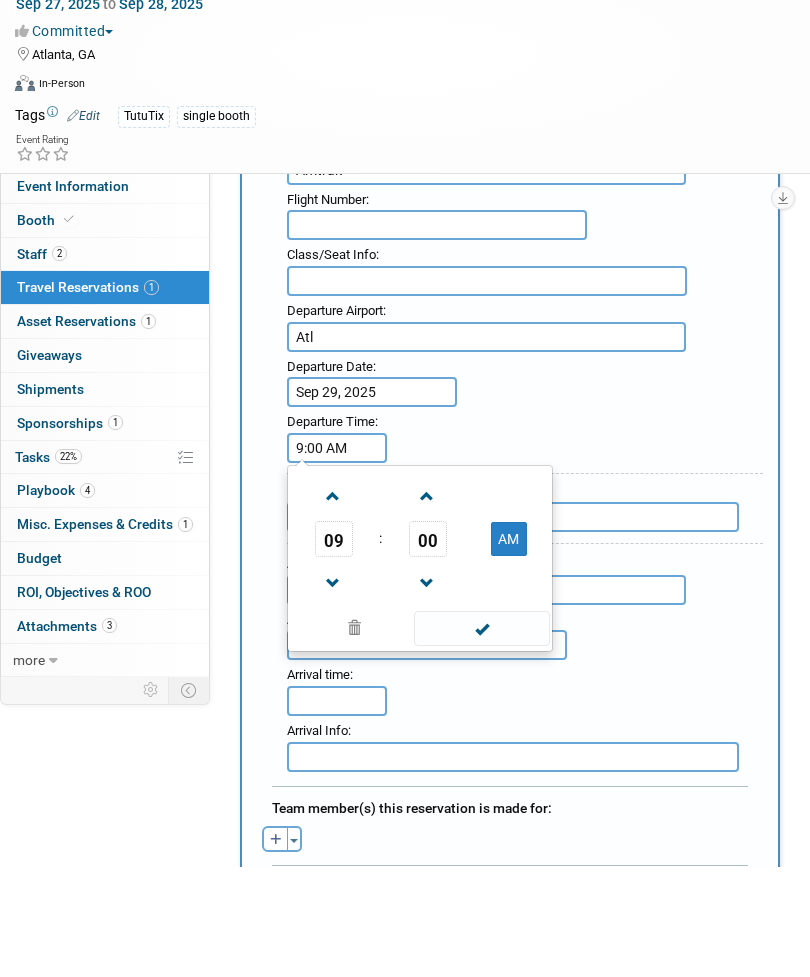 click at bounding box center [481, 738] 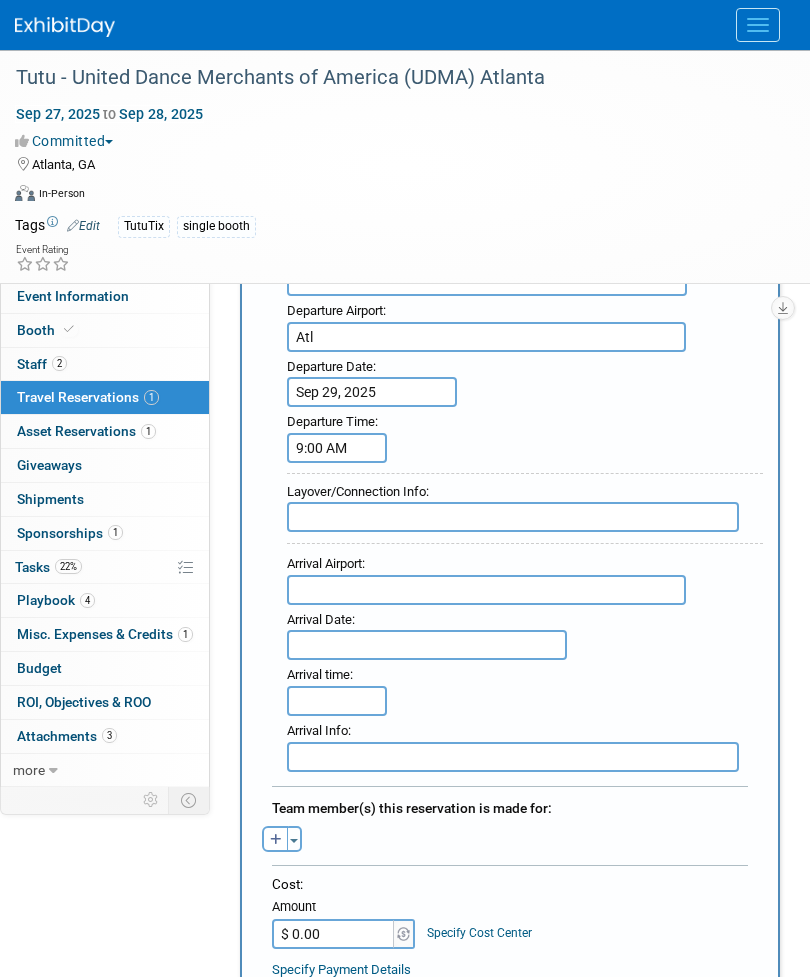 click at bounding box center [486, 590] 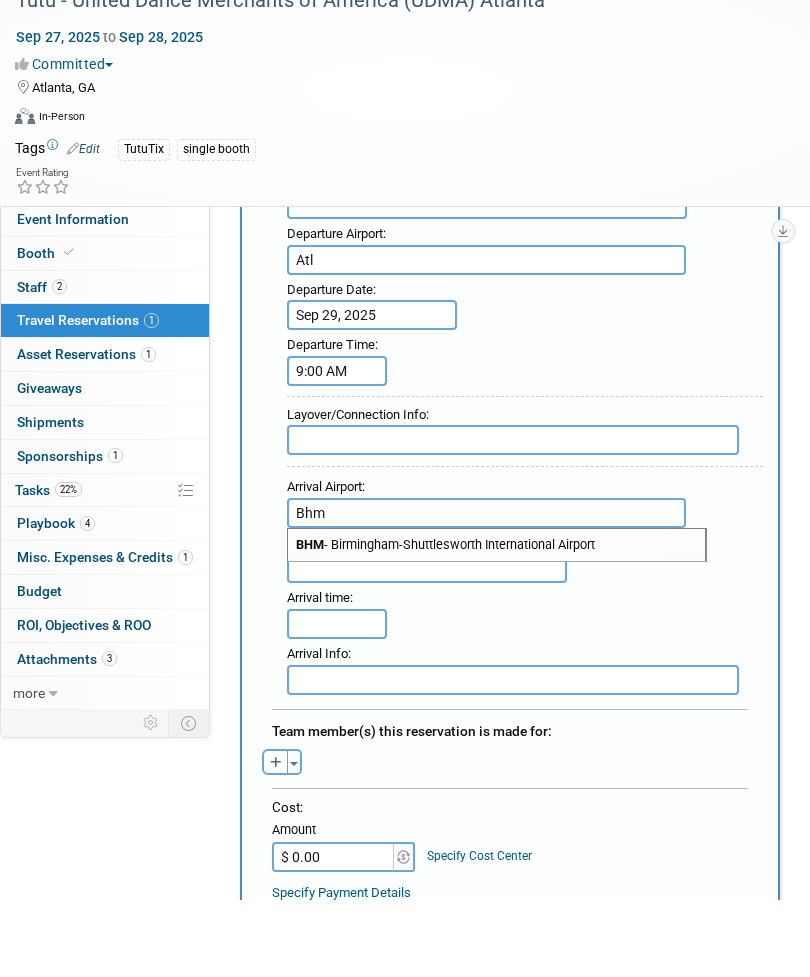 type on "Bhm" 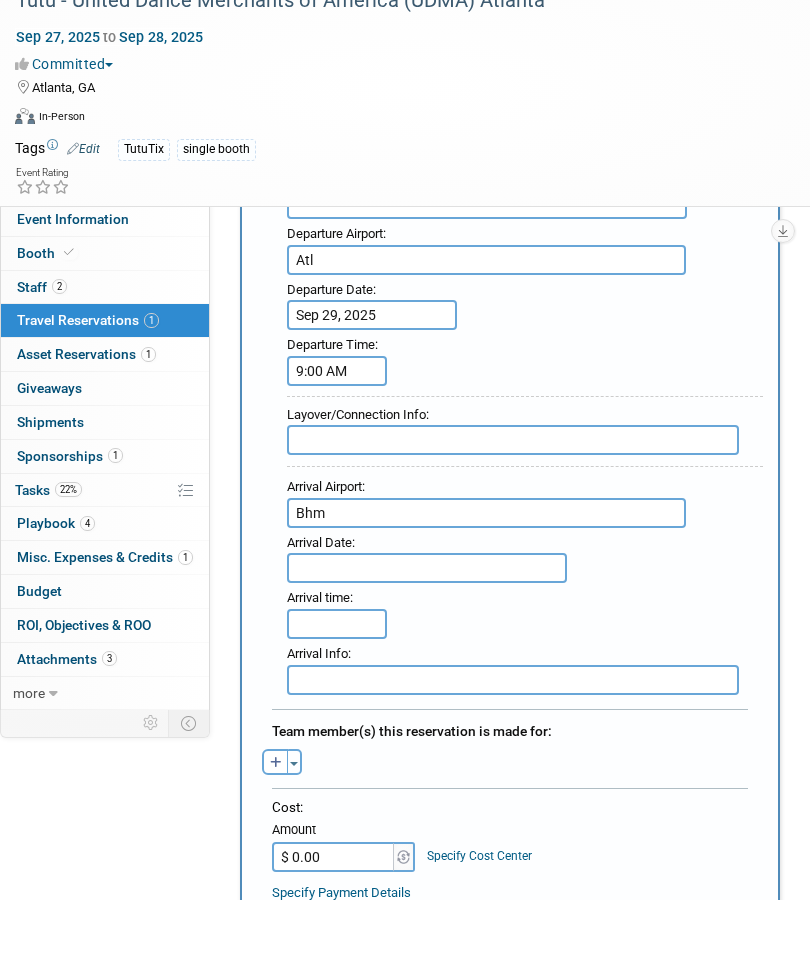 scroll, scrollTop: 1204, scrollLeft: 0, axis: vertical 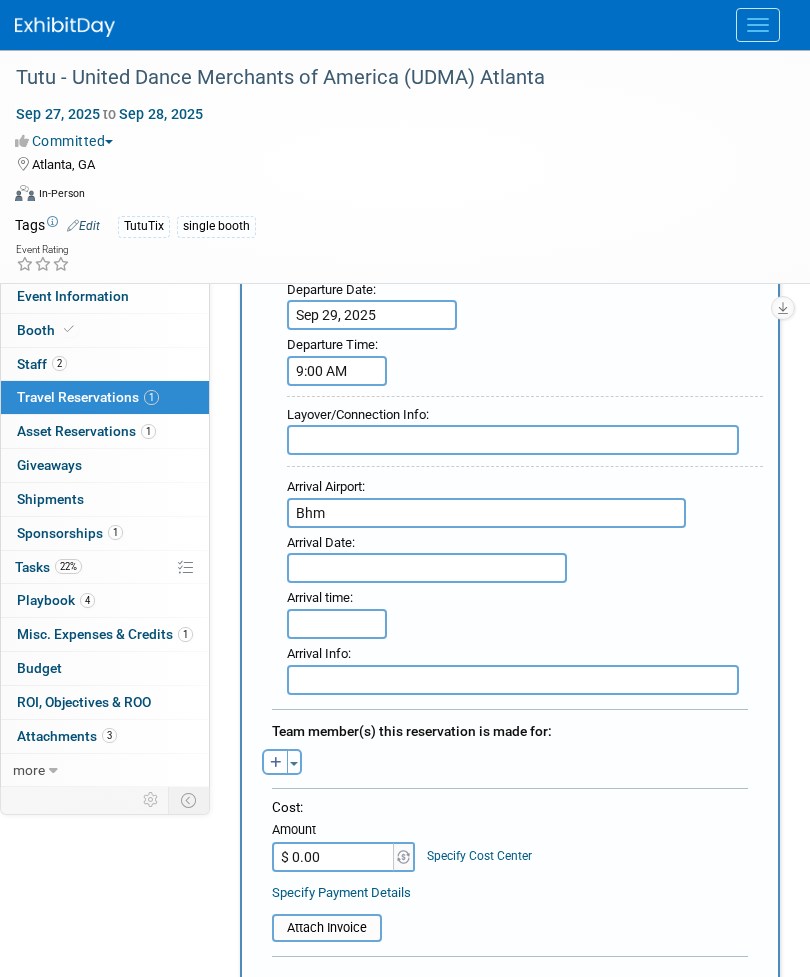 click on "Etix
Events
Recently Viewed Events:
Tutu - United Dance Merchants of America (UDMA) Atlanta
Atlanta, GA
Sep 27, 2025  to  Sep 28, 2025
Tutu - United Dance Merchants of America (UDMA) NY/NJ
NJ, United States
Oct 10, 2025  to  Oct 12, 2025
Tutu - Pinnacle Dance Conference (Twinkle Star)
New Orleans, LA
Jul 18, 2025  to  Jul 20, 2025
Task Board
Assets
Activity Feed
My Account
My Profile & Preferences
Sync to External Calendar...
Refer & Earn
Contact us
Sign out
Recently Viewed Events:
Tutu - United Dance Merchants of America (UDMA) Atlanta
In-Person
Atlanta, GA
Sep 27, 2025  to  Sep 28, 2025
(Committed)
In-Person
NJ, United States" at bounding box center [405, -716] 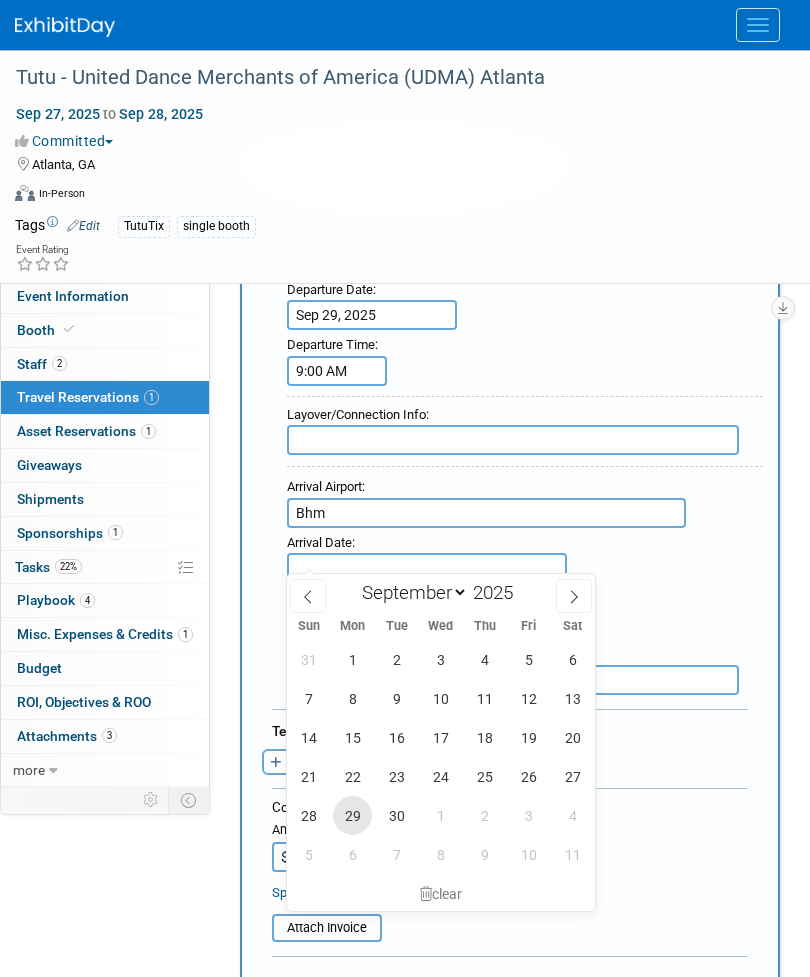click on "29" at bounding box center [352, 815] 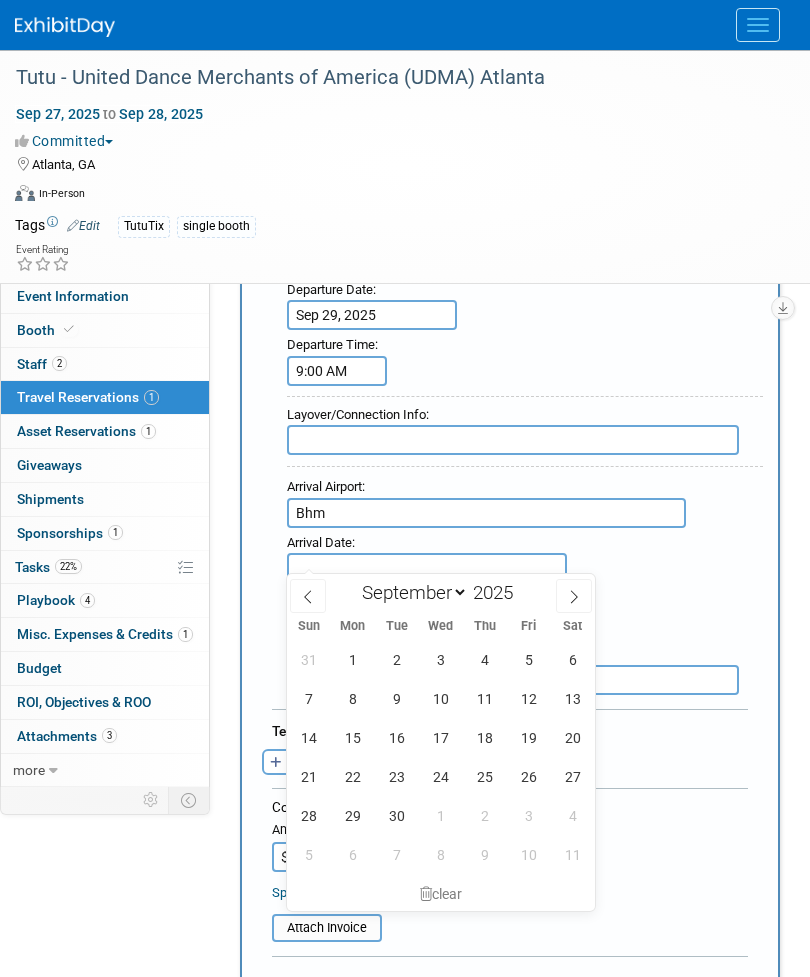 type on "Sep 29, 2025" 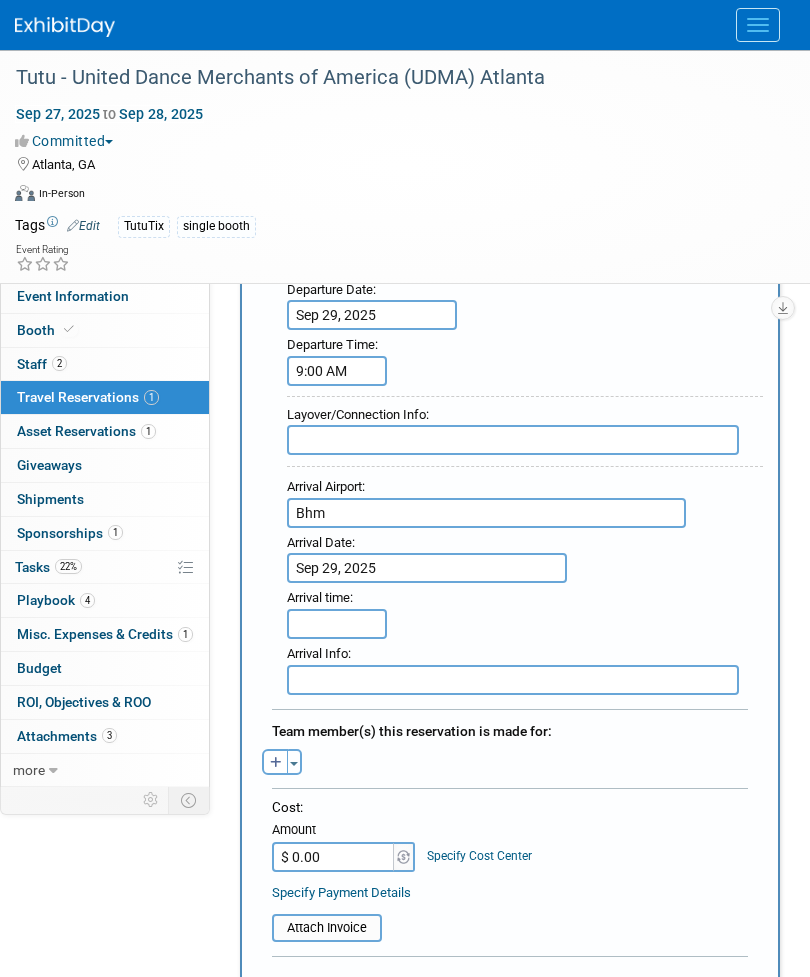 click at bounding box center [337, 624] 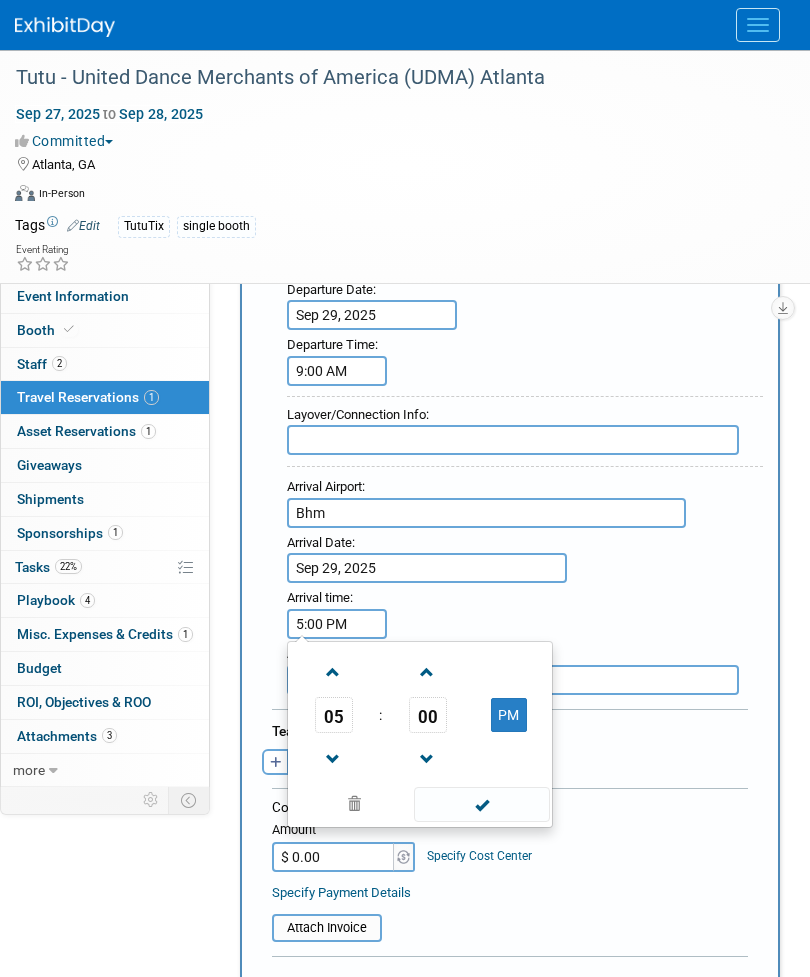 click on "Arrival Airport :
Arrival Date :
Sep 29, 2025
Arrival time :
5:00 PM 05 : 00 PM 12 01 02 03 04 05 06 07 08 09 10 11 00 05 10 15 20 25 30 35 40 45 50 55" at bounding box center [517, 555] 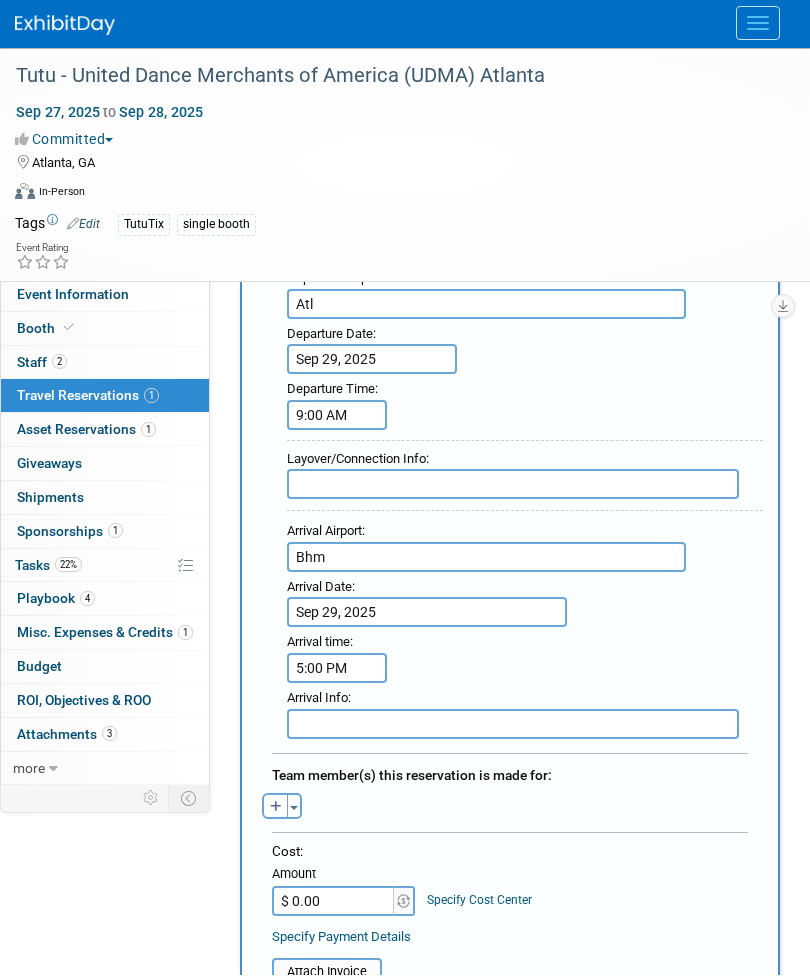 click on "5:00 PM" at bounding box center [337, 670] 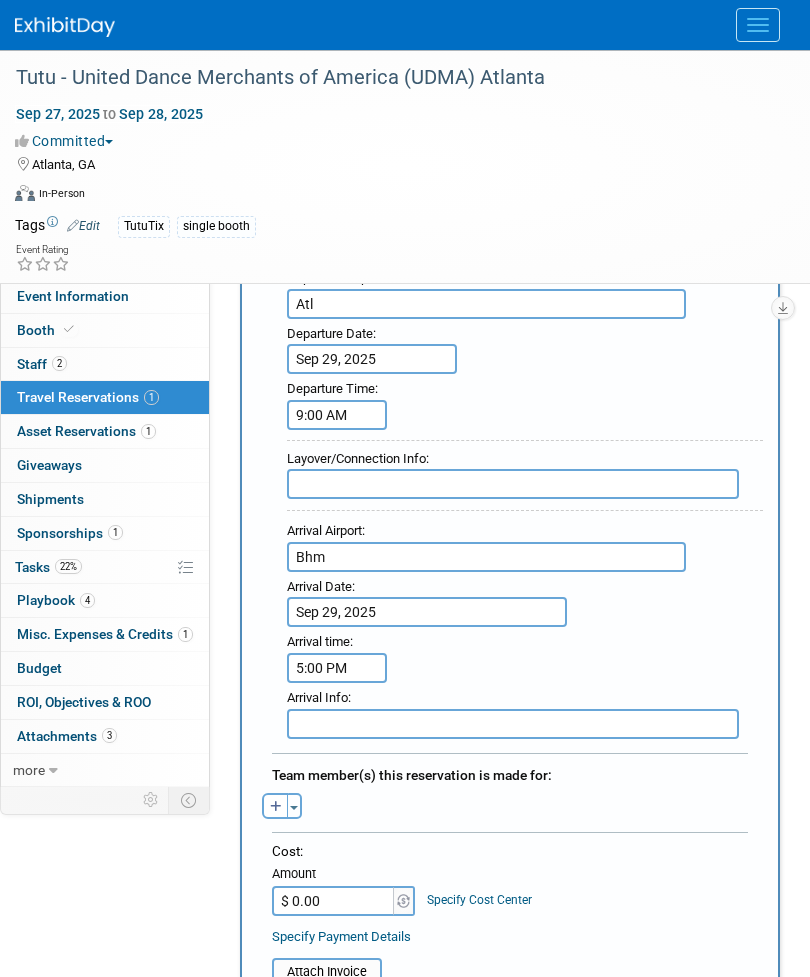 scroll, scrollTop: 1159, scrollLeft: 0, axis: vertical 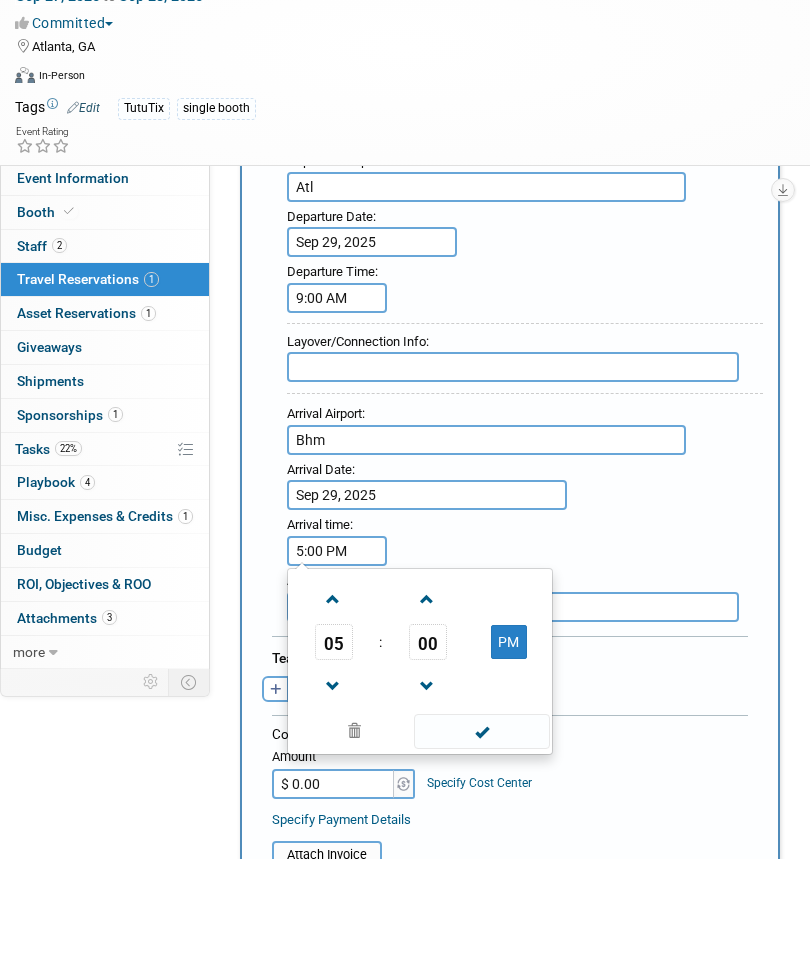 click at bounding box center [333, 804] 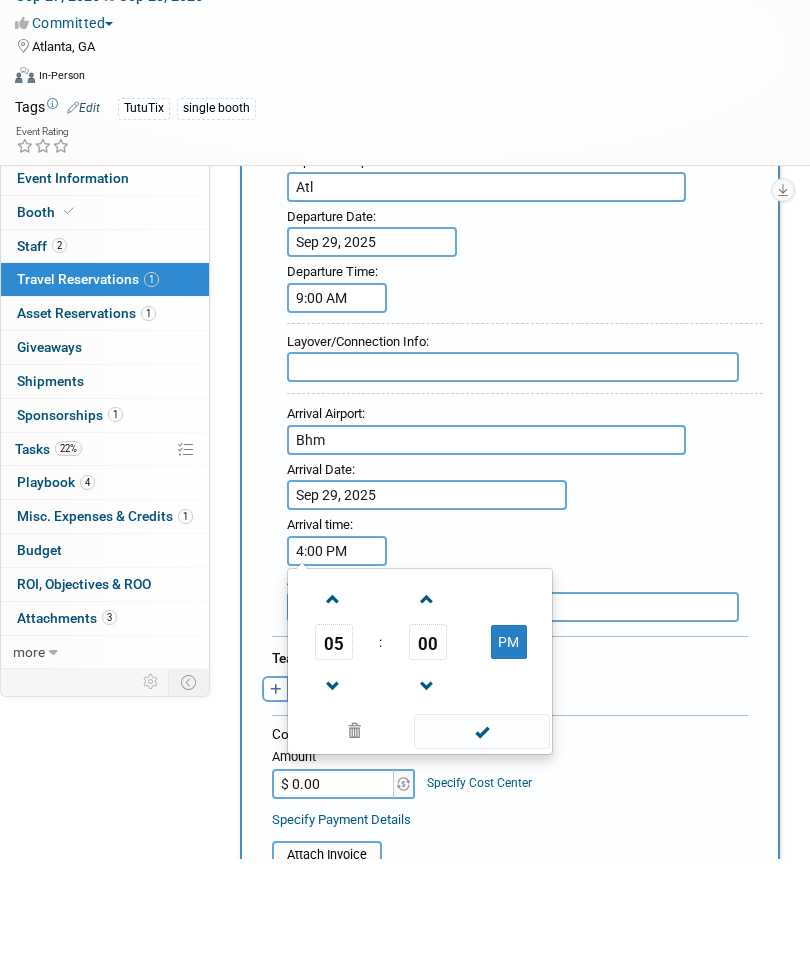 click at bounding box center [333, 804] 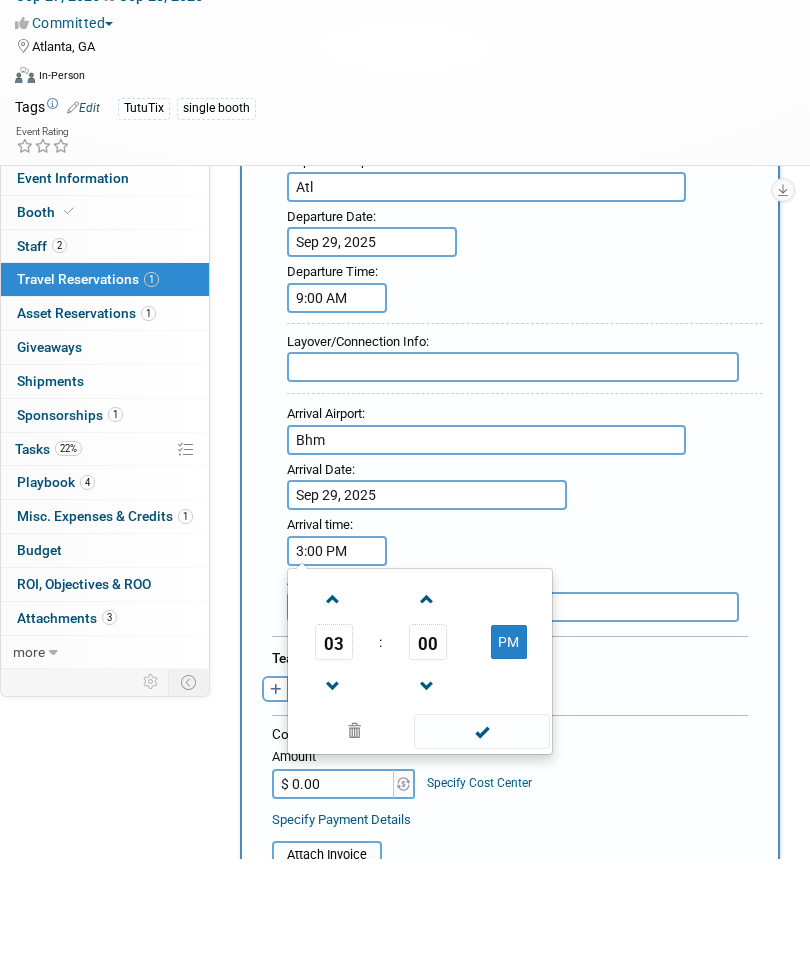 click at bounding box center (333, 804) 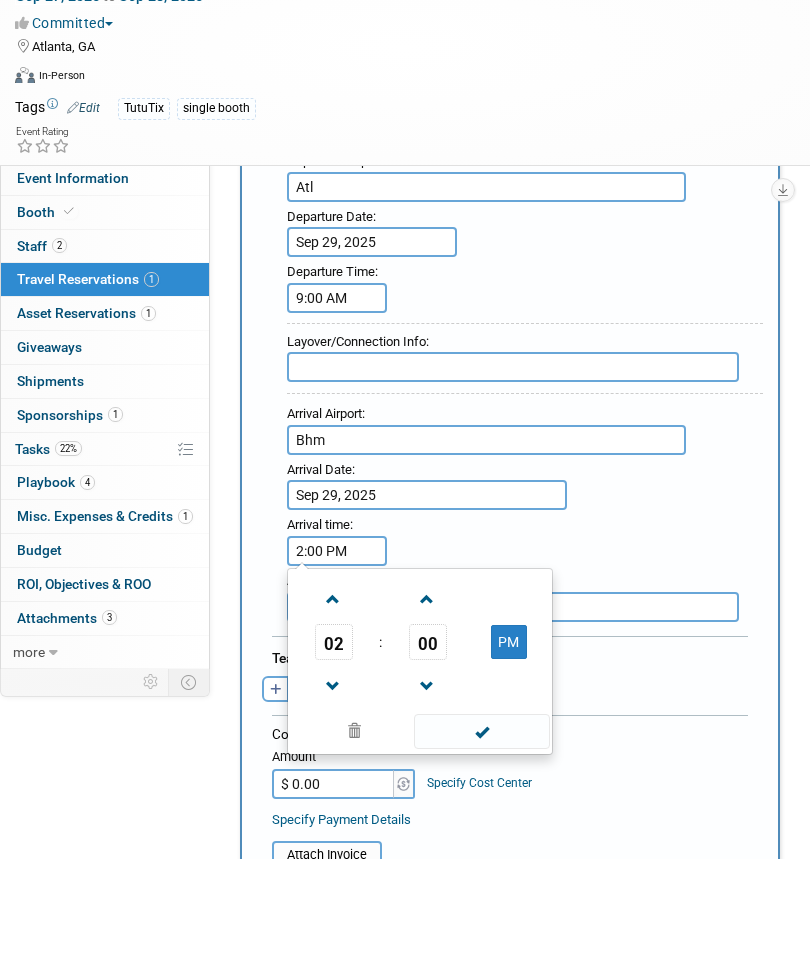 click at bounding box center (333, 804) 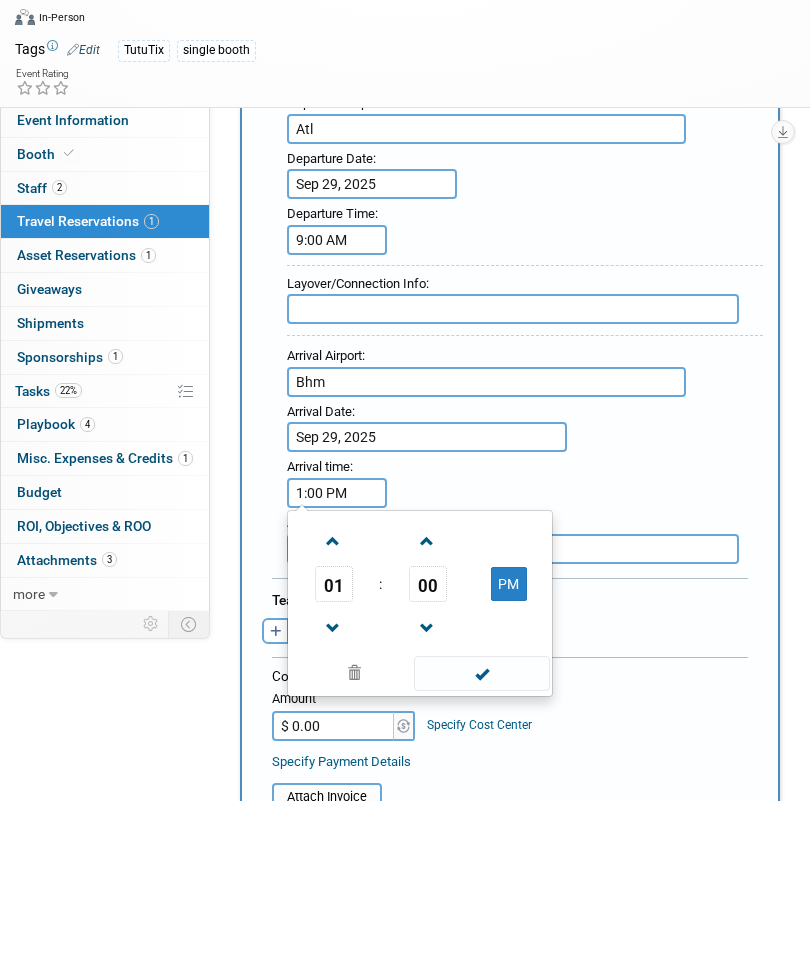 click at bounding box center (481, 849) 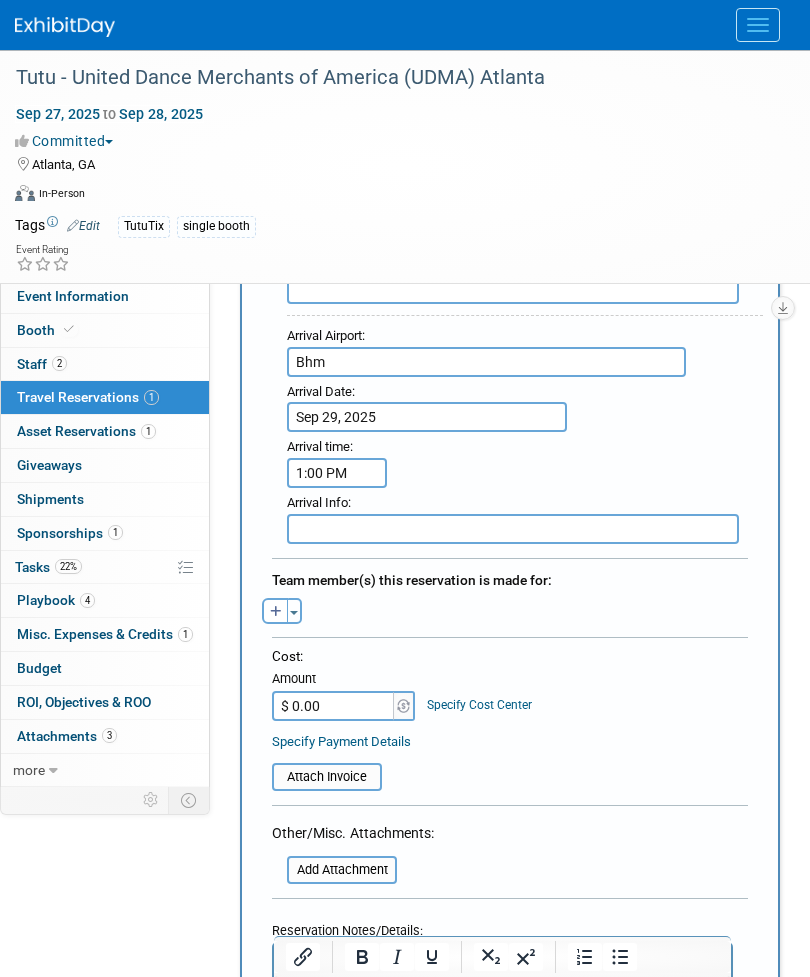 scroll, scrollTop: 1354, scrollLeft: 0, axis: vertical 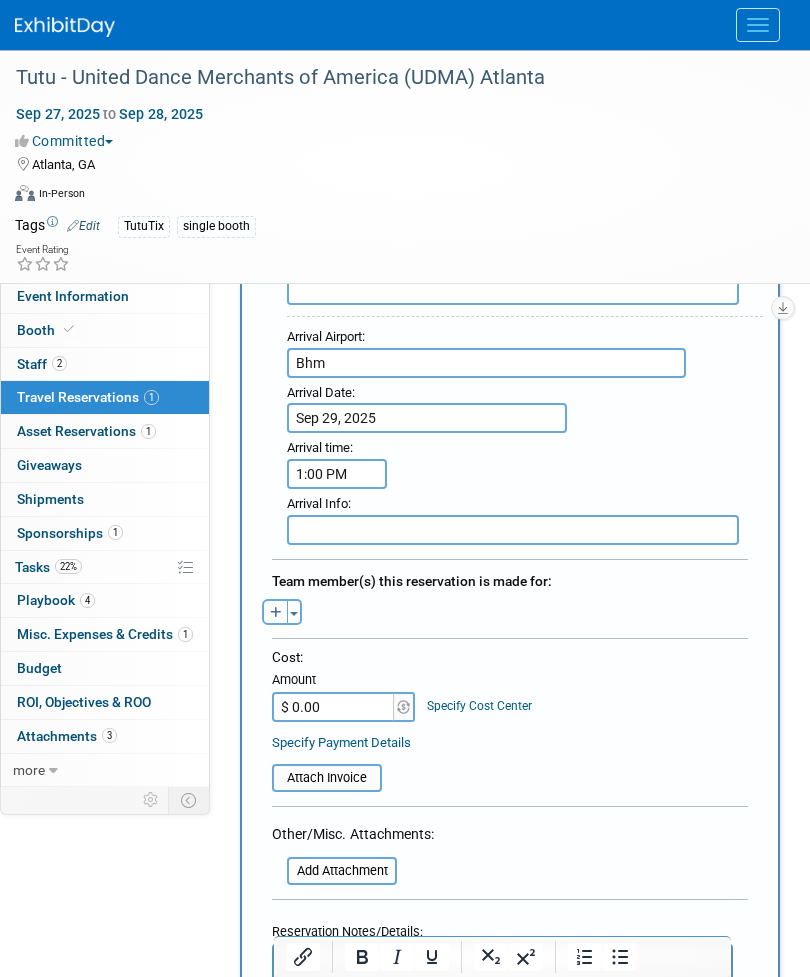 click on "1:00 PM" at bounding box center (337, 474) 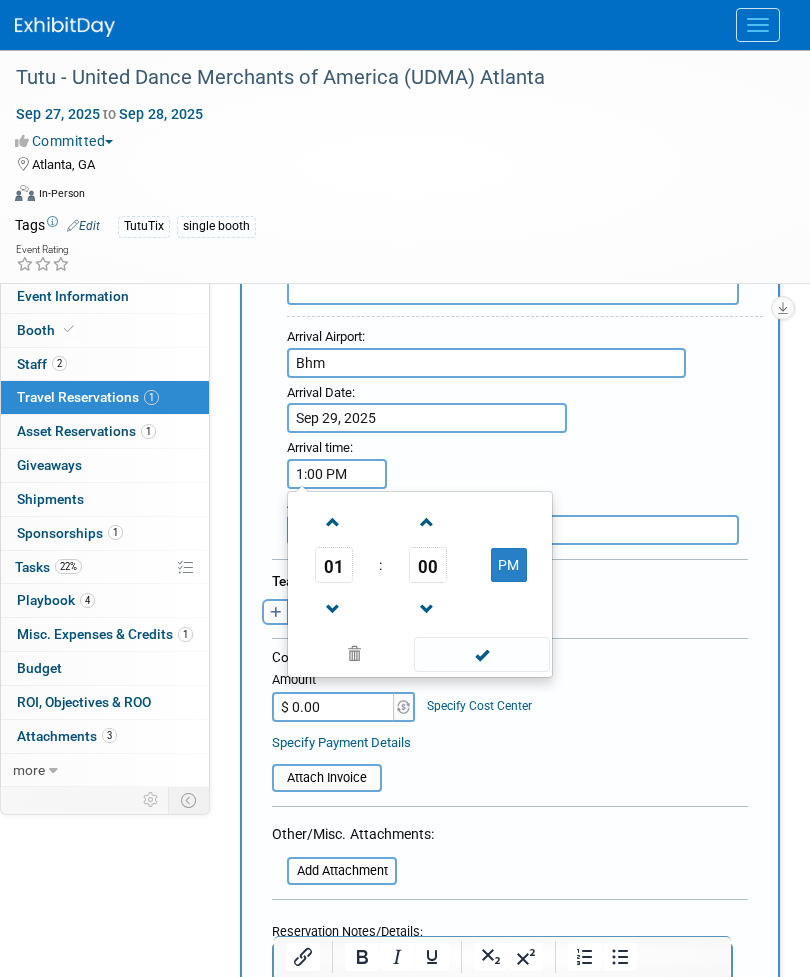 click at bounding box center [333, 522] 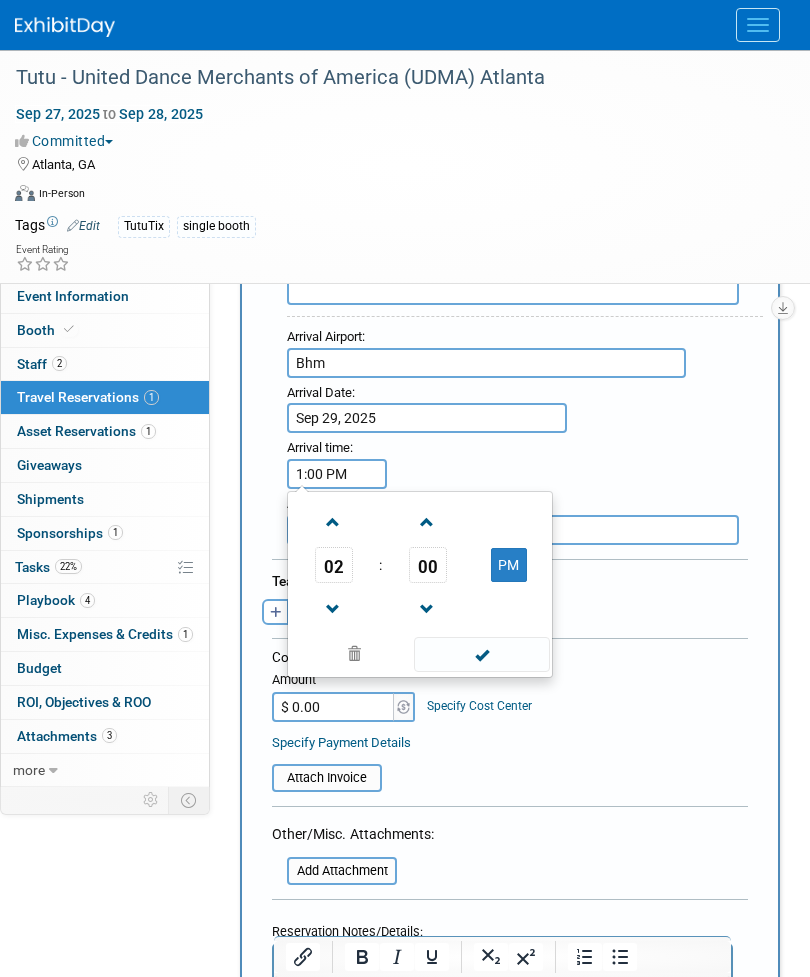 type on "2:00 PM" 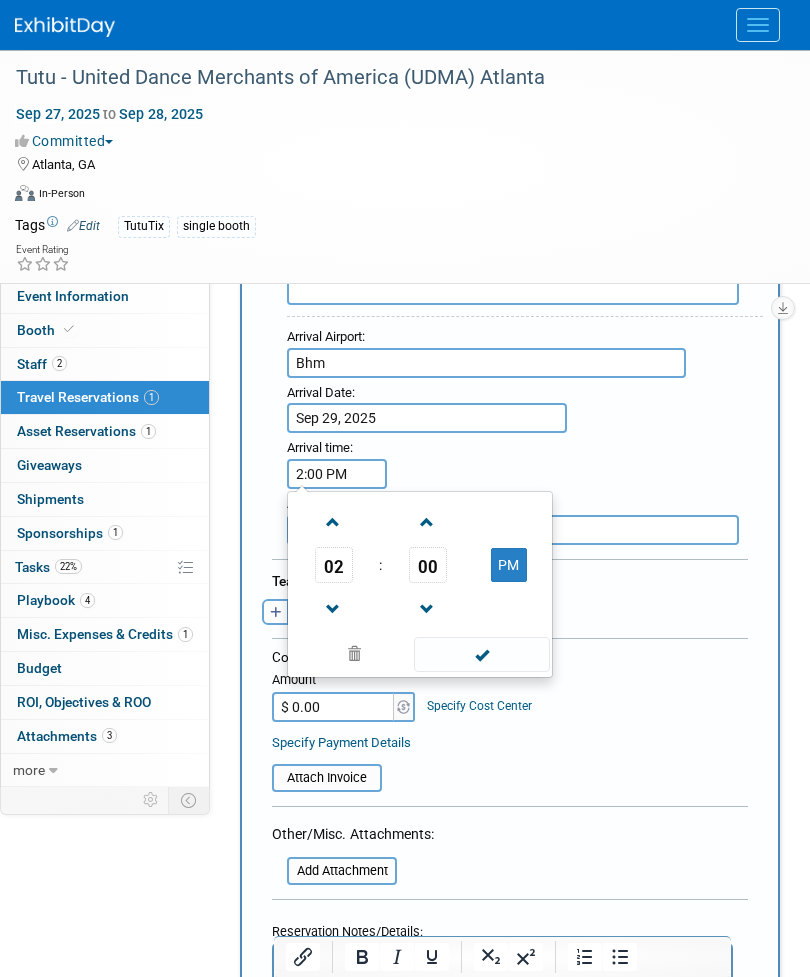click at bounding box center [481, 654] 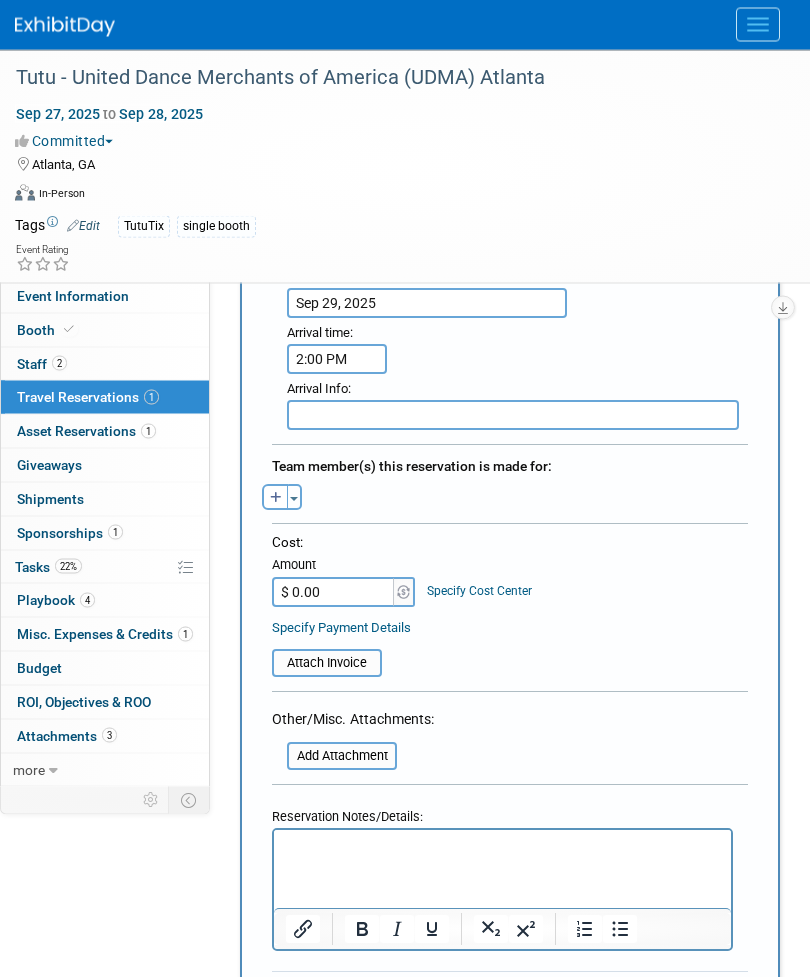 scroll, scrollTop: 1469, scrollLeft: 0, axis: vertical 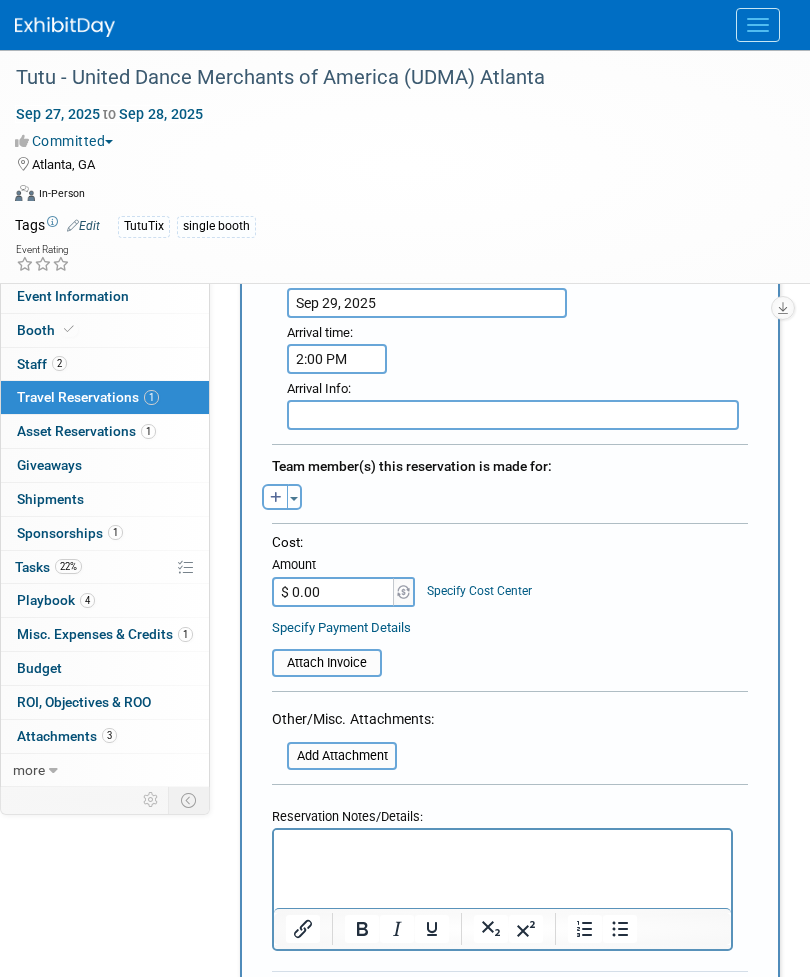 click on "$ 0.00" at bounding box center (334, 592) 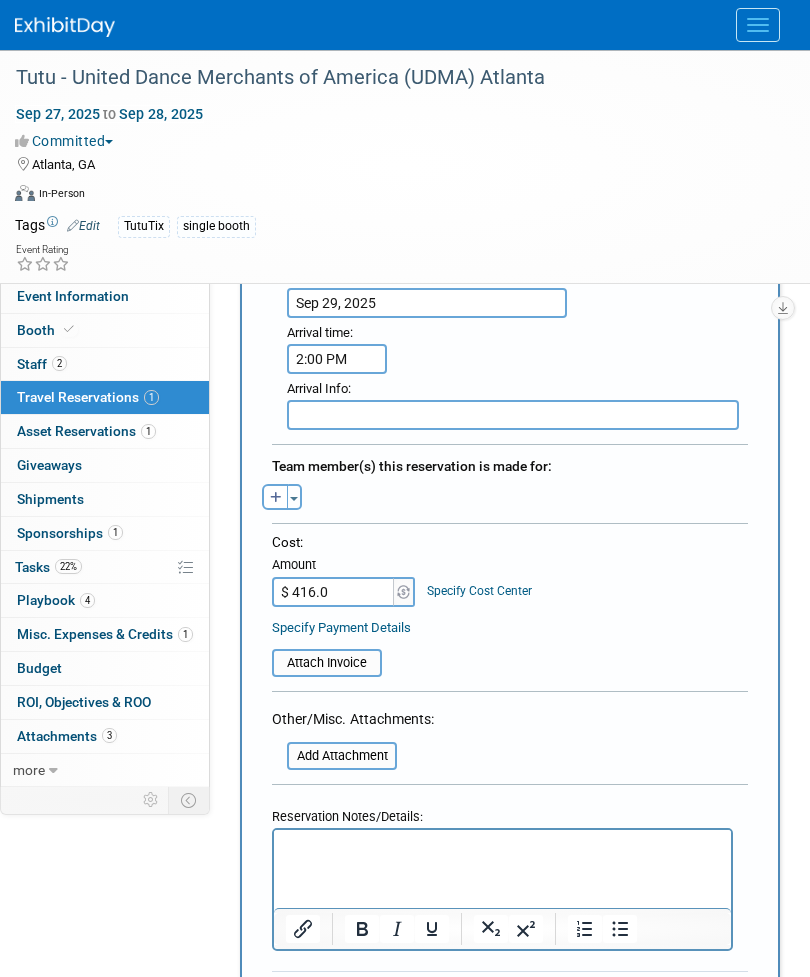 type on "$ 416.00" 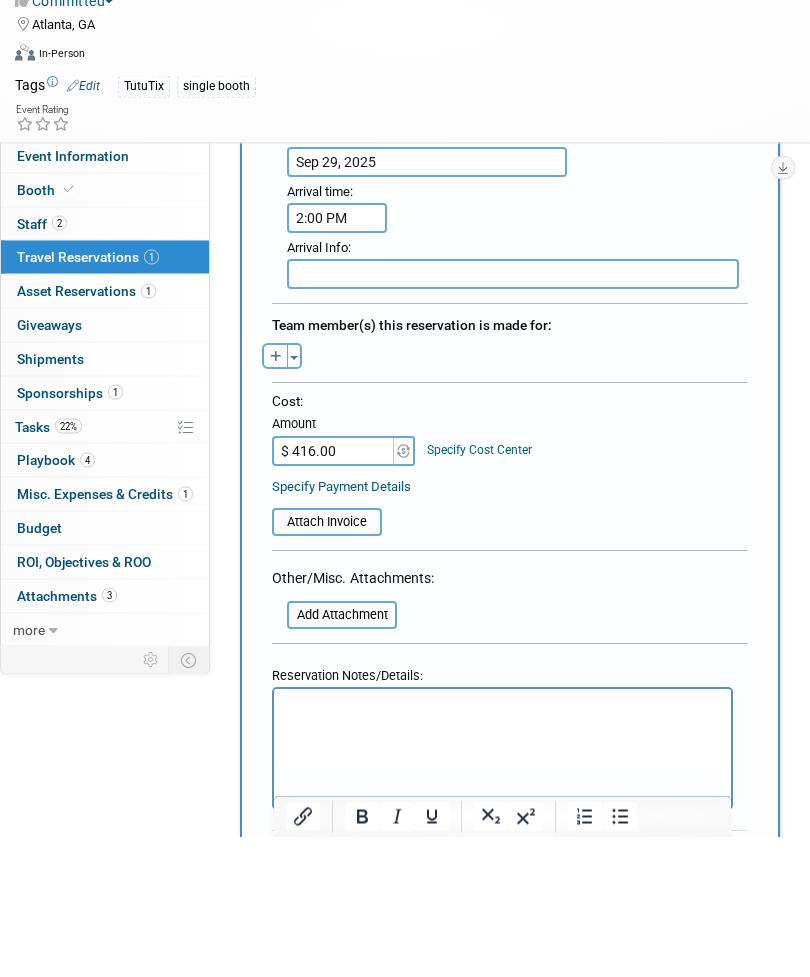 click at bounding box center [261, 663] 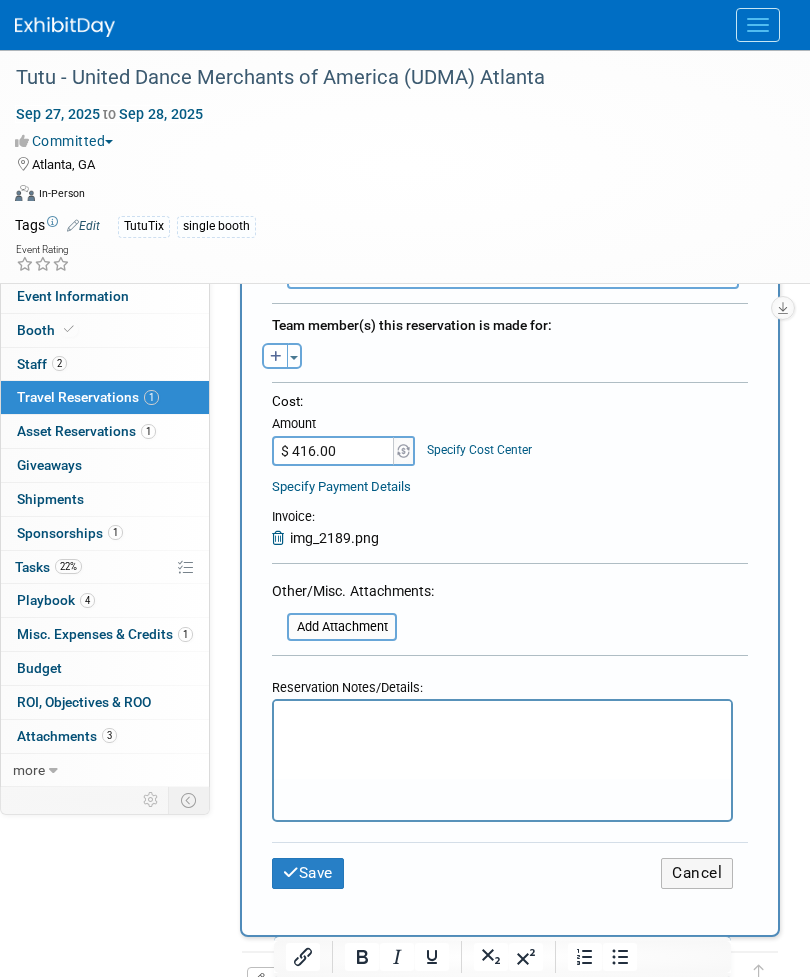 click on "Save" at bounding box center [308, 873] 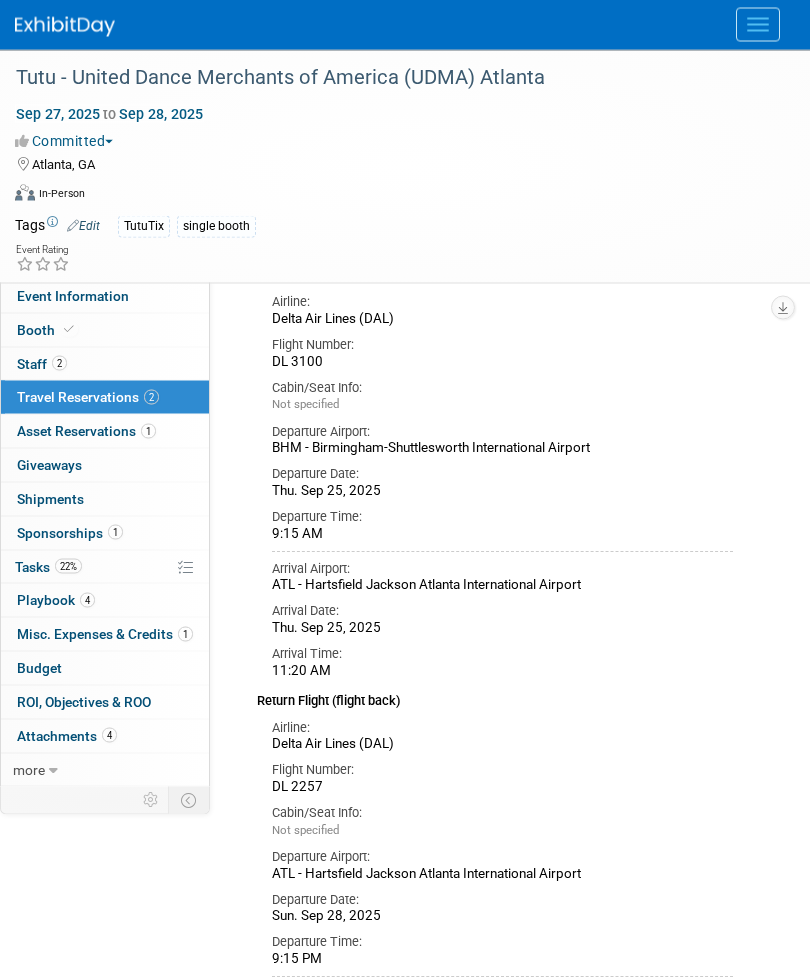 scroll, scrollTop: 1541, scrollLeft: 0, axis: vertical 